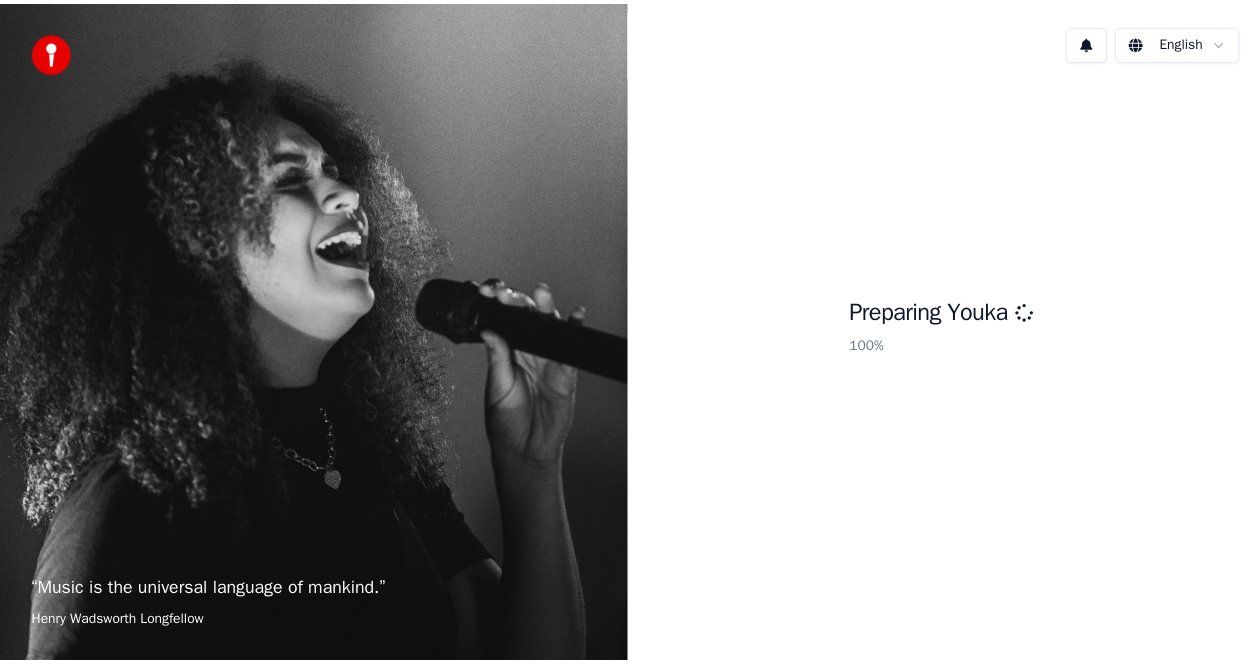 scroll, scrollTop: 0, scrollLeft: 0, axis: both 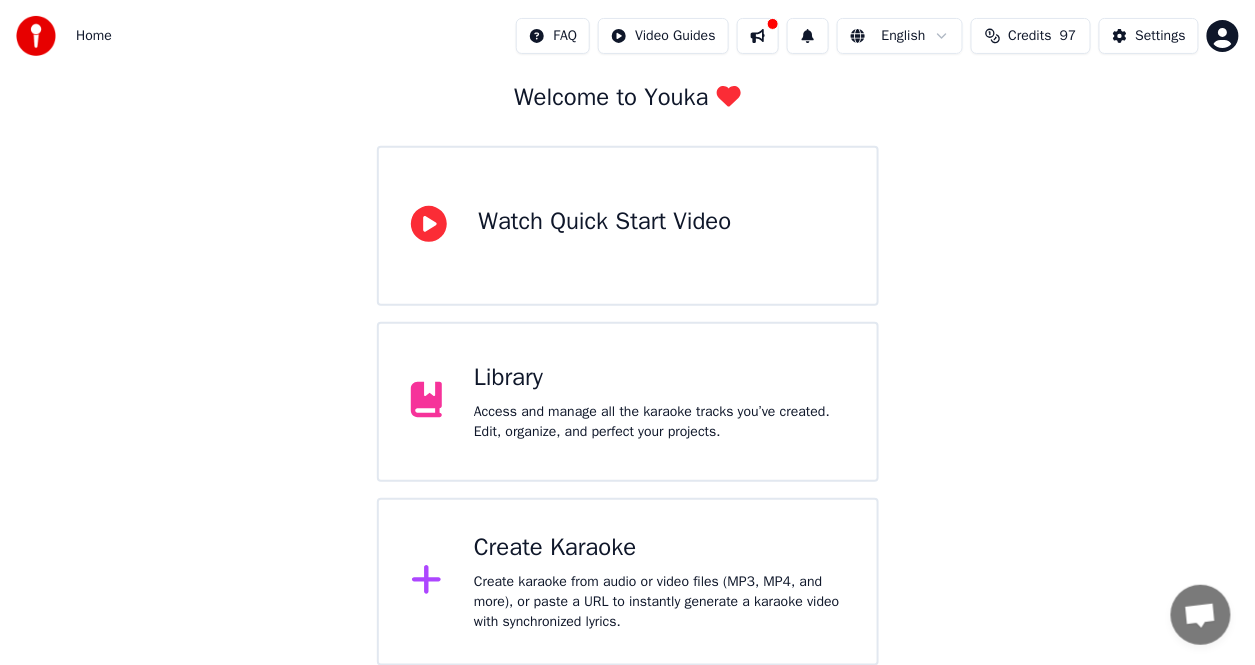 click on "Create Karaoke" at bounding box center [659, 548] 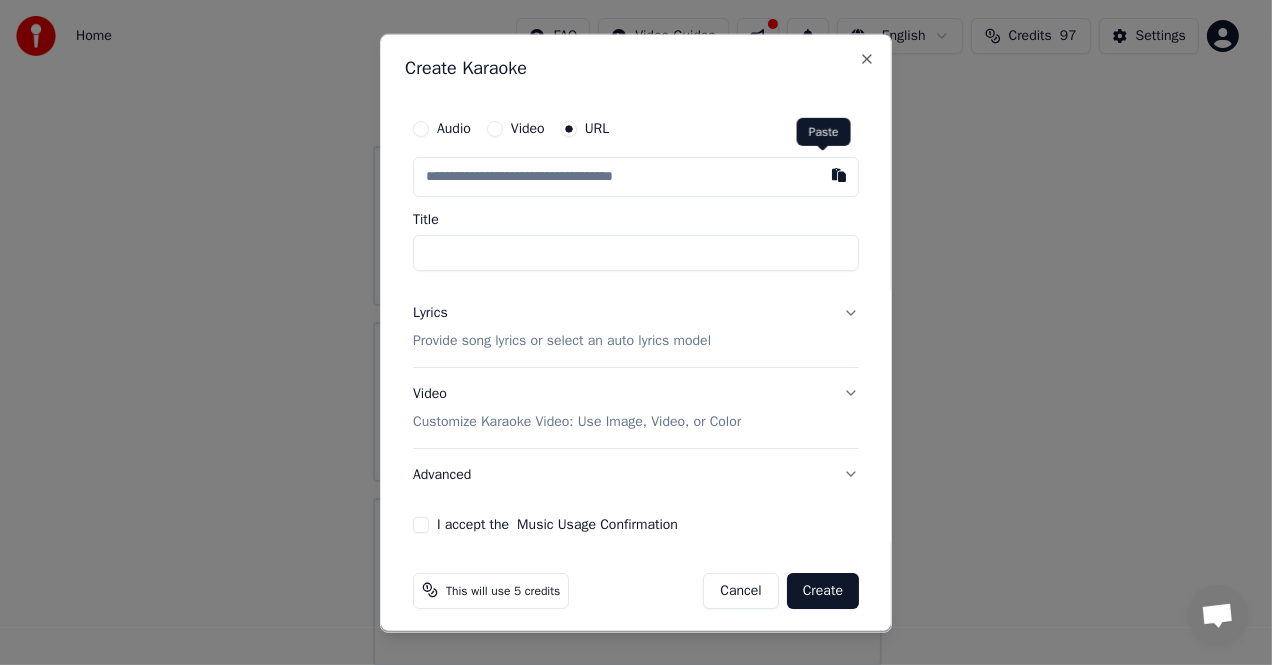 click at bounding box center [839, 174] 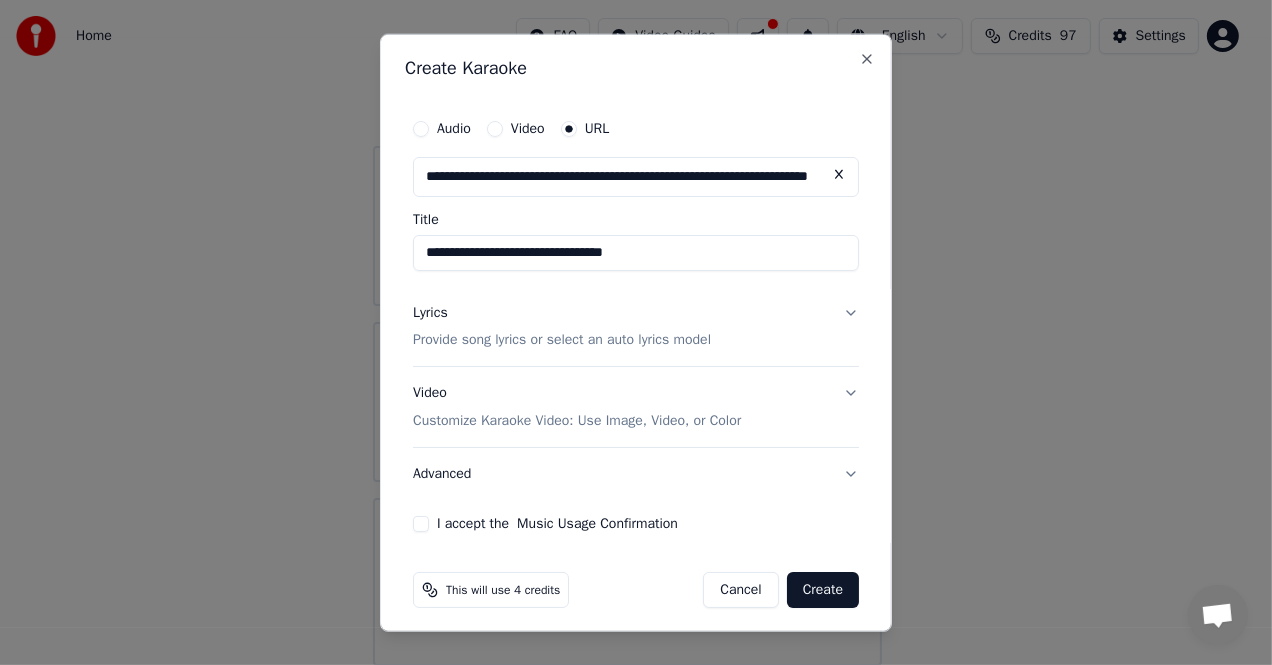 type on "**********" 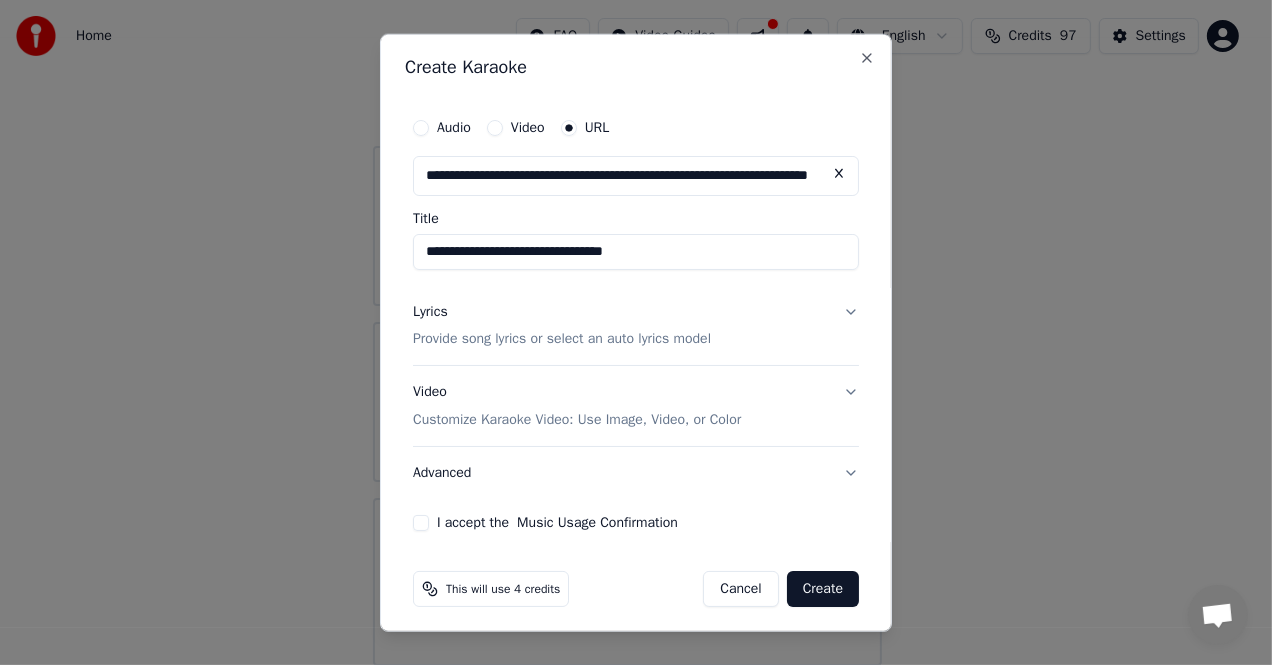 scroll, scrollTop: 0, scrollLeft: 0, axis: both 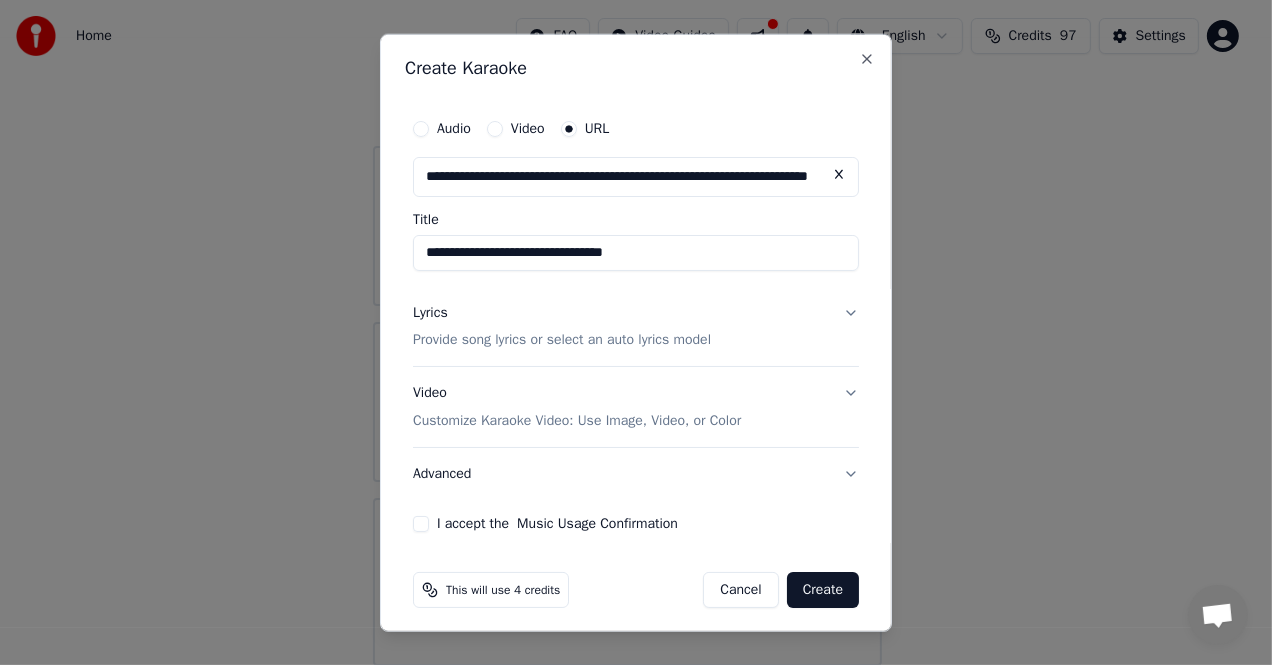 click on "Lyrics Provide song lyrics or select an auto lyrics model" at bounding box center (636, 326) 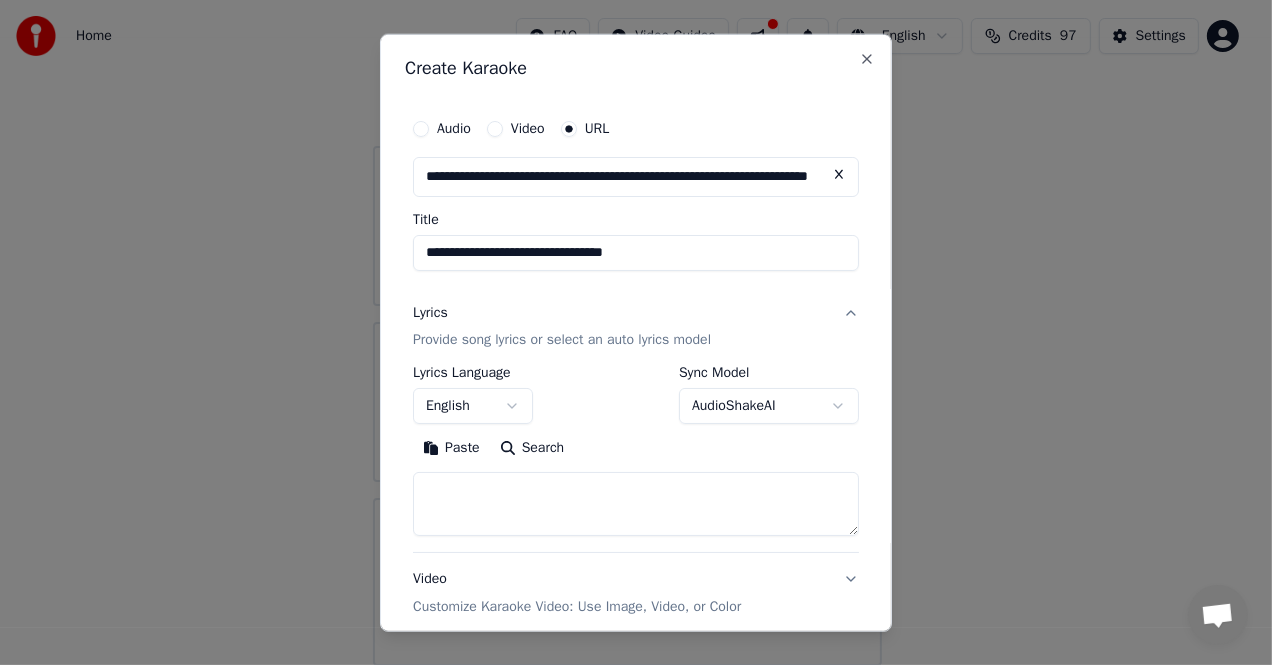 click at bounding box center (636, 504) 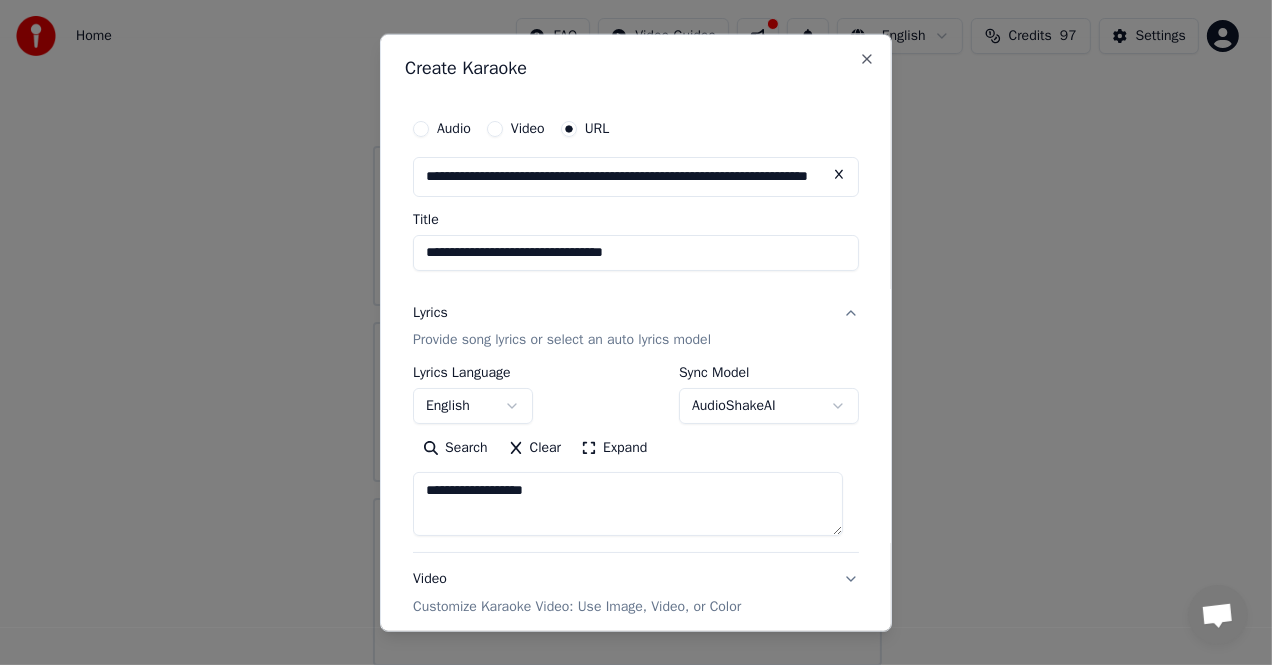 click on "**********" at bounding box center [628, 504] 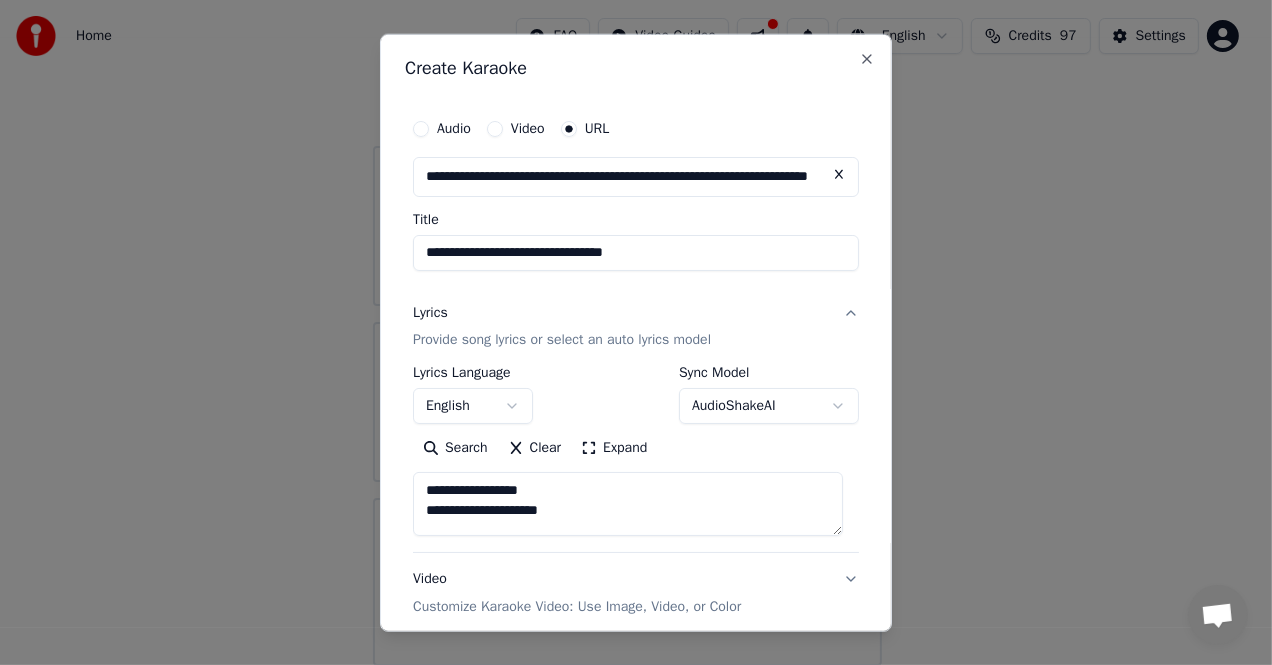 scroll, scrollTop: 4, scrollLeft: 0, axis: vertical 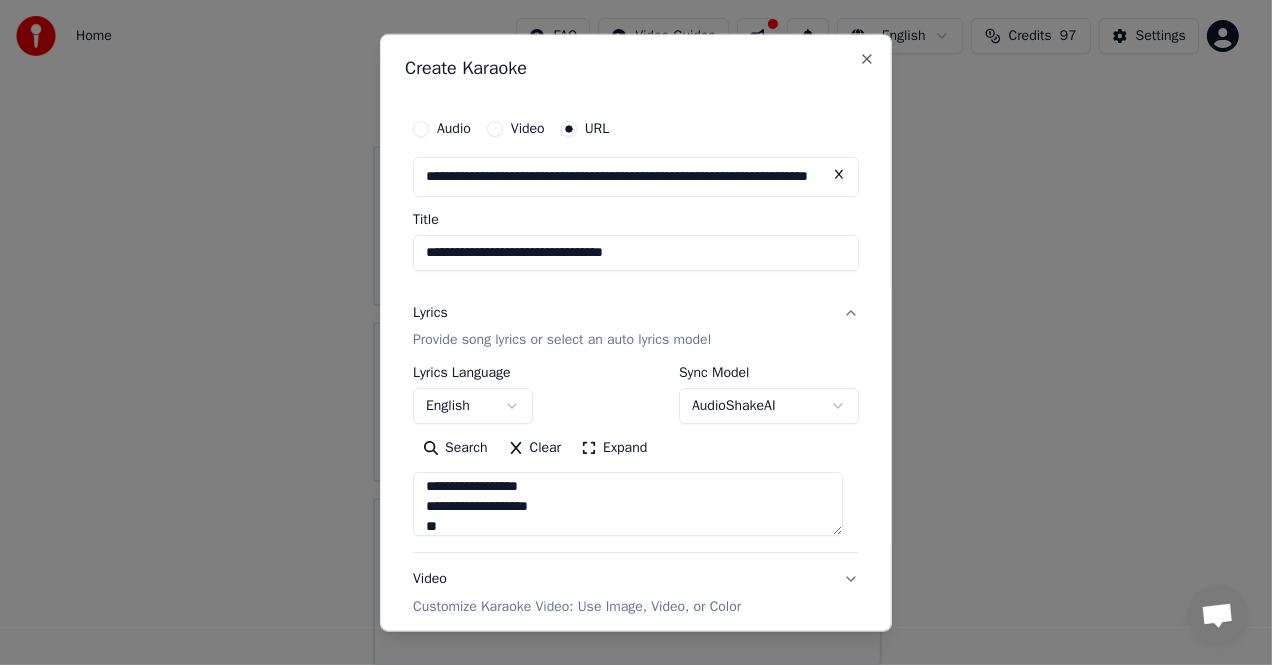 click on "**********" at bounding box center (628, 504) 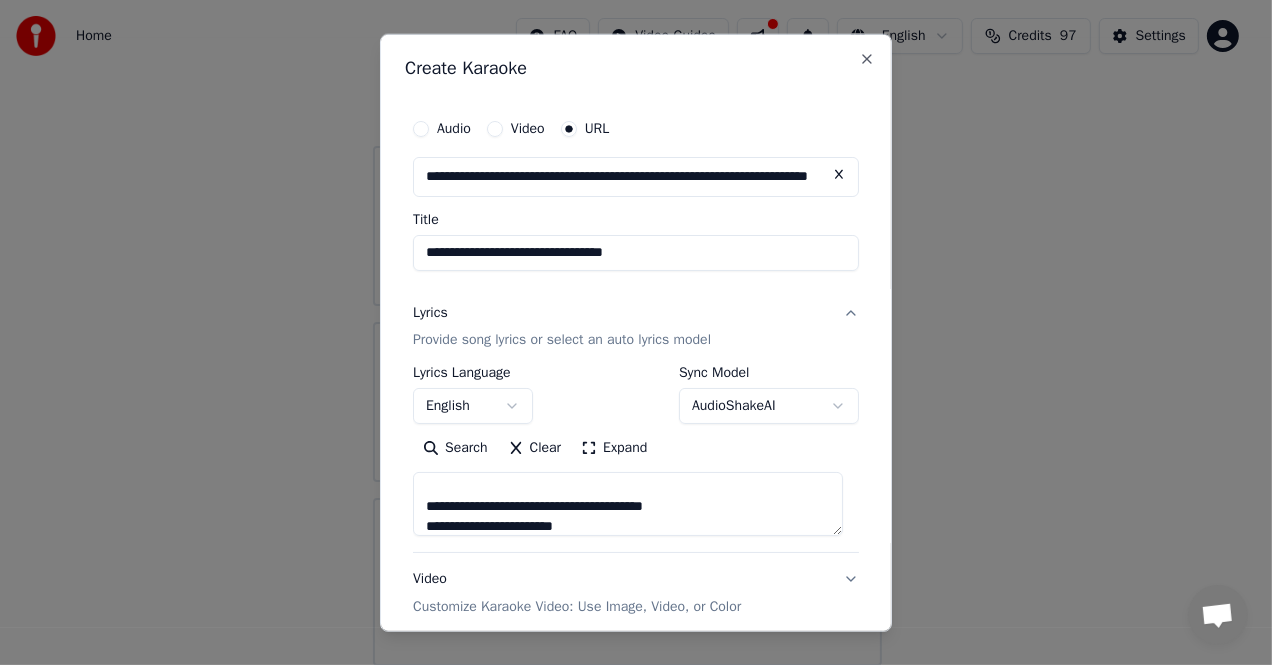 scroll, scrollTop: 345, scrollLeft: 0, axis: vertical 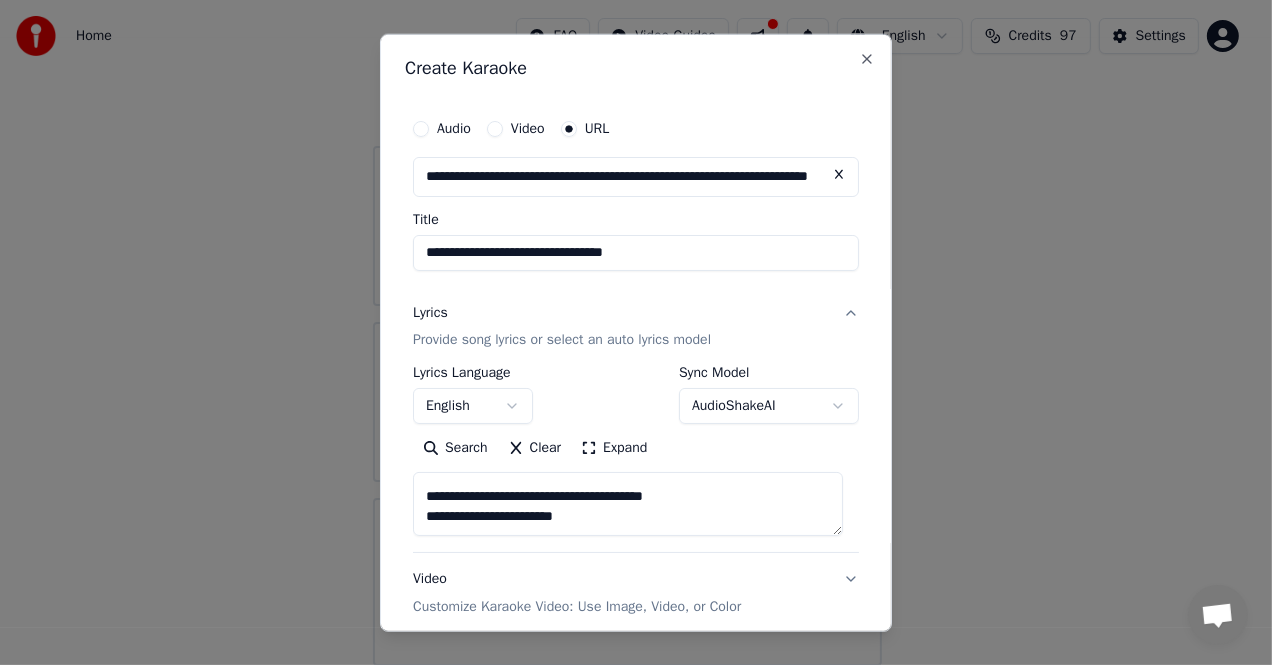 click on "**********" at bounding box center (628, 504) 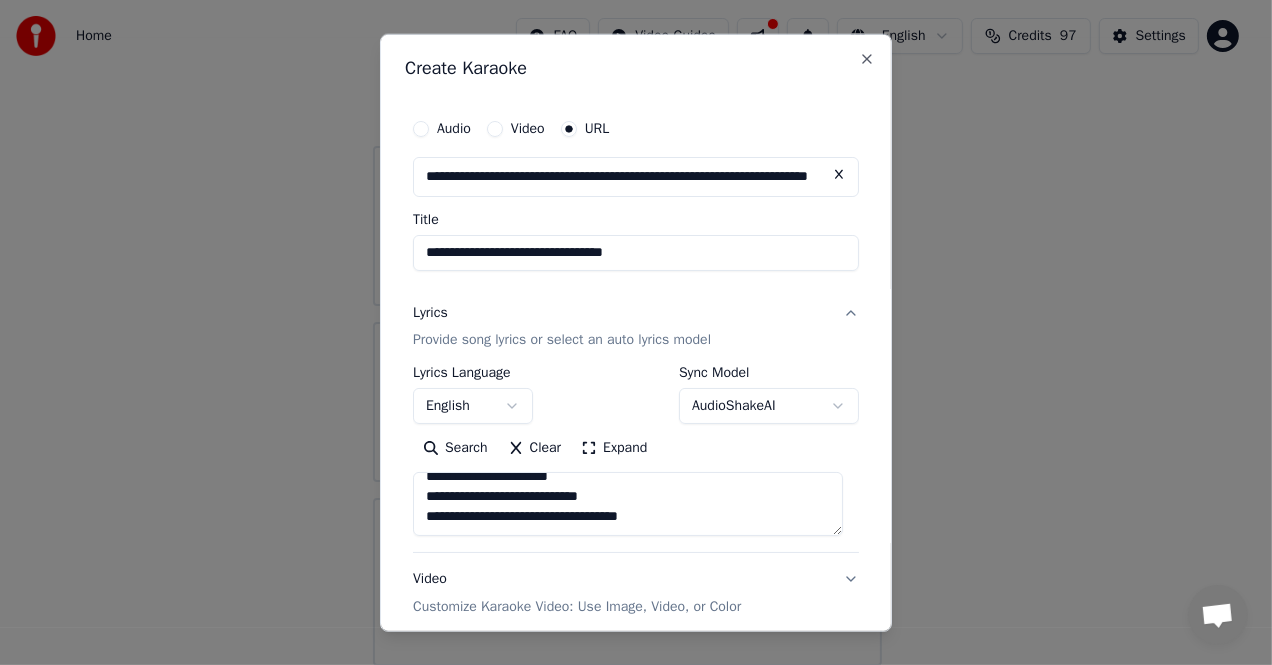 scroll, scrollTop: 524, scrollLeft: 0, axis: vertical 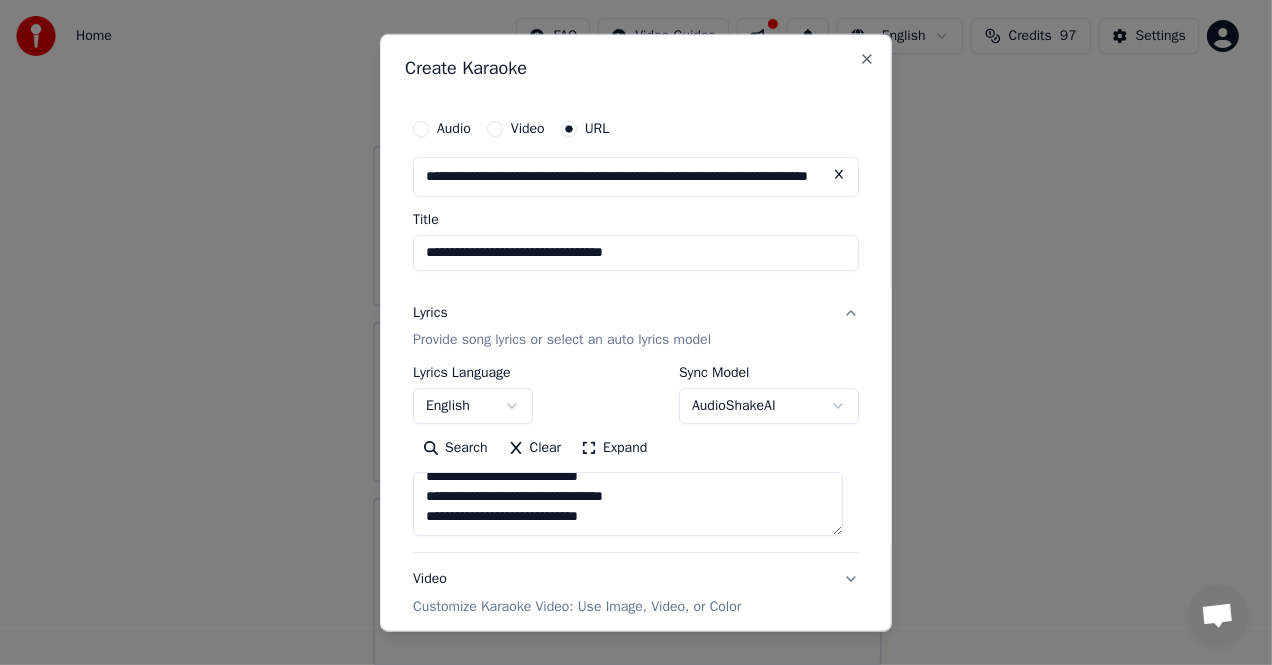 click on "**********" at bounding box center (628, 504) 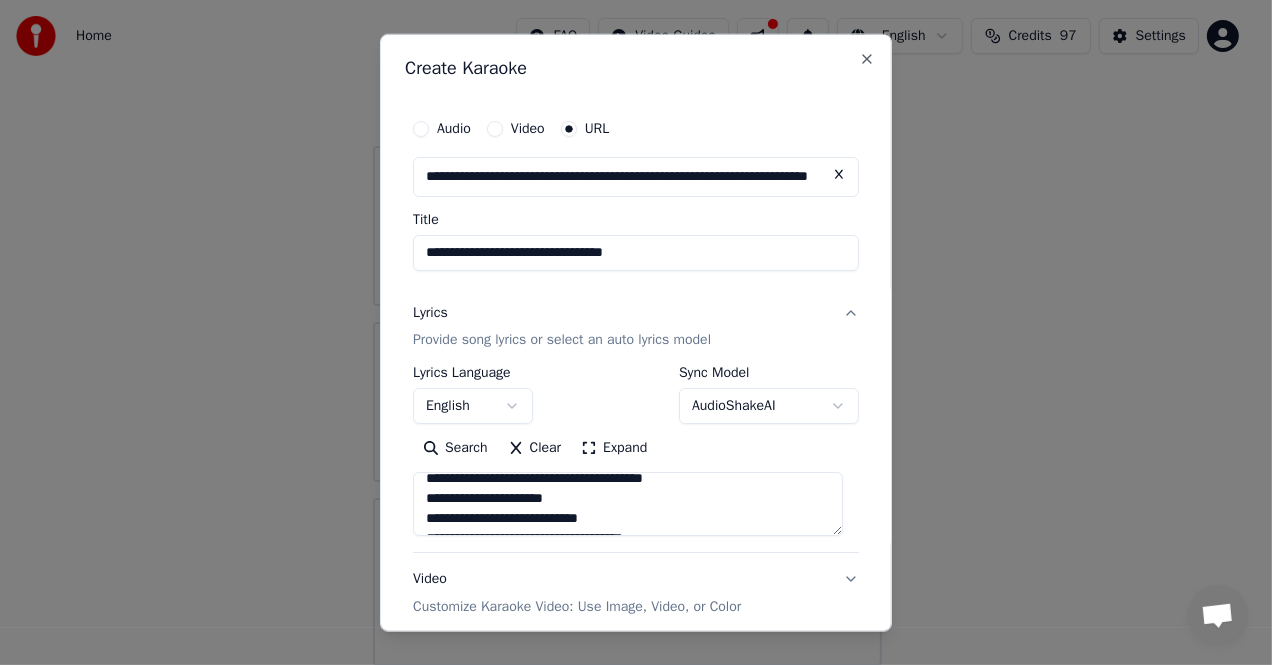 scroll, scrollTop: 752, scrollLeft: 0, axis: vertical 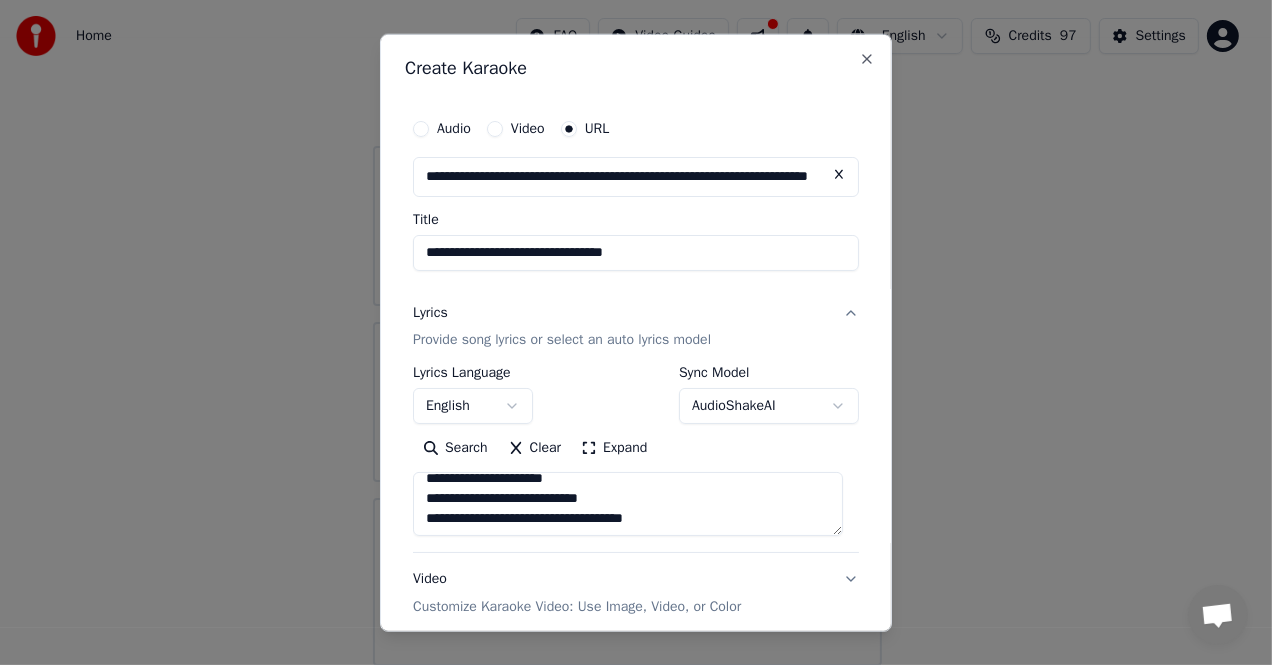 click on "**********" at bounding box center [628, 504] 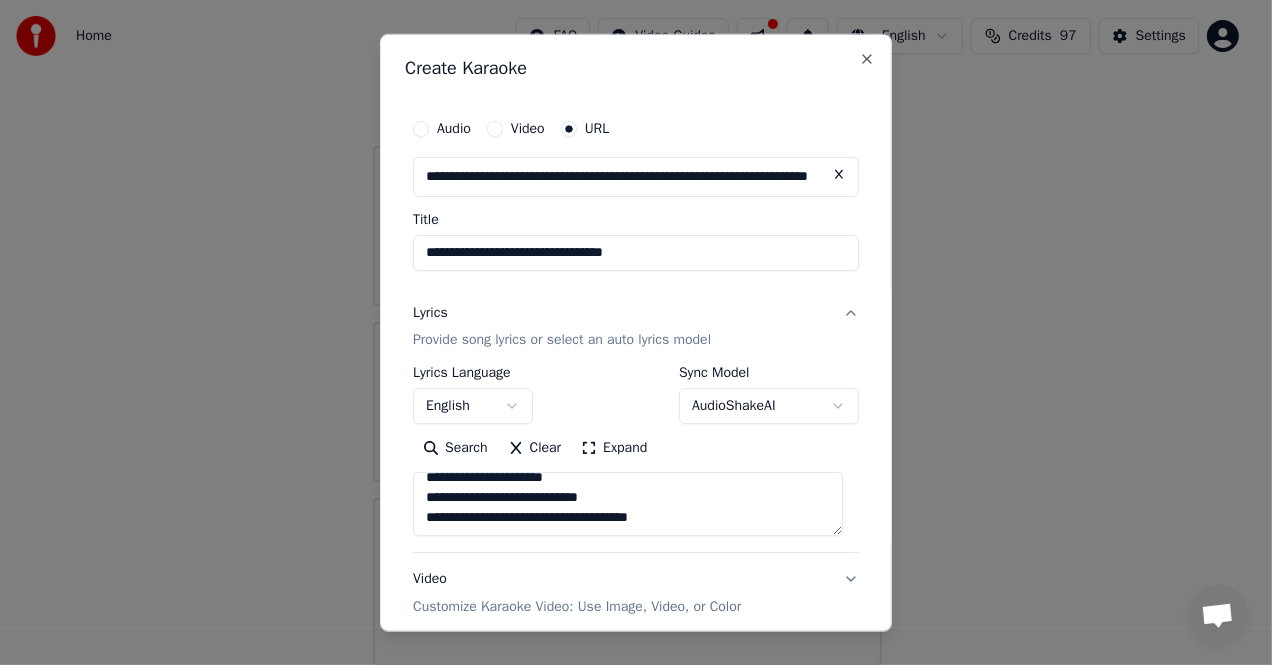 scroll, scrollTop: 652, scrollLeft: 0, axis: vertical 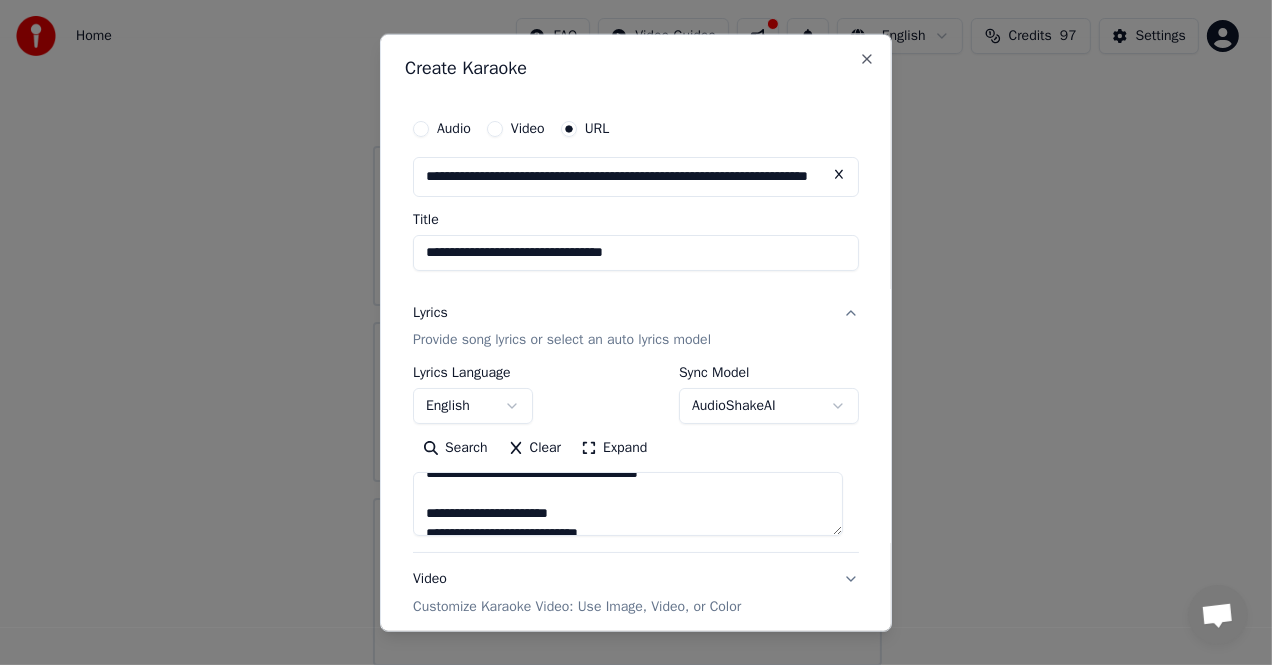 drag, startPoint x: 422, startPoint y: 492, endPoint x: 725, endPoint y: 479, distance: 303.27875 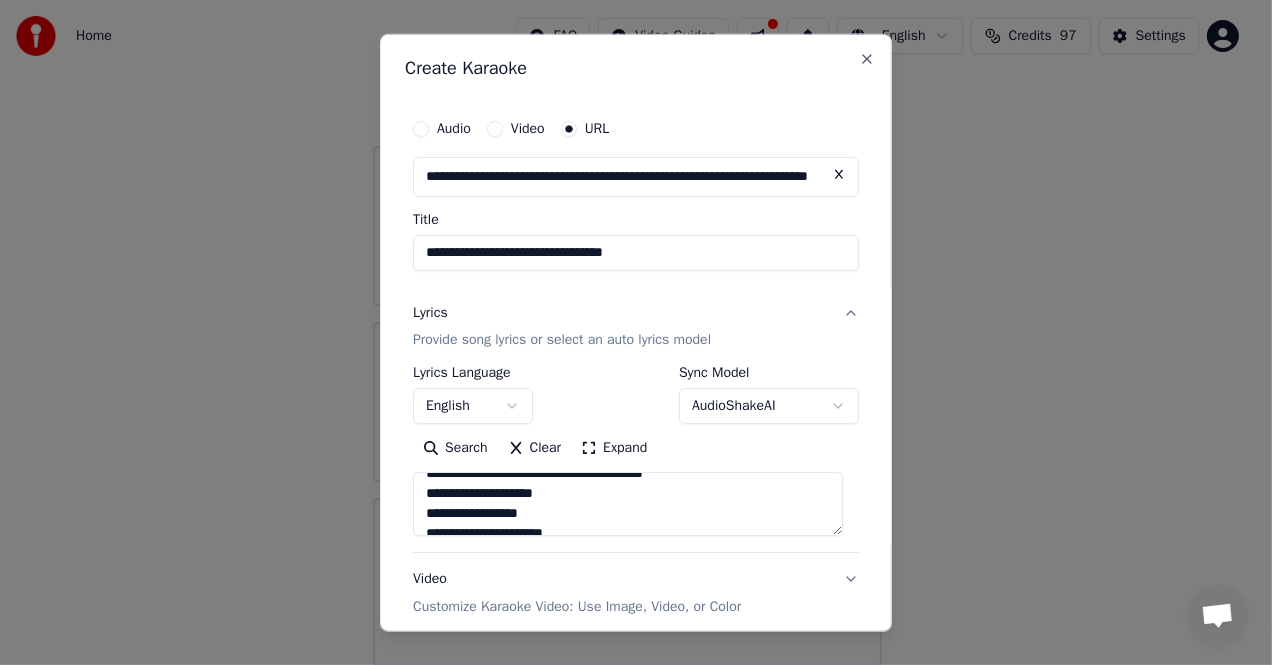 scroll, scrollTop: 257, scrollLeft: 0, axis: vertical 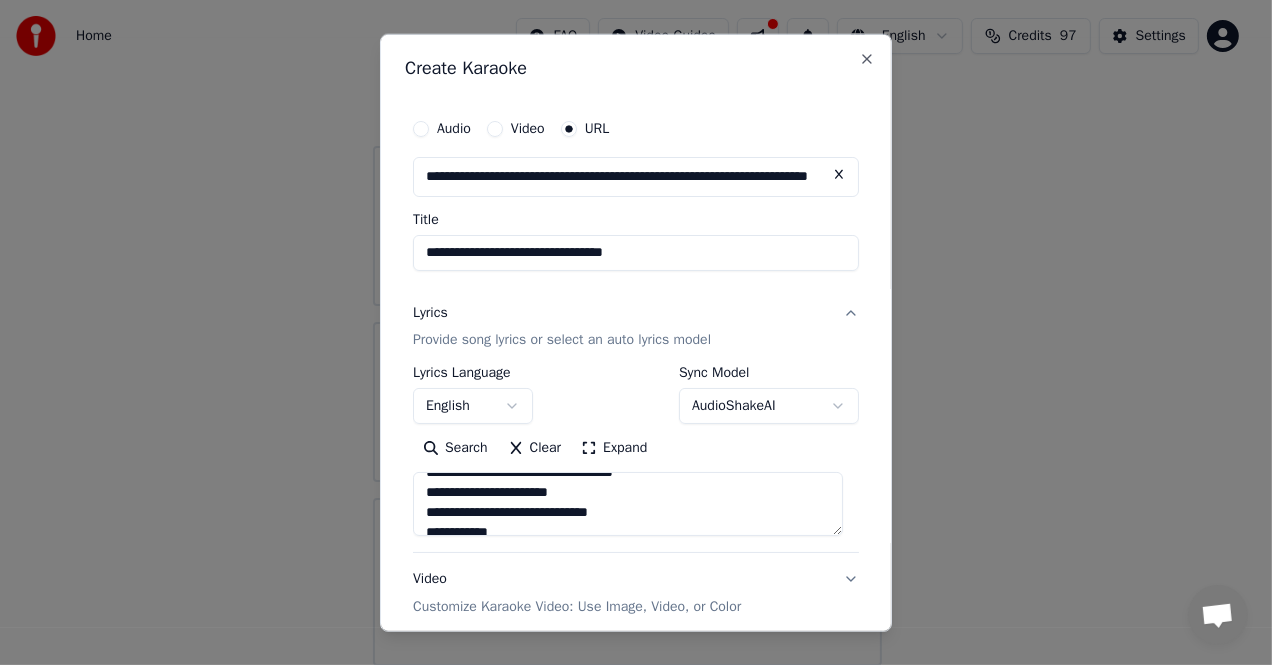 drag, startPoint x: 423, startPoint y: 476, endPoint x: 458, endPoint y: 481, distance: 35.35534 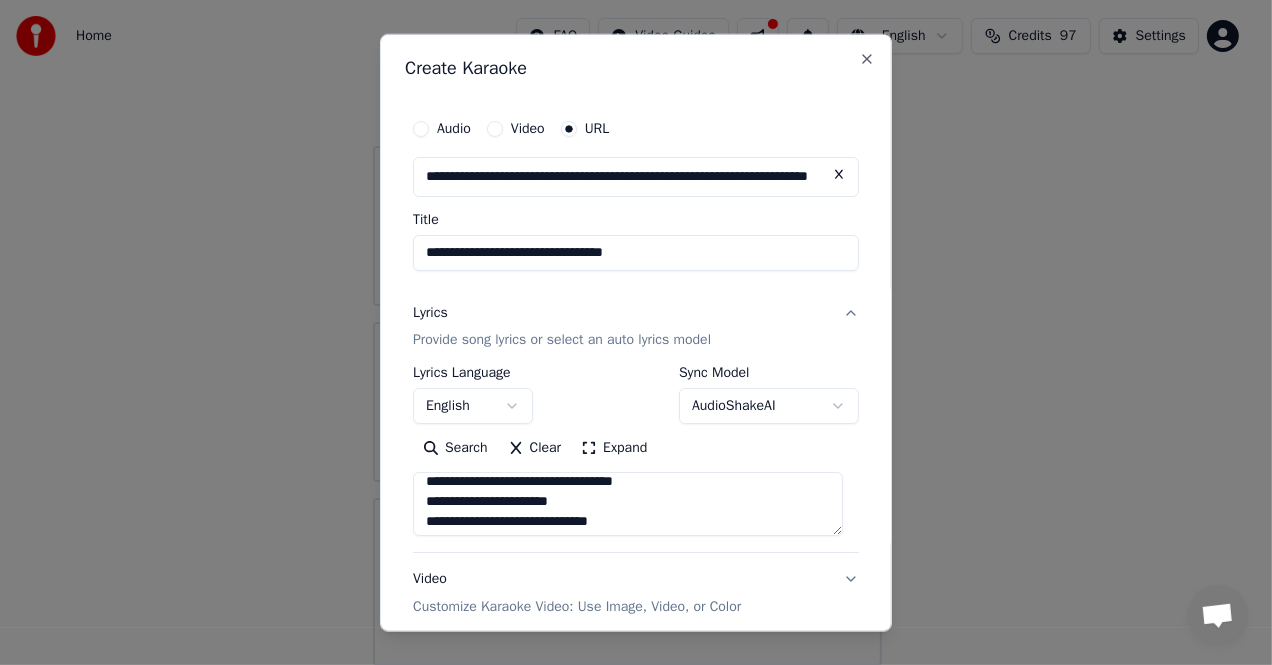 click on "**********" at bounding box center [628, 504] 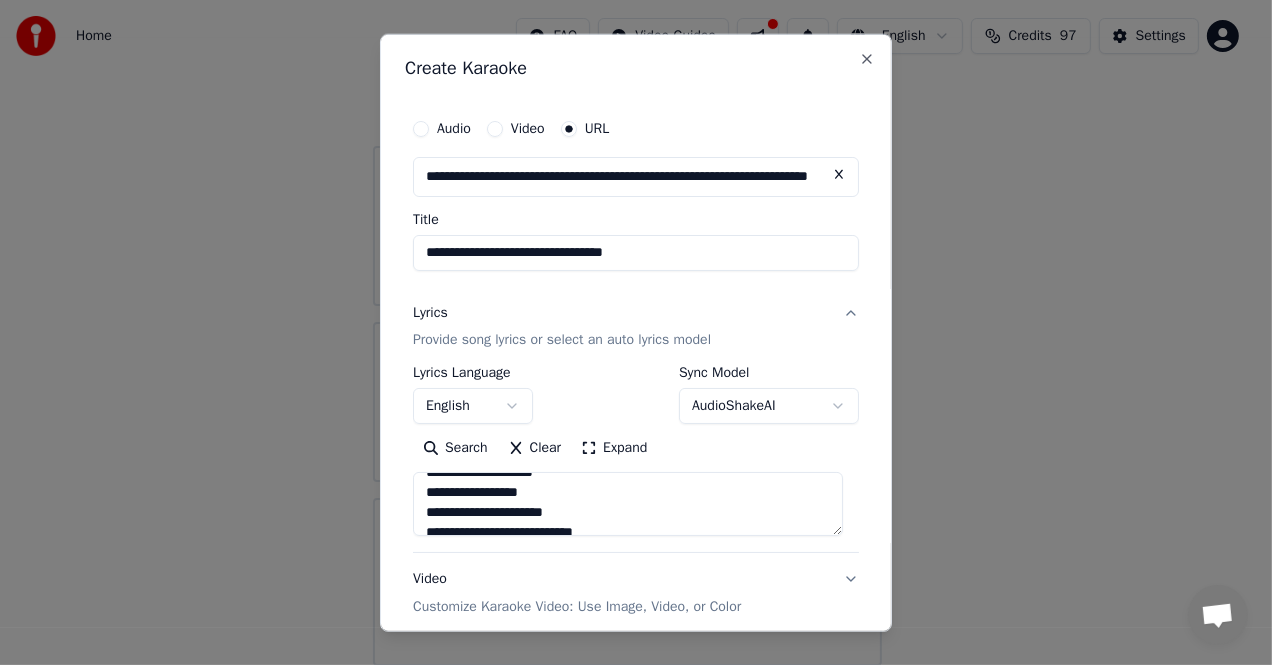 scroll, scrollTop: 393, scrollLeft: 0, axis: vertical 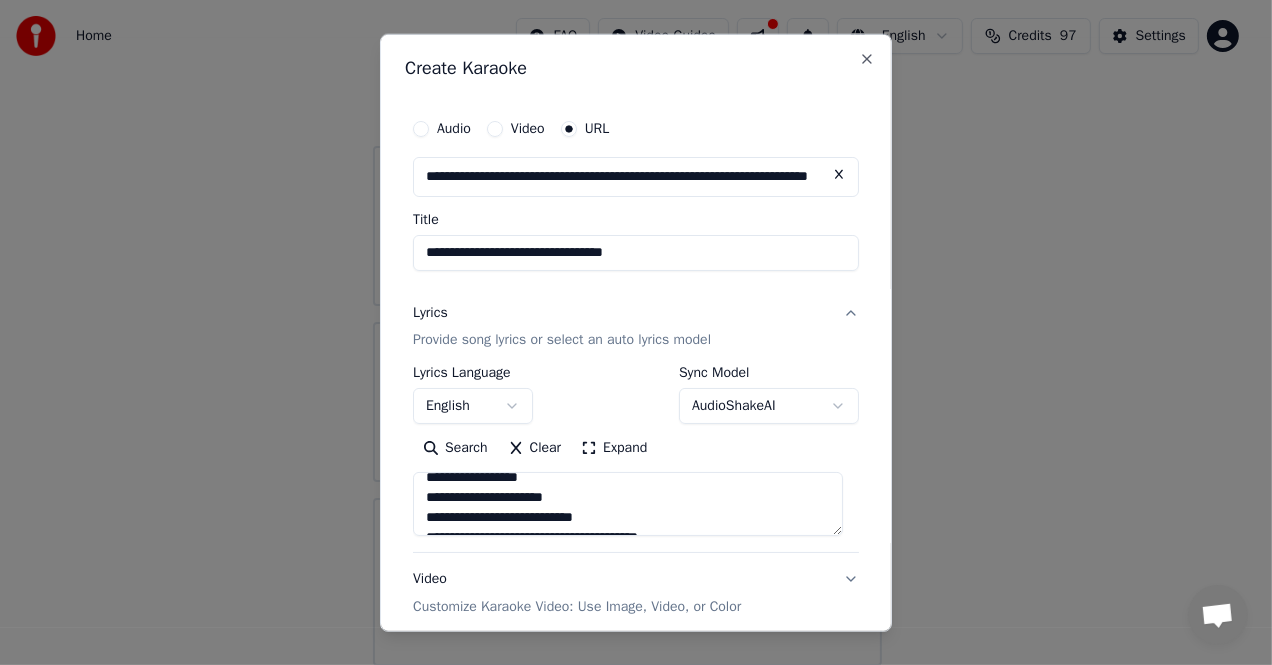drag, startPoint x: 425, startPoint y: 482, endPoint x: 592, endPoint y: 508, distance: 169.01184 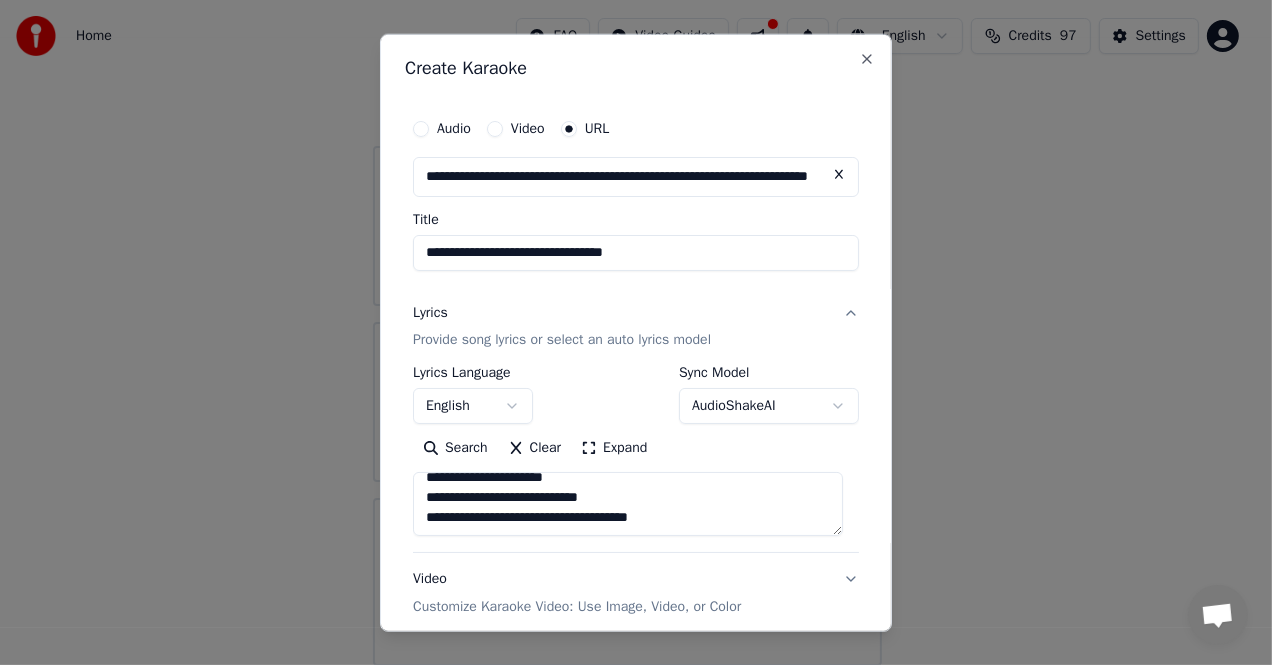 scroll, scrollTop: 713, scrollLeft: 0, axis: vertical 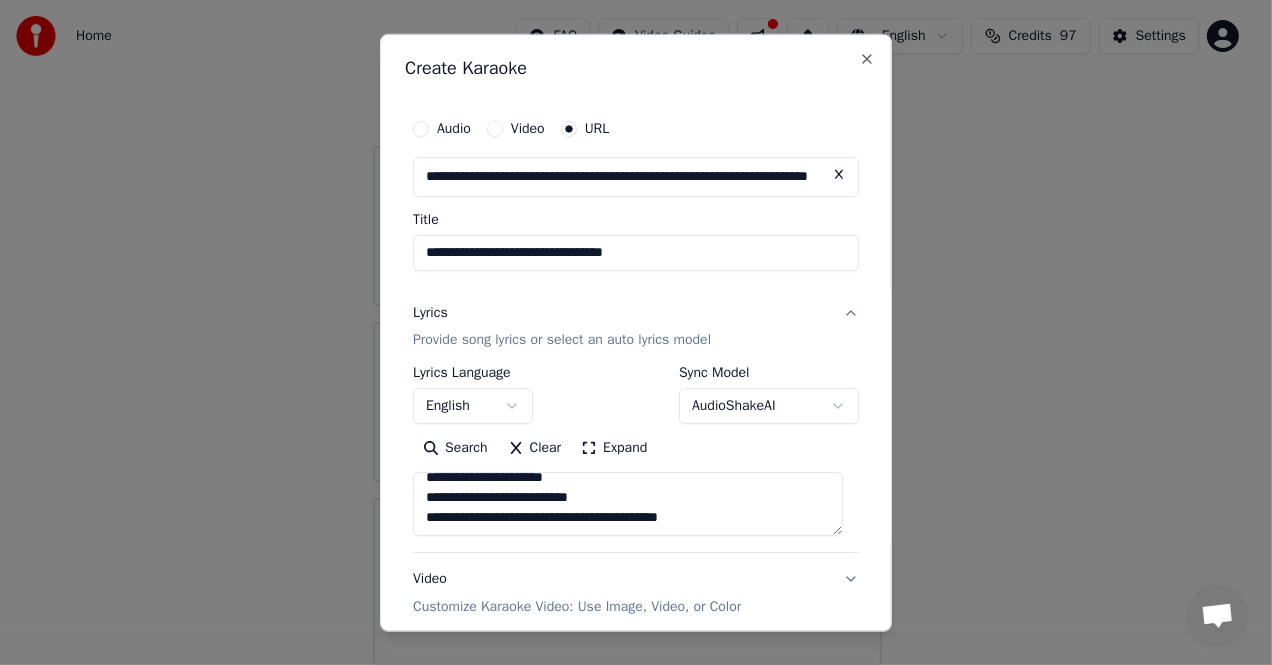 type on "**********" 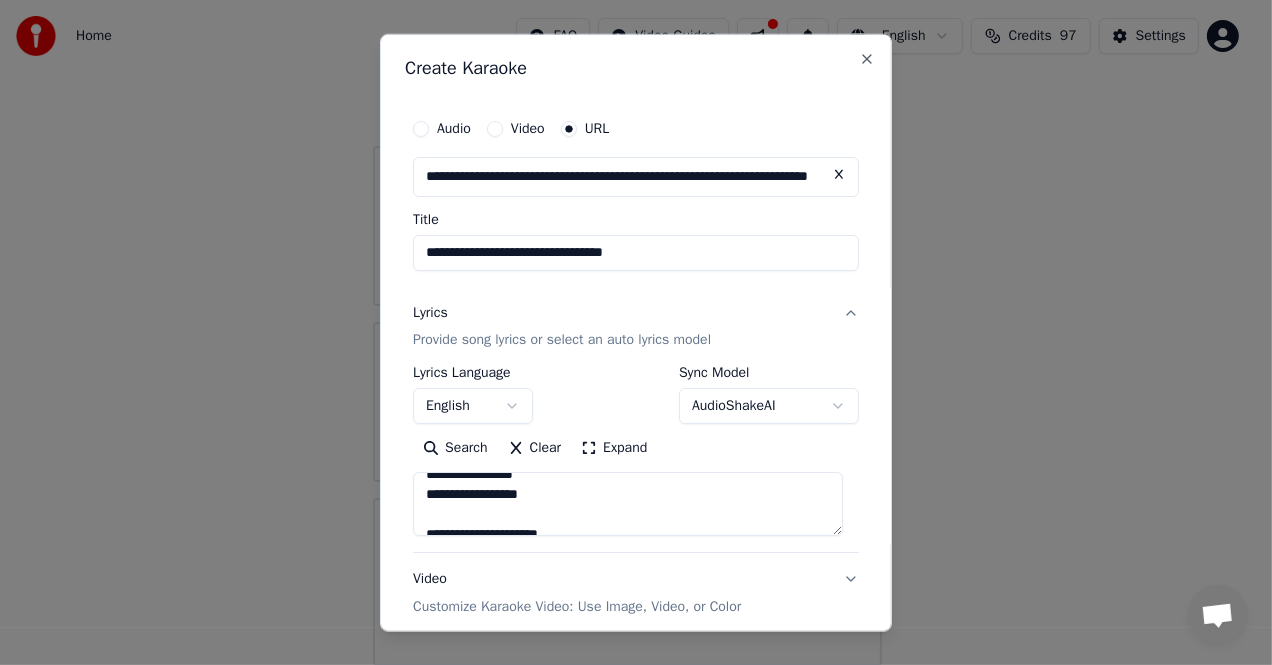 scroll, scrollTop: 0, scrollLeft: 0, axis: both 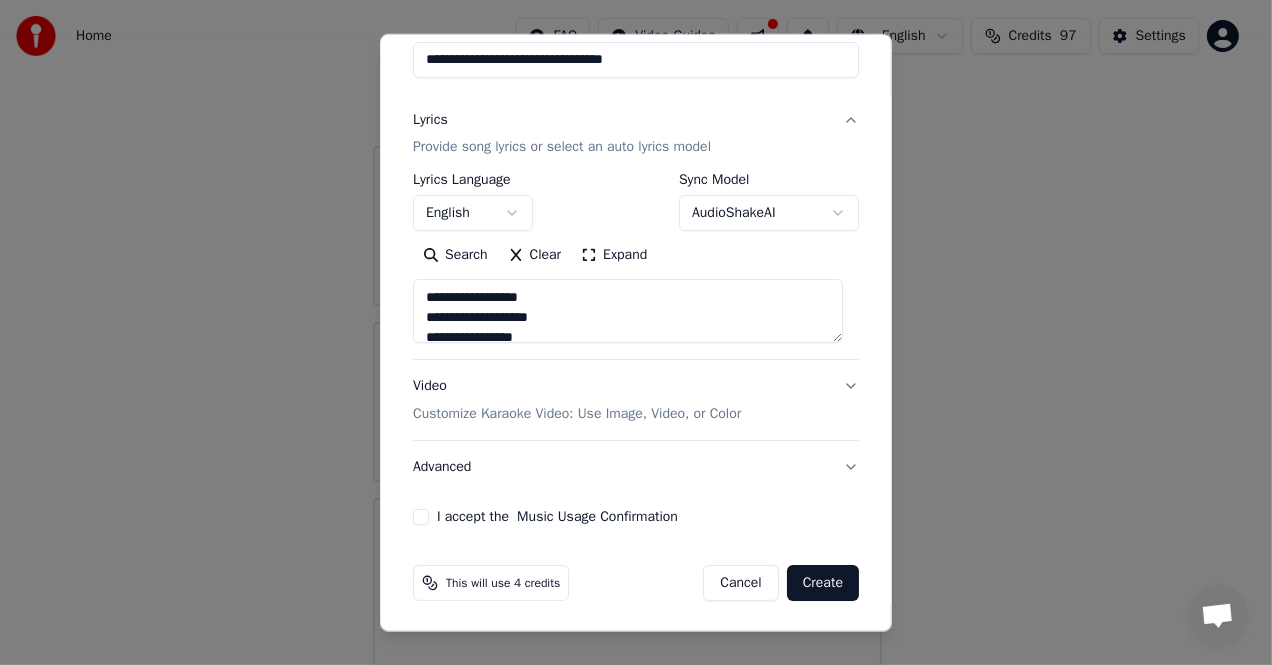 click on "Customize Karaoke Video: Use Image, Video, or Color" at bounding box center [577, 414] 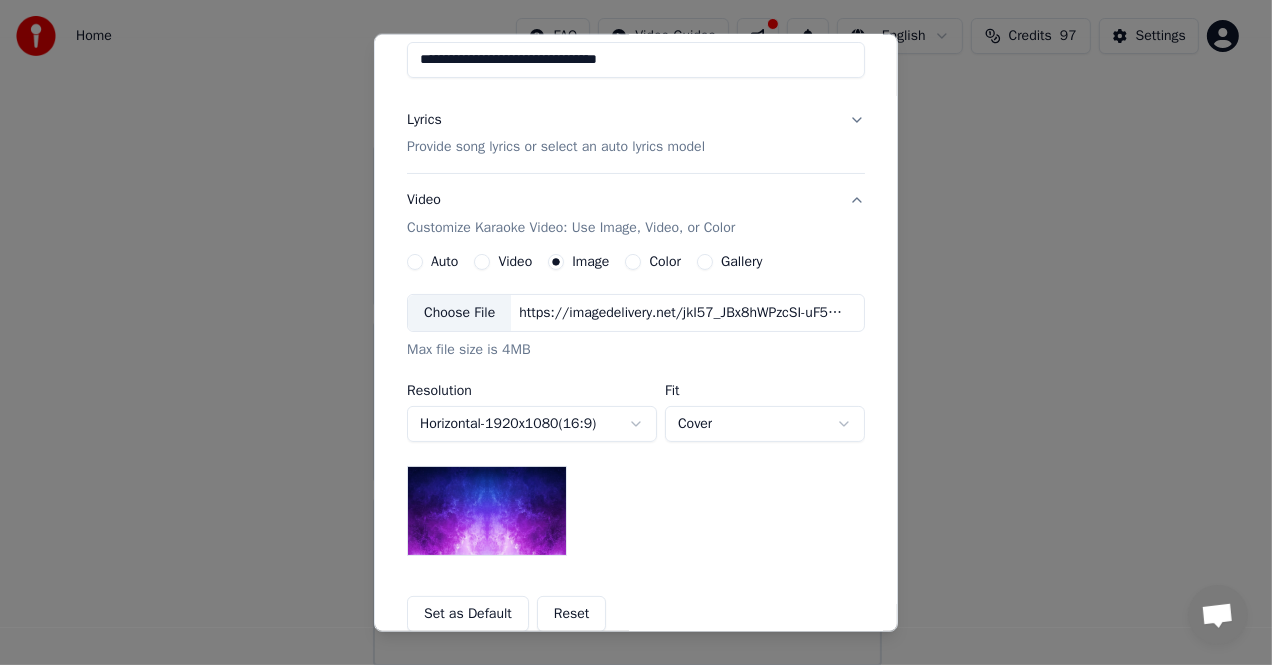click at bounding box center [487, 511] 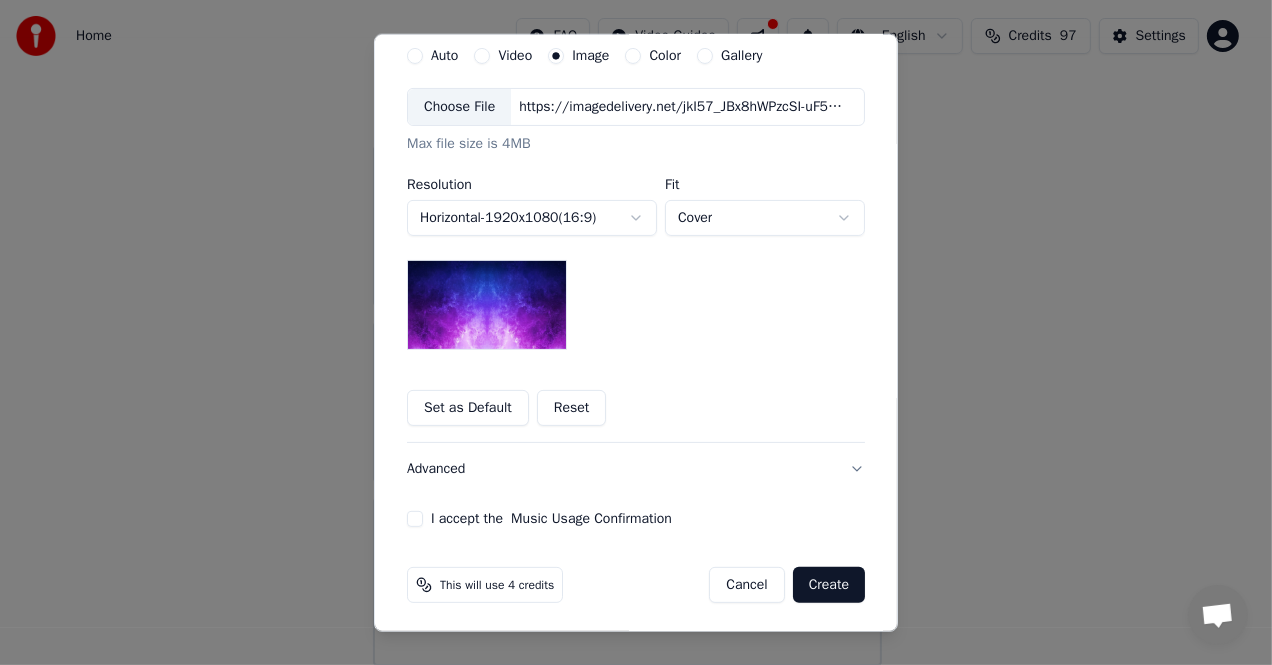 scroll, scrollTop: 400, scrollLeft: 0, axis: vertical 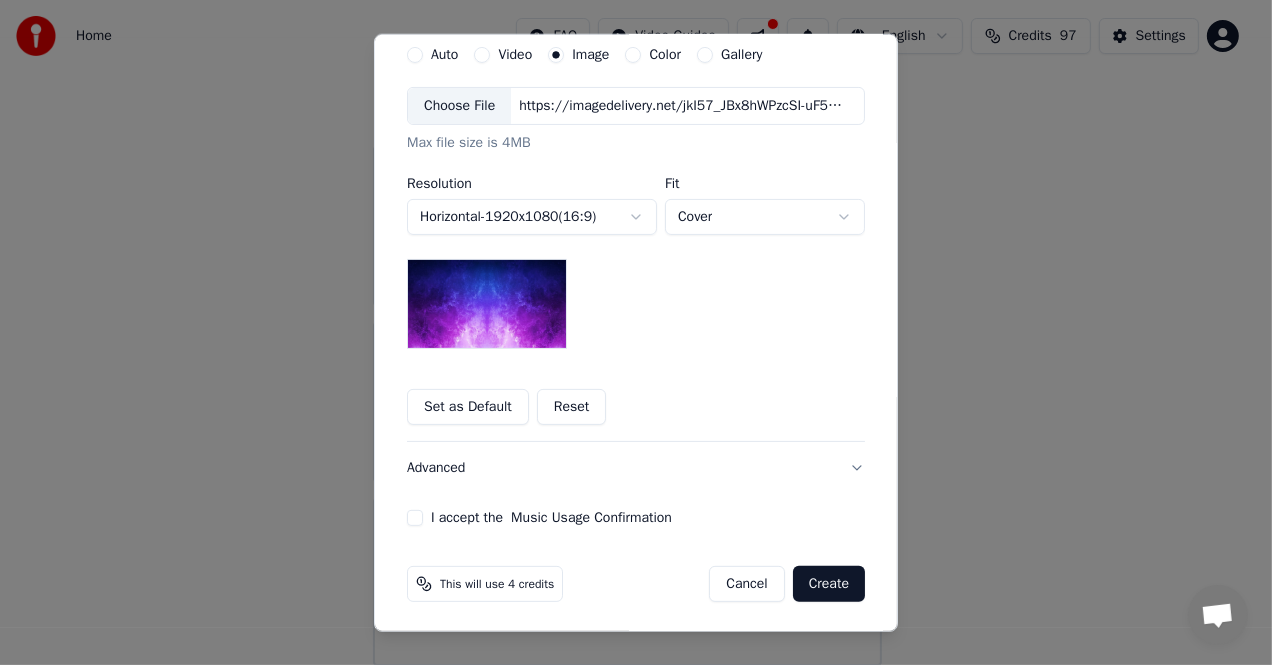 click on "I accept the   Music Usage Confirmation" at bounding box center [415, 518] 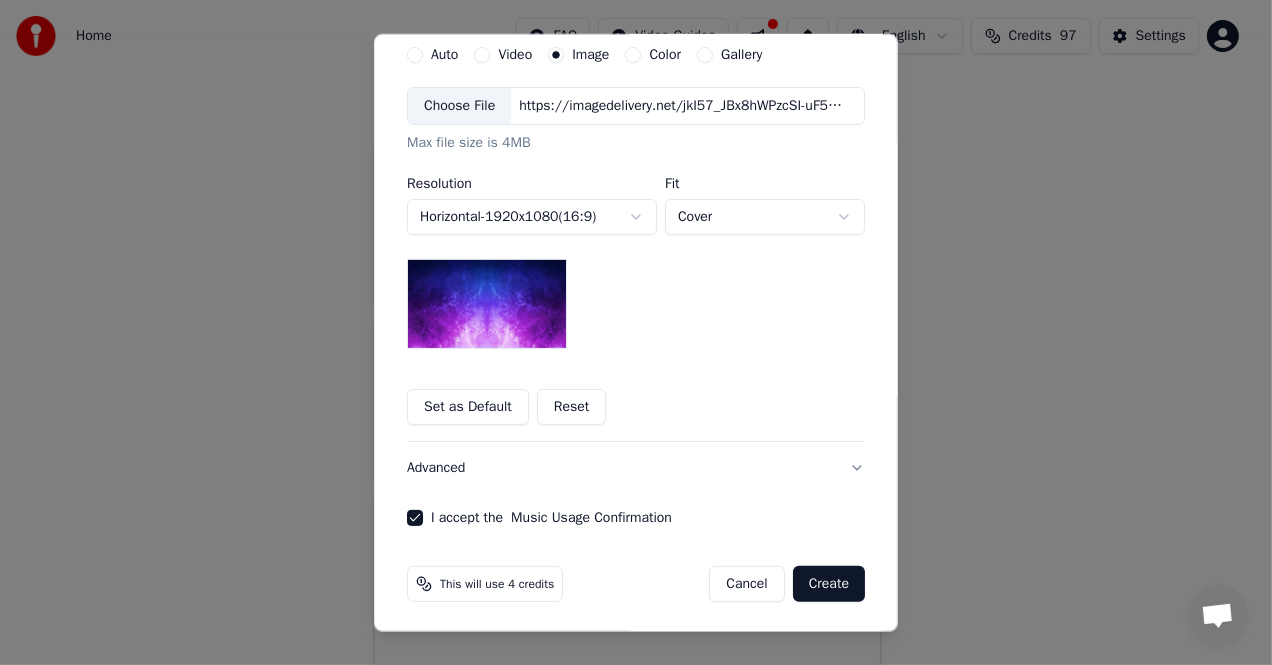 click on "Create" at bounding box center (829, 584) 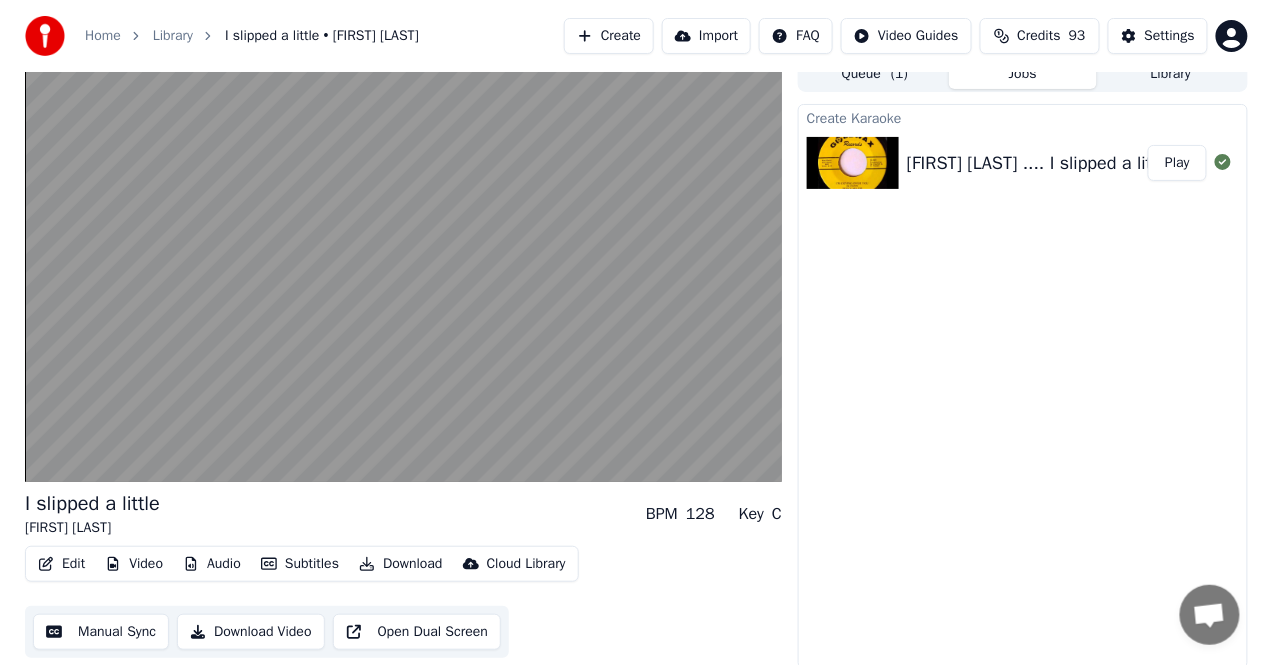 scroll, scrollTop: 19, scrollLeft: 0, axis: vertical 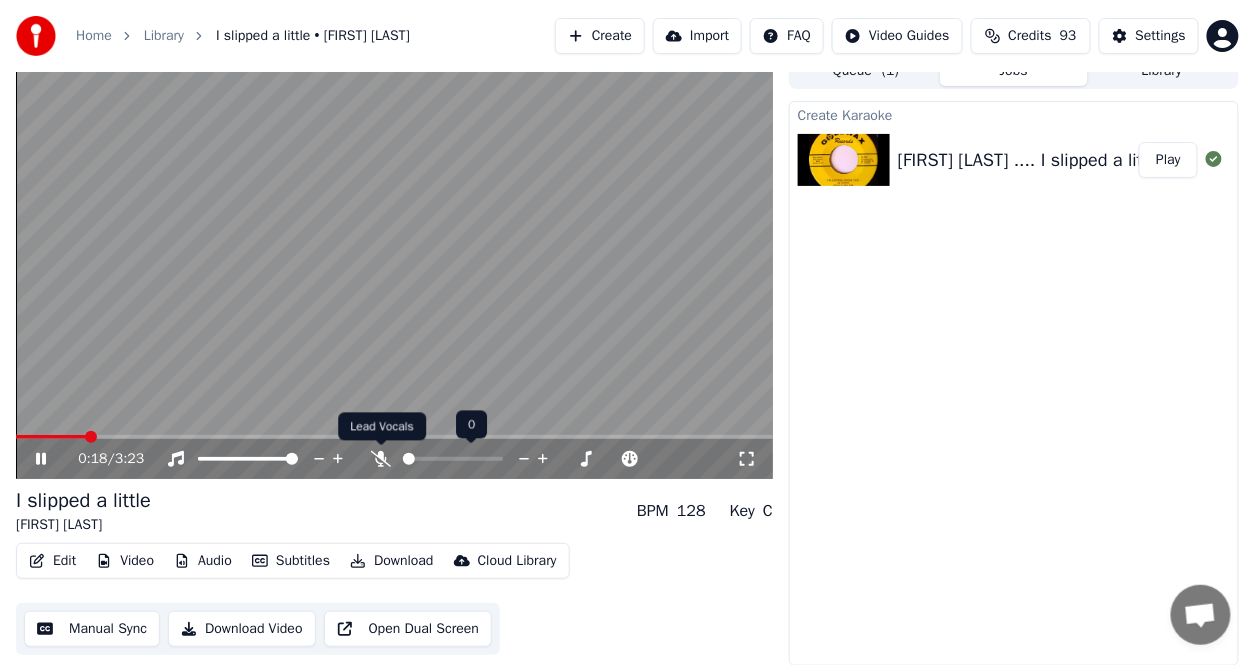 click 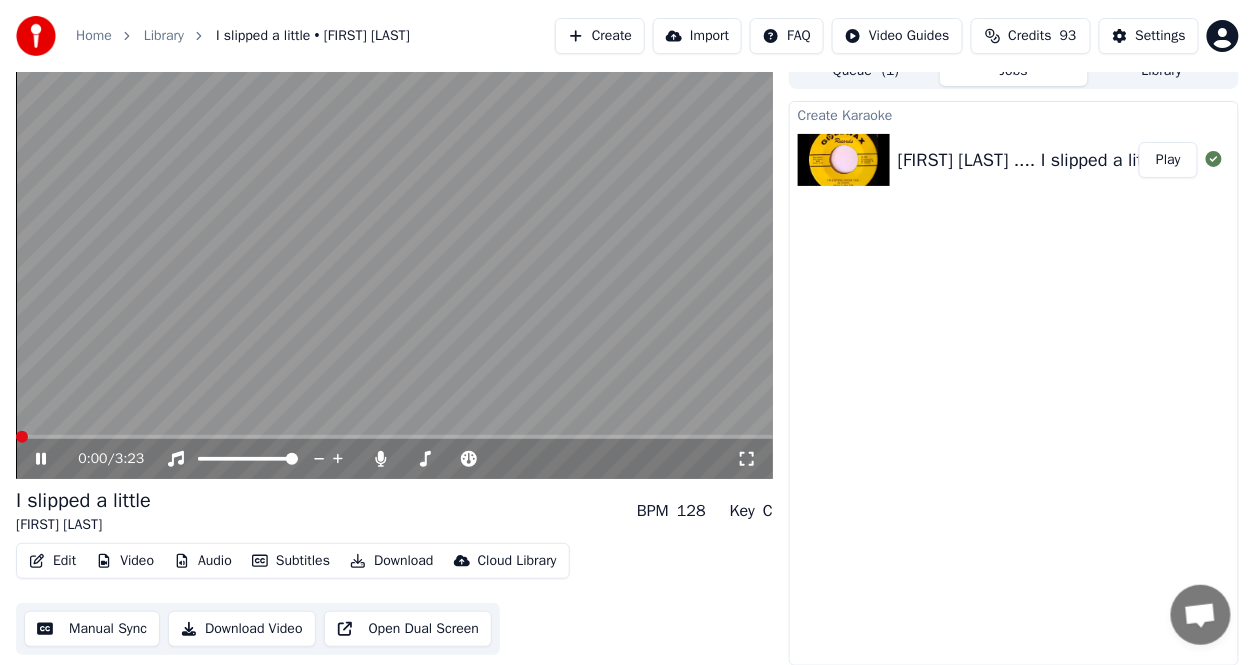 click at bounding box center (22, 437) 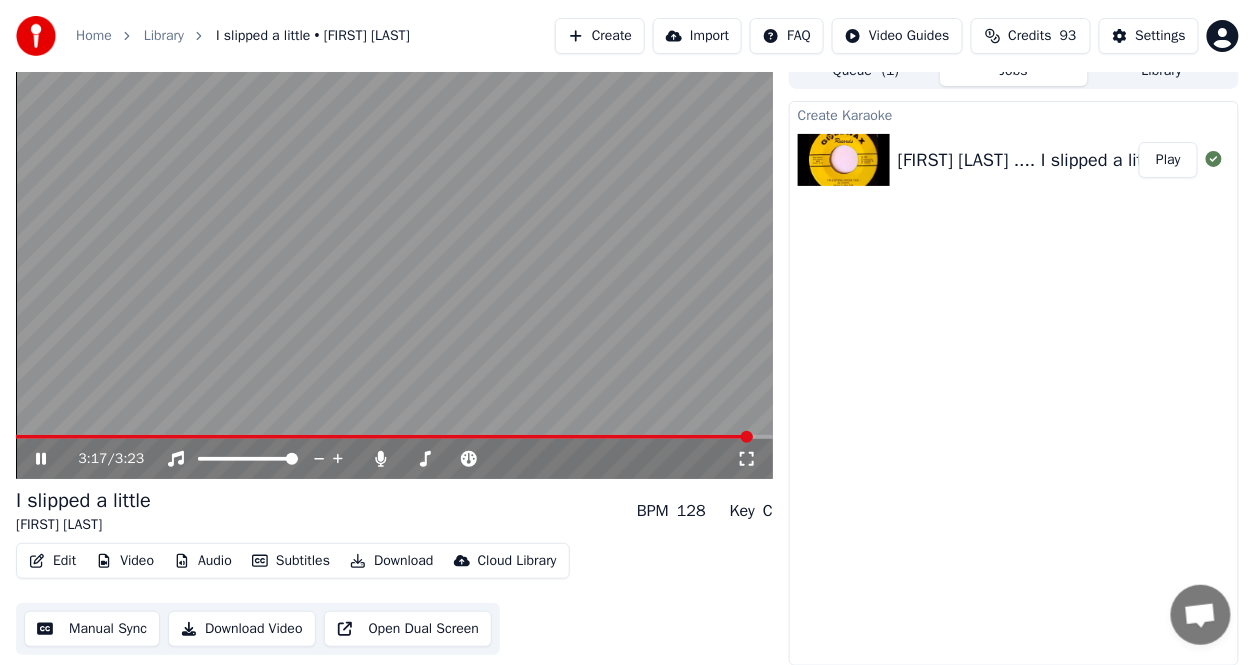 click on "Edit" at bounding box center (52, 561) 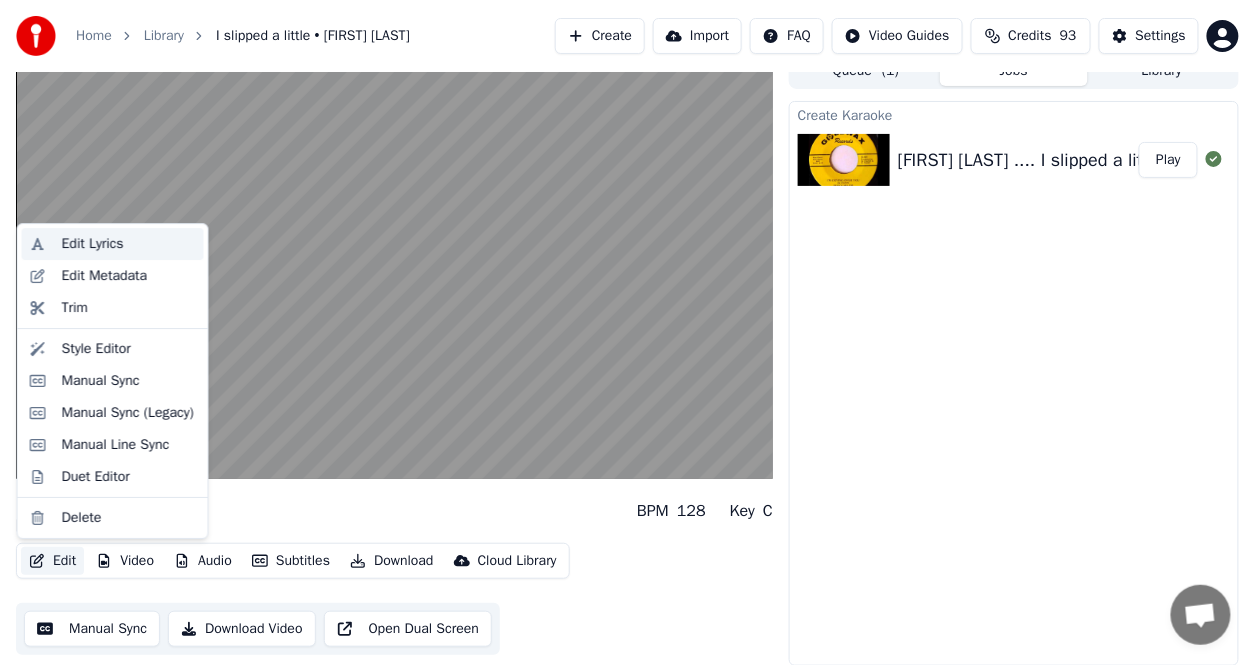 click on "Edit Lyrics" at bounding box center (93, 244) 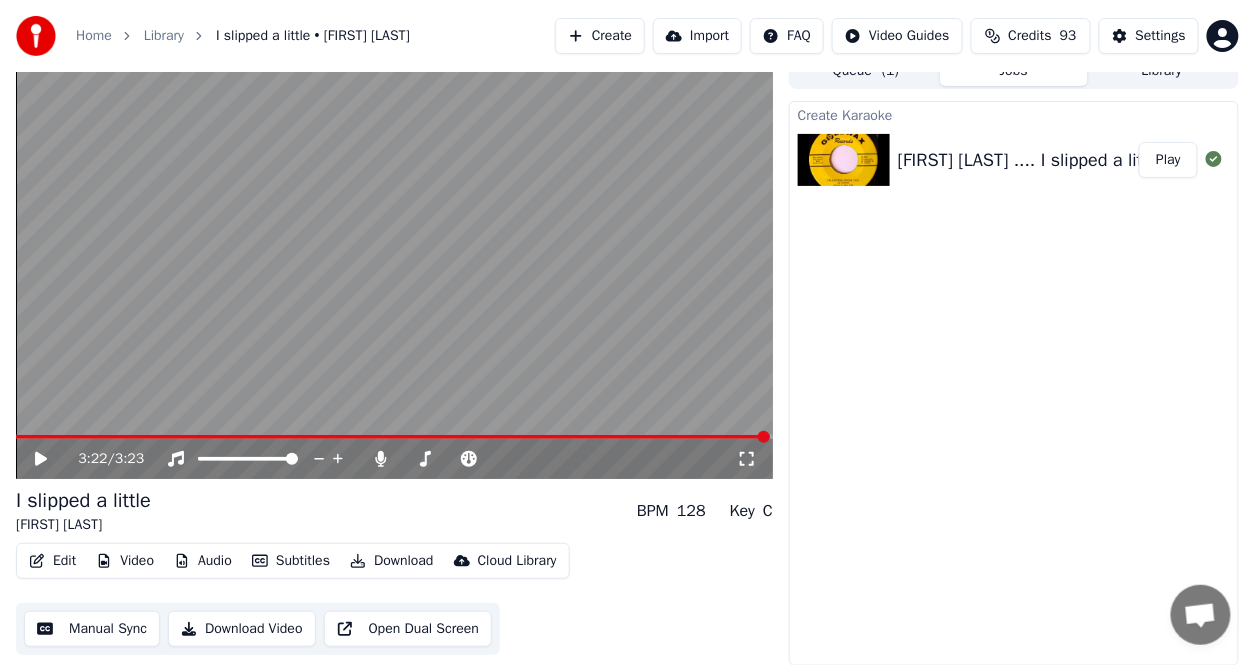 click 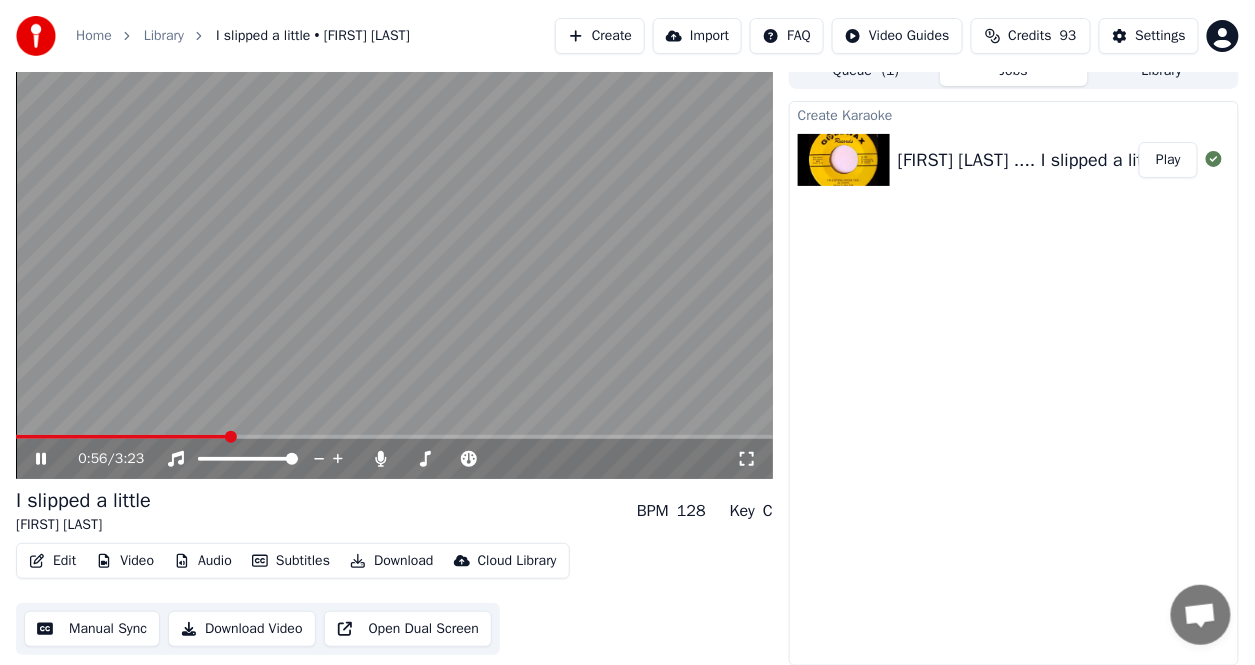 click 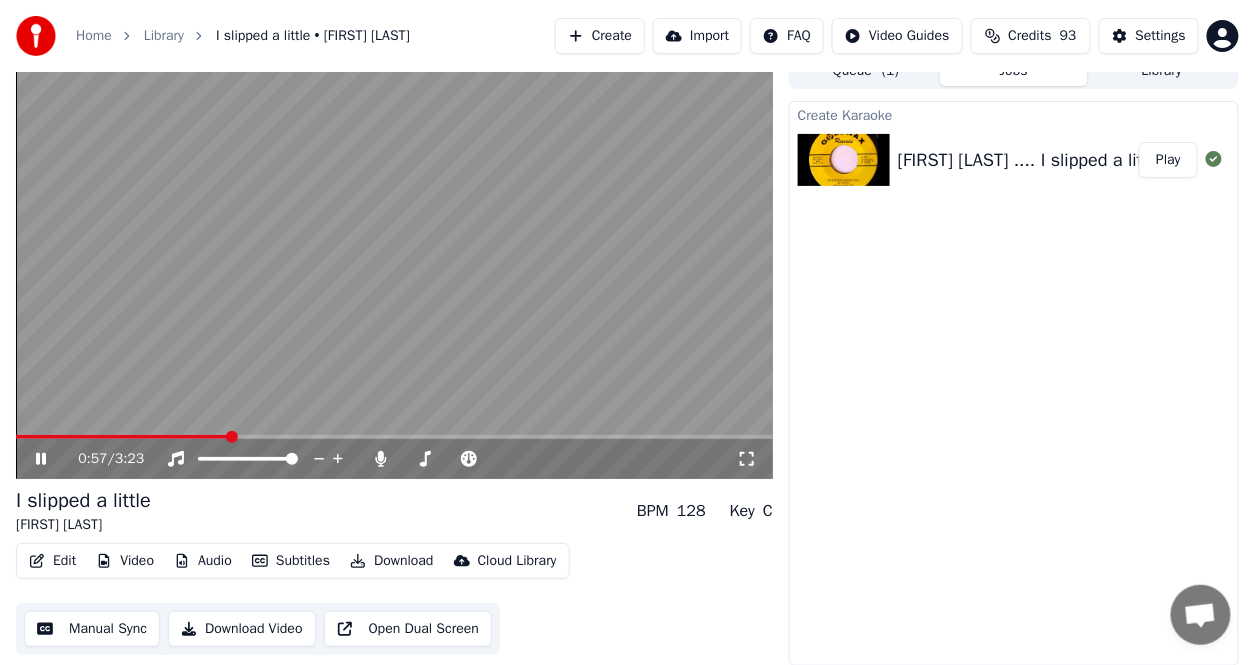 click 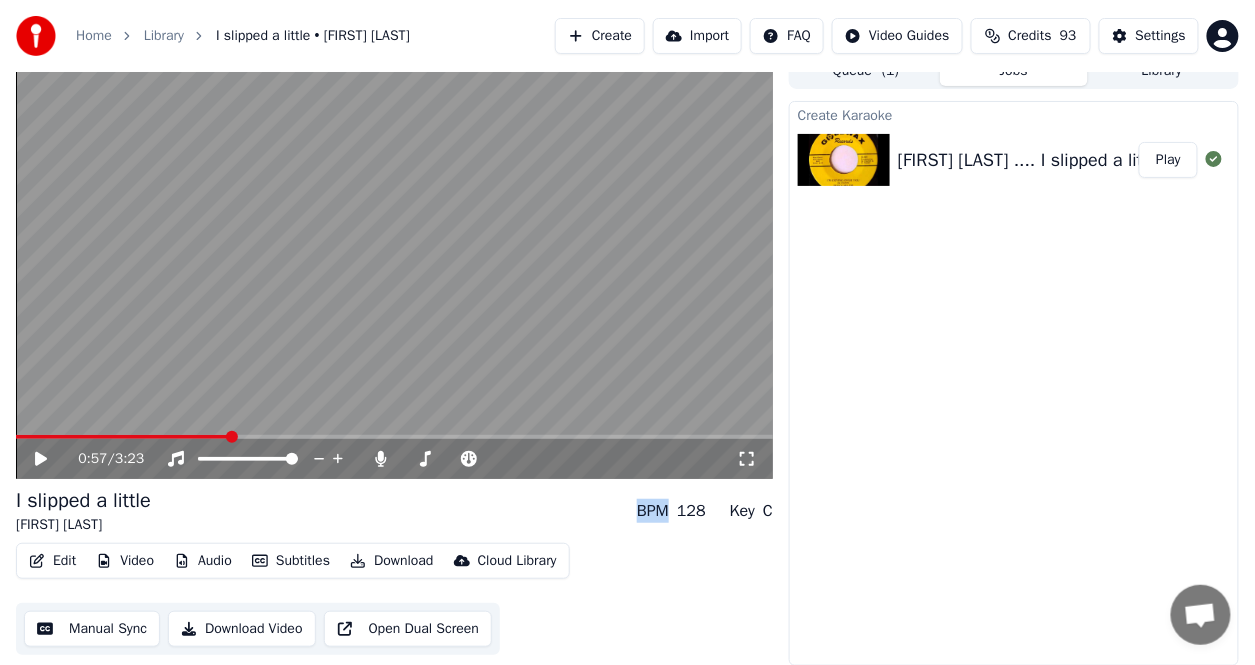 click on "Edit" at bounding box center [52, 561] 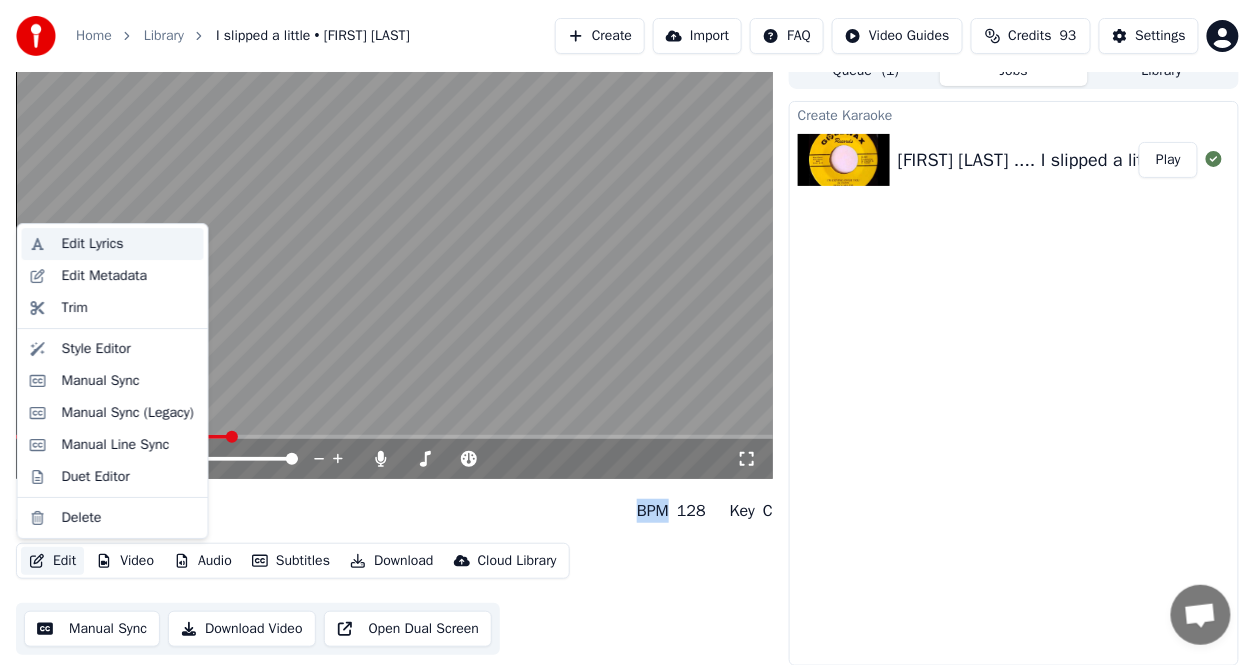 click on "Edit Lyrics" at bounding box center [93, 244] 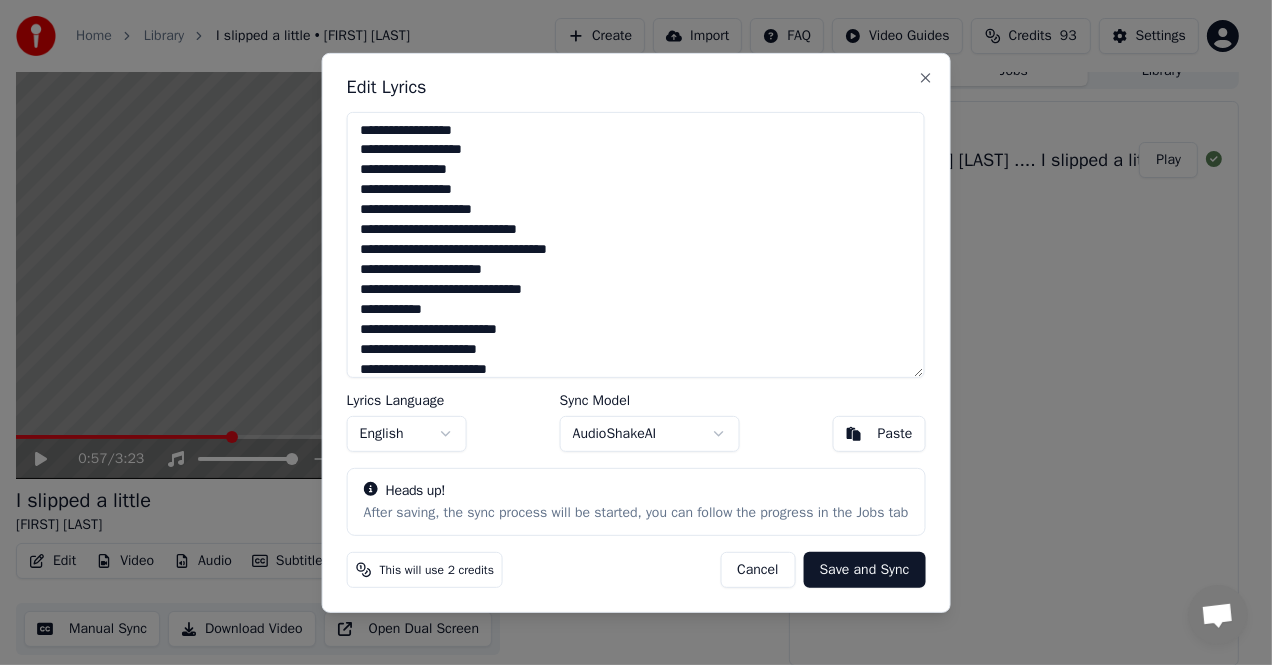 click at bounding box center [636, 244] 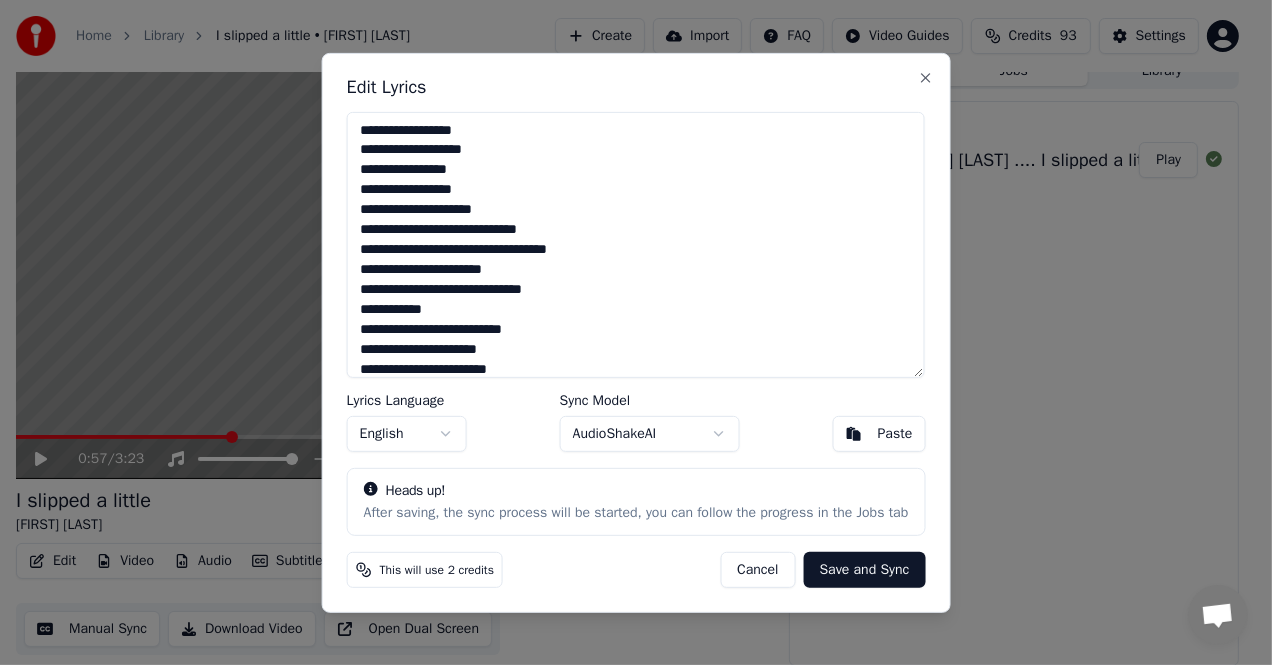 type on "**********" 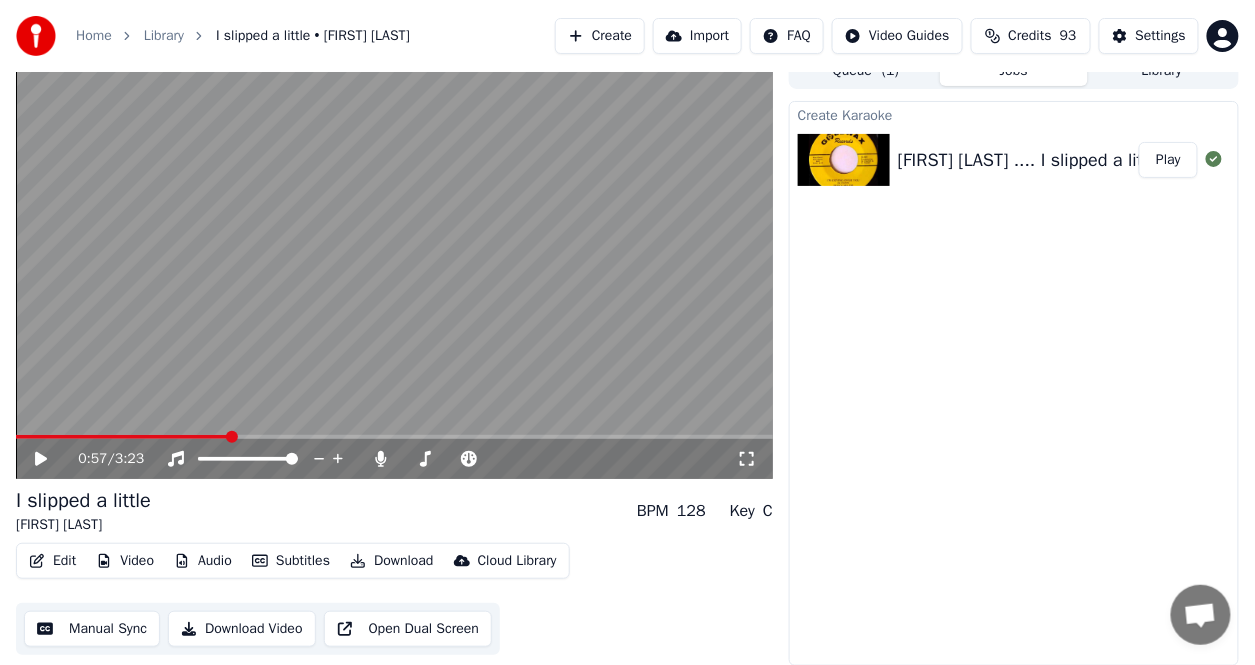 click 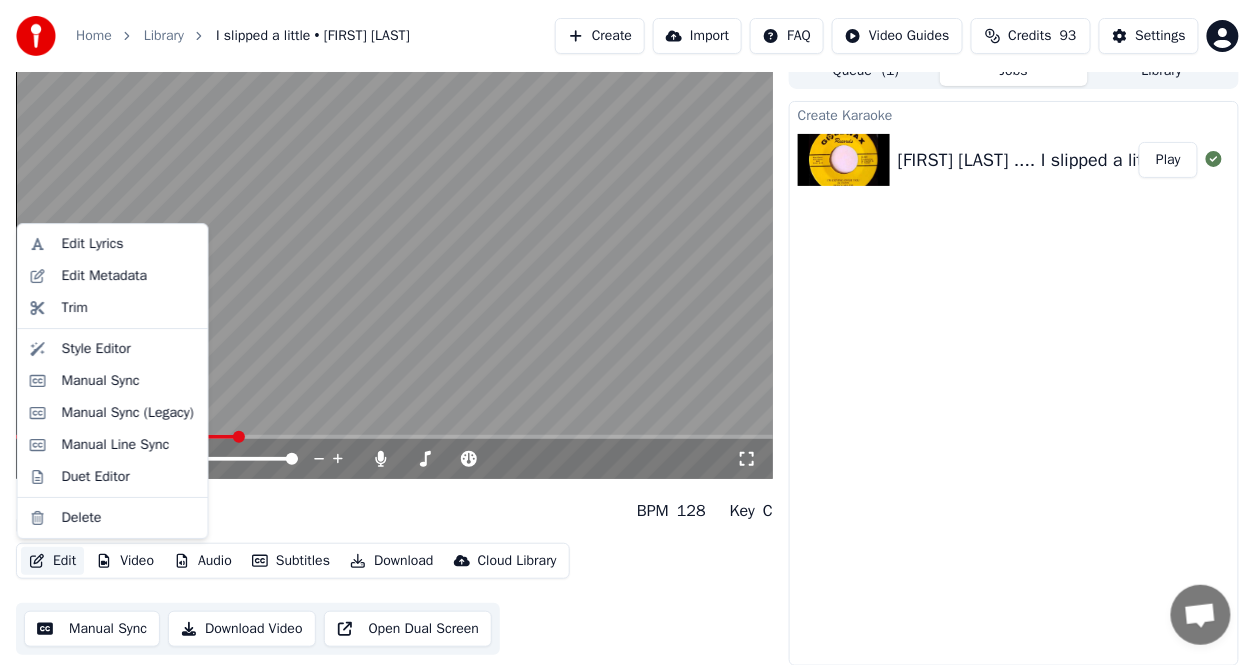 click on "Edit" at bounding box center [52, 561] 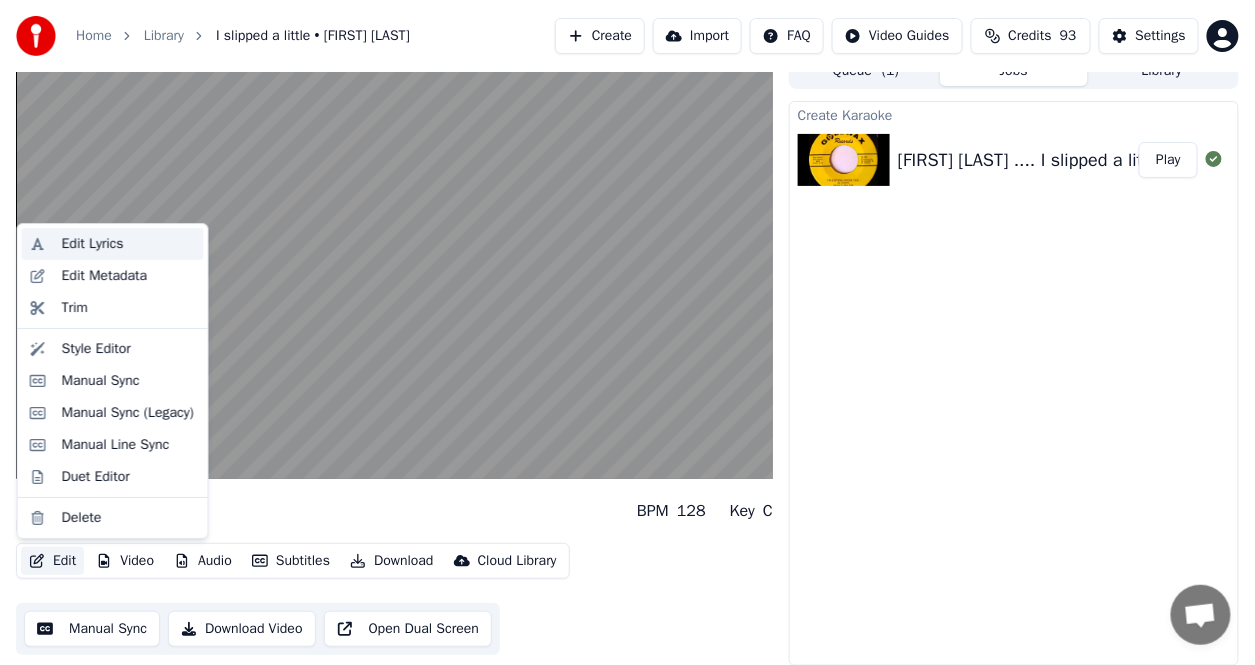 click on "Edit Lyrics" at bounding box center (93, 244) 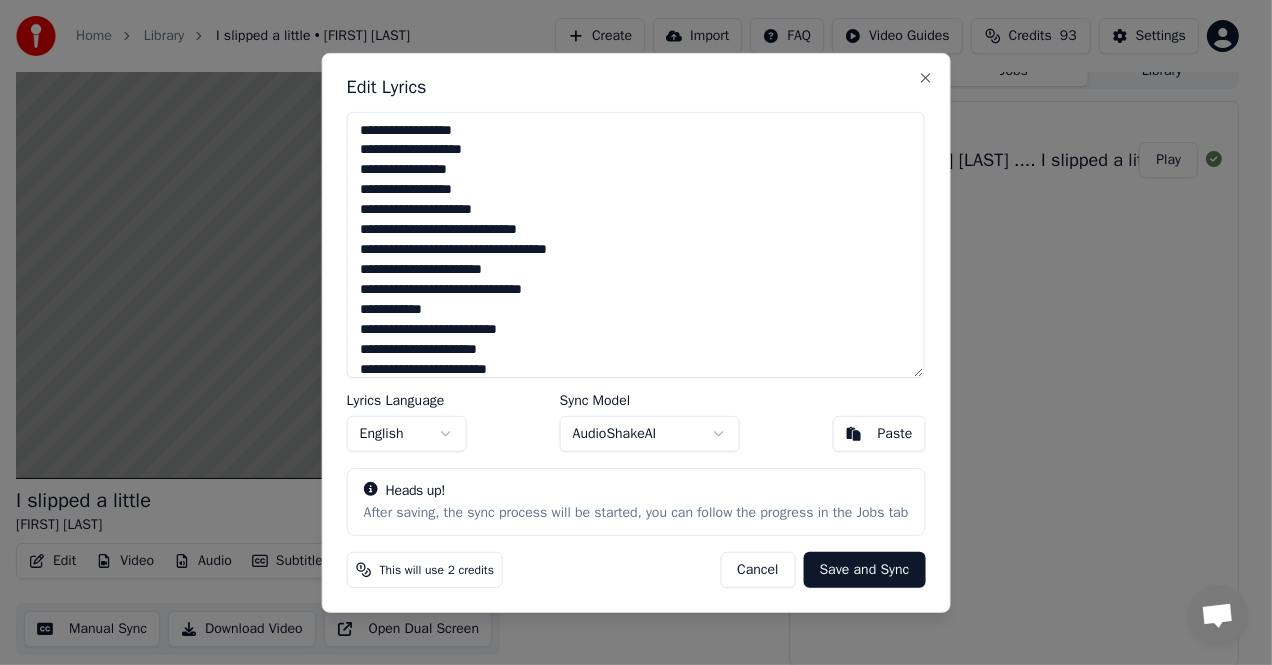 click on "Edit Lyrics Lyrics Language English Sync Model AudioShakeAI Paste Heads up! After saving, the sync process will be started, you can follow the progress in the Jobs tab This will use 2 credits Cancel Save and Sync Close" at bounding box center (636, 332) 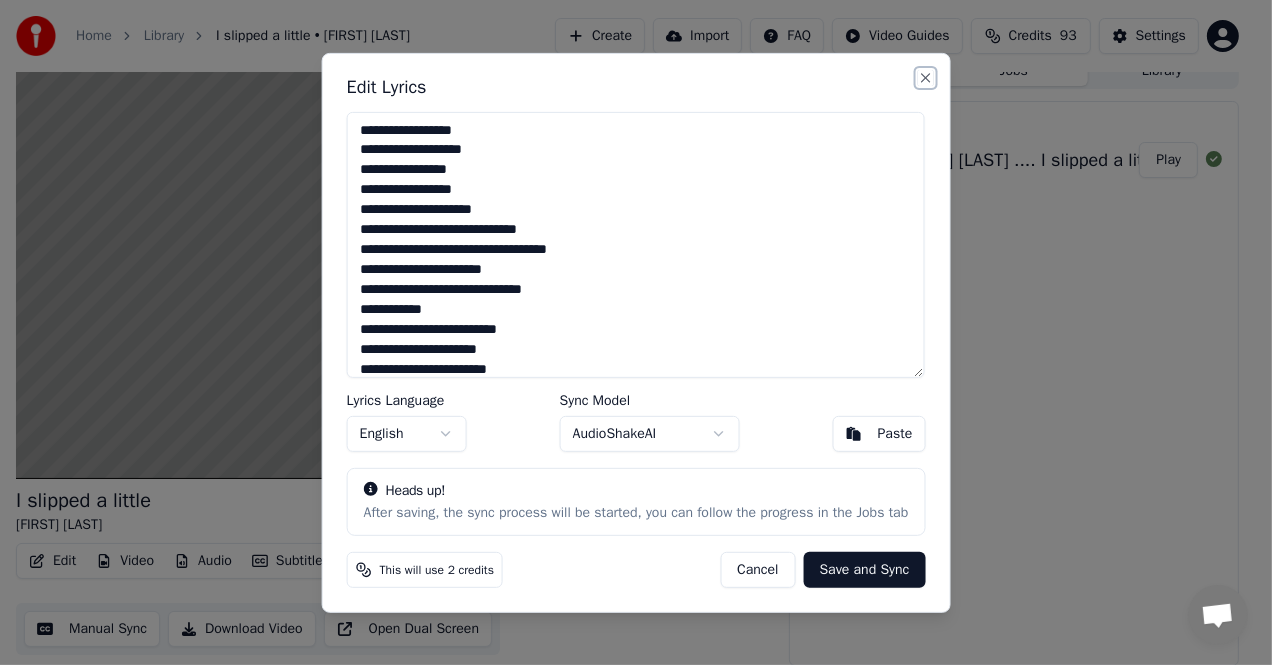 click on "Close" at bounding box center (925, 77) 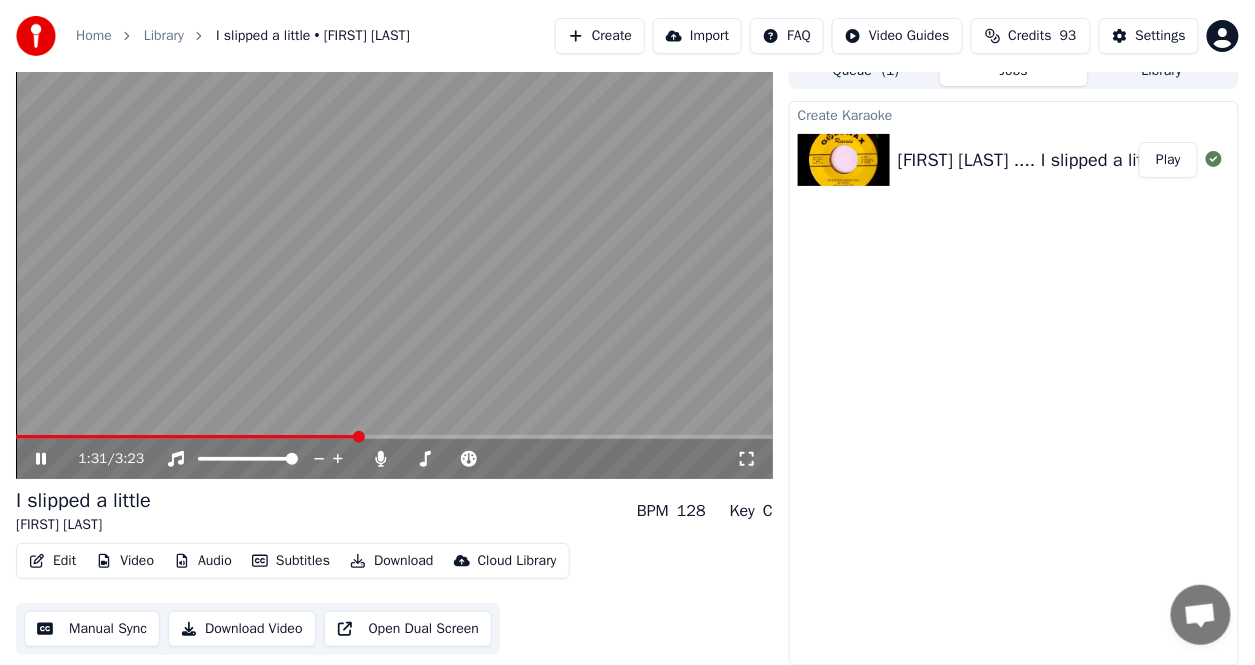 click 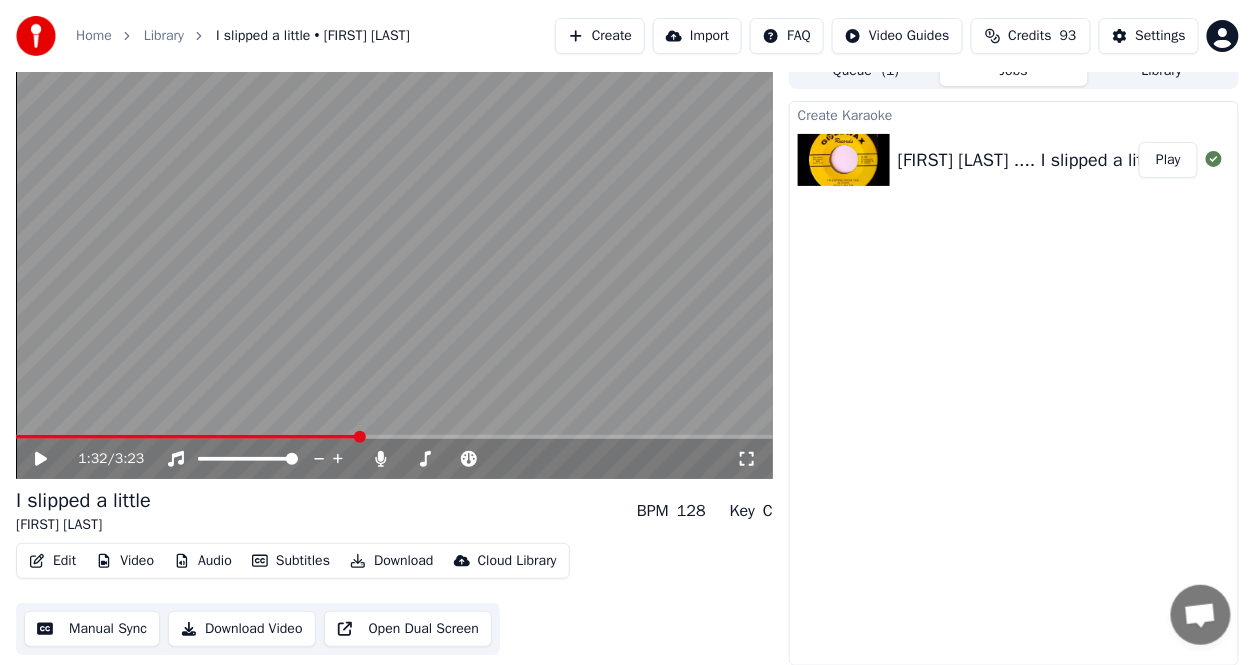 click at bounding box center (394, 266) 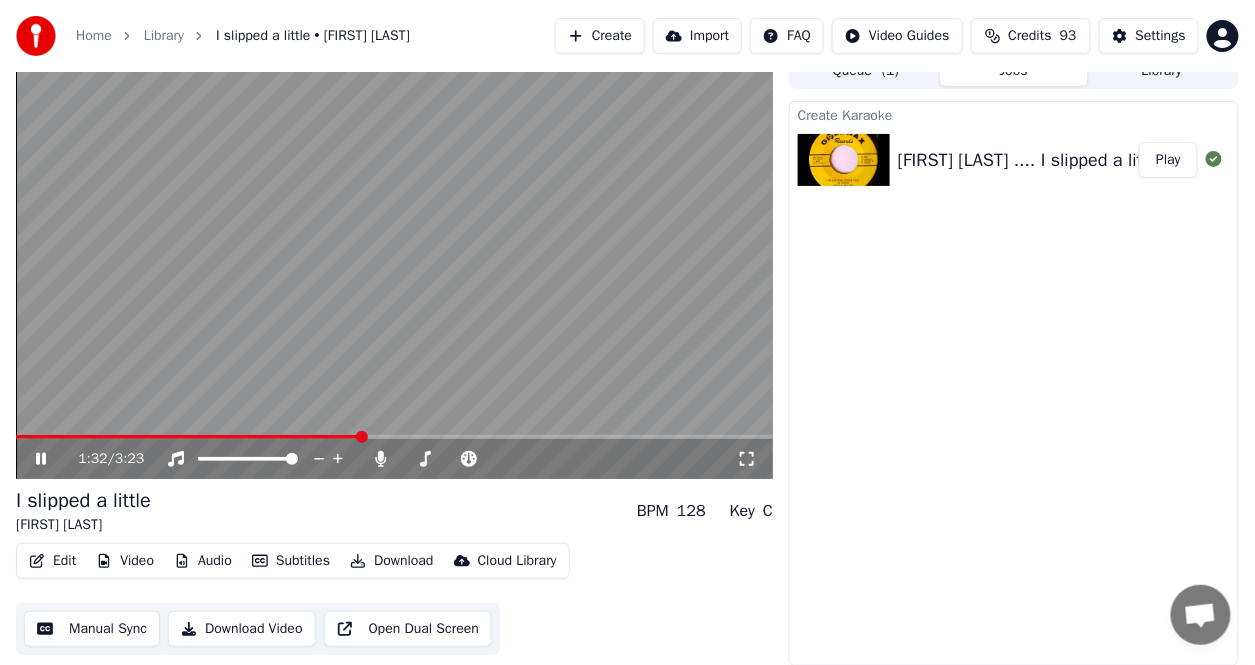 click at bounding box center [188, 437] 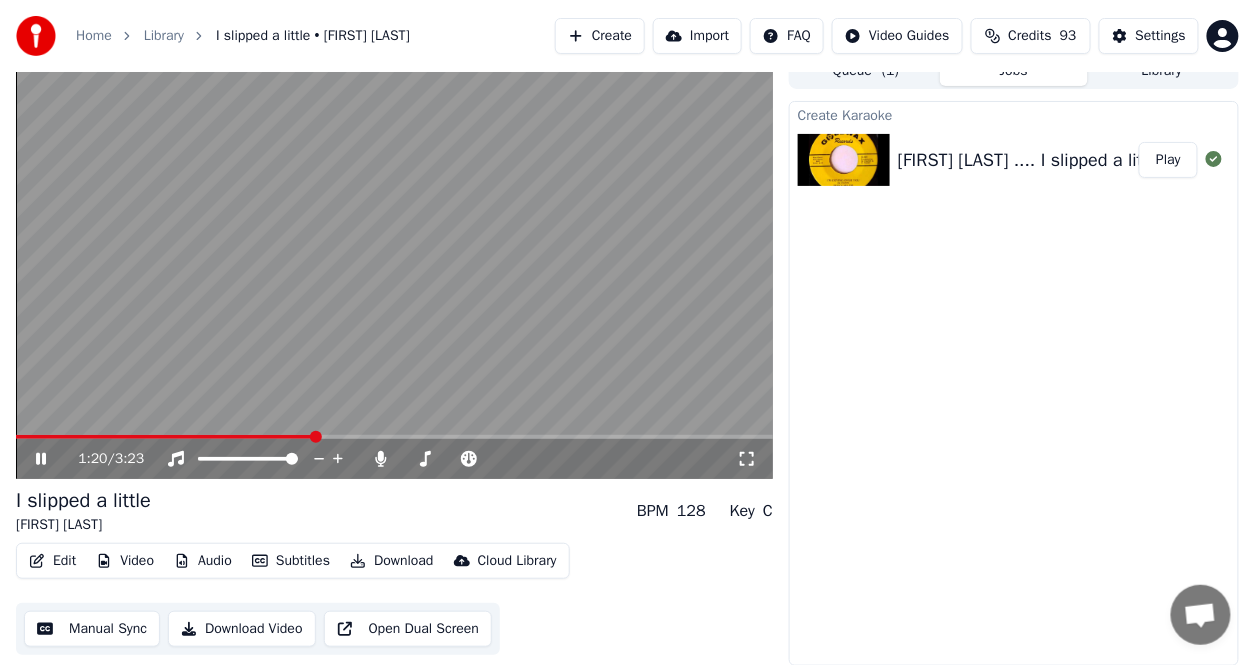 click at bounding box center [316, 437] 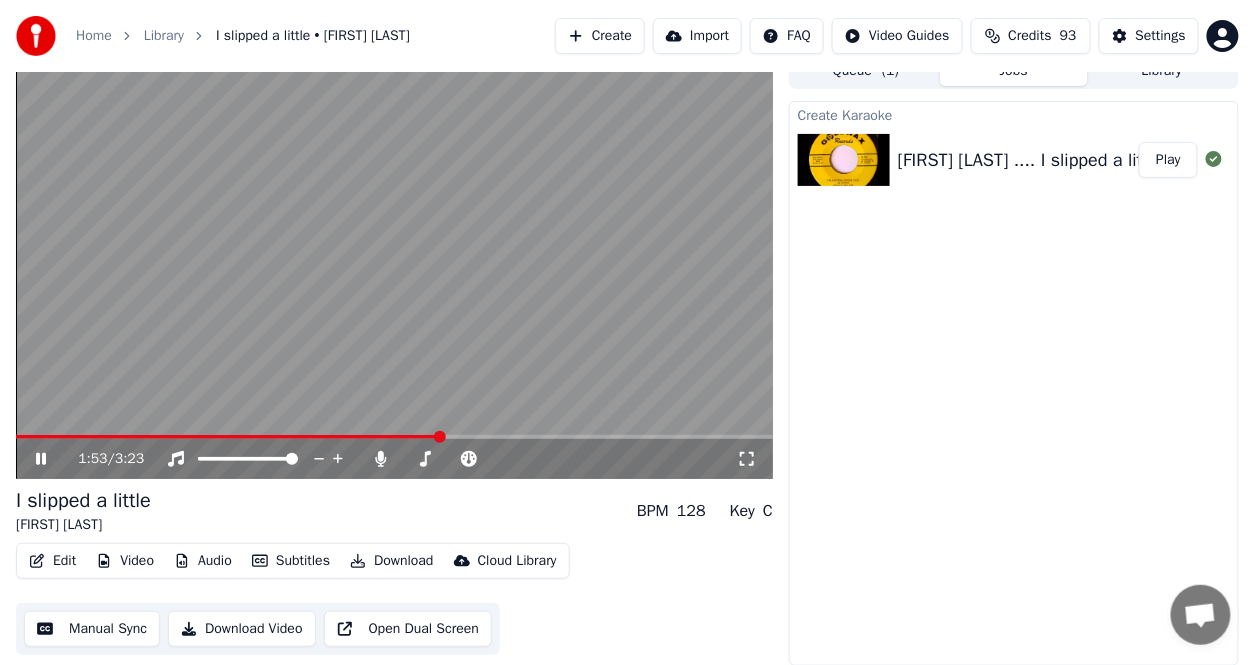 click 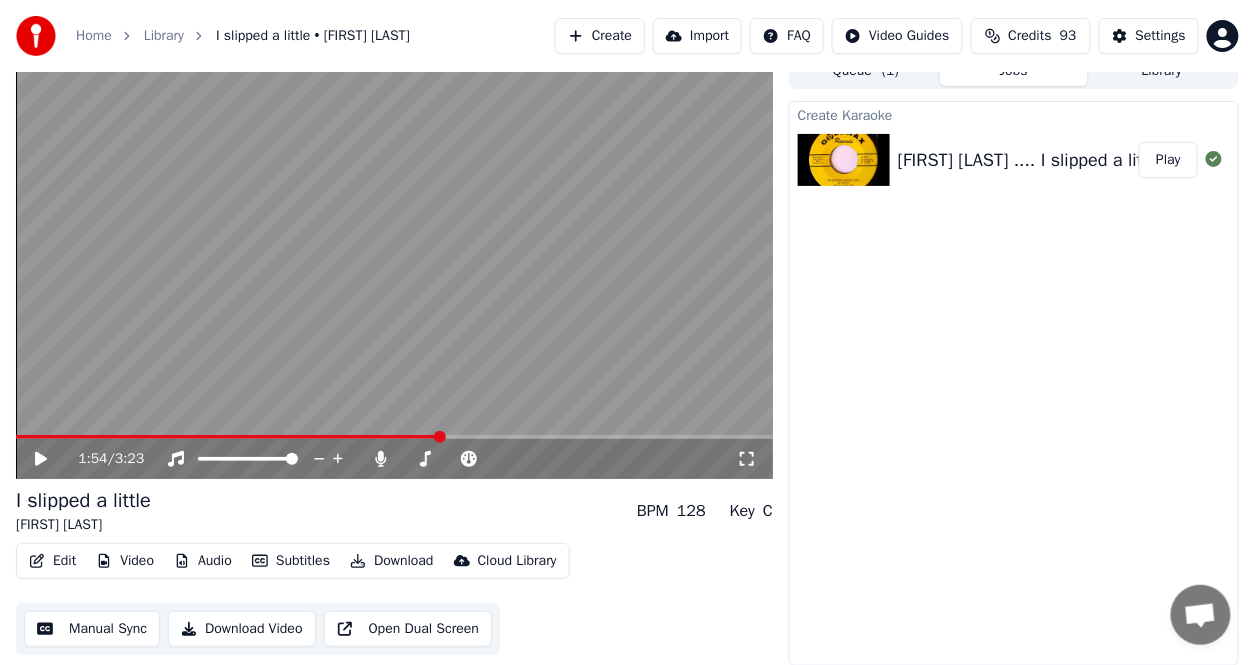 click on "1:54  /  3:23" at bounding box center [394, 459] 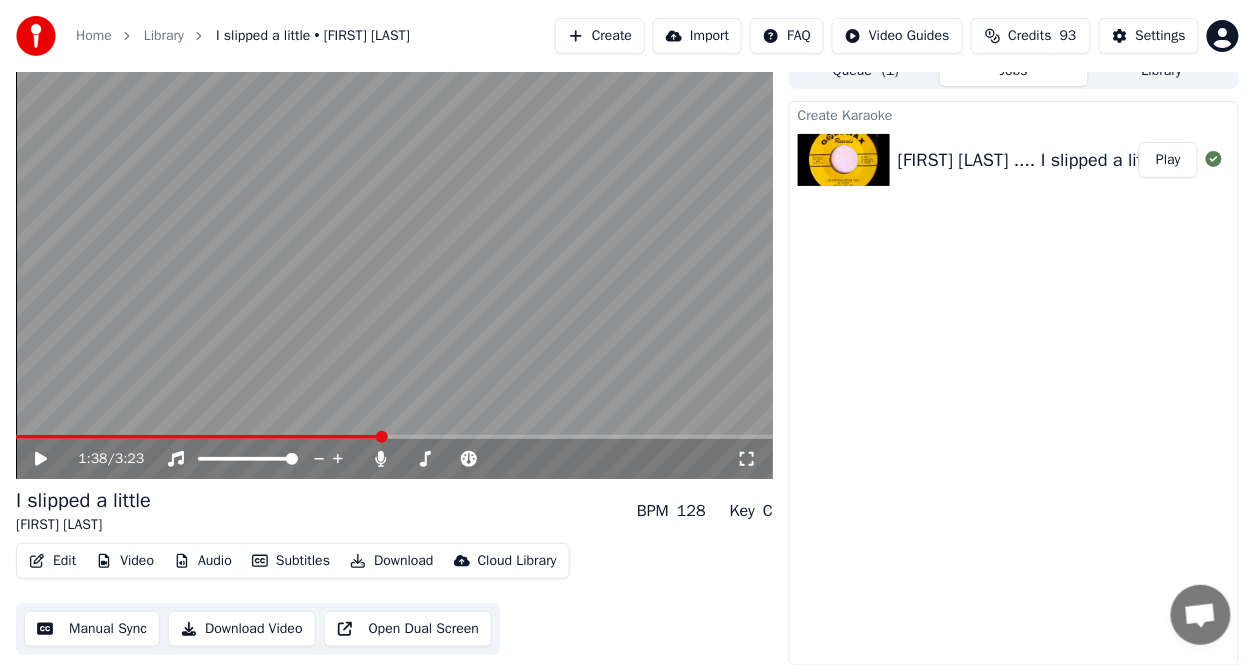 click at bounding box center (198, 437) 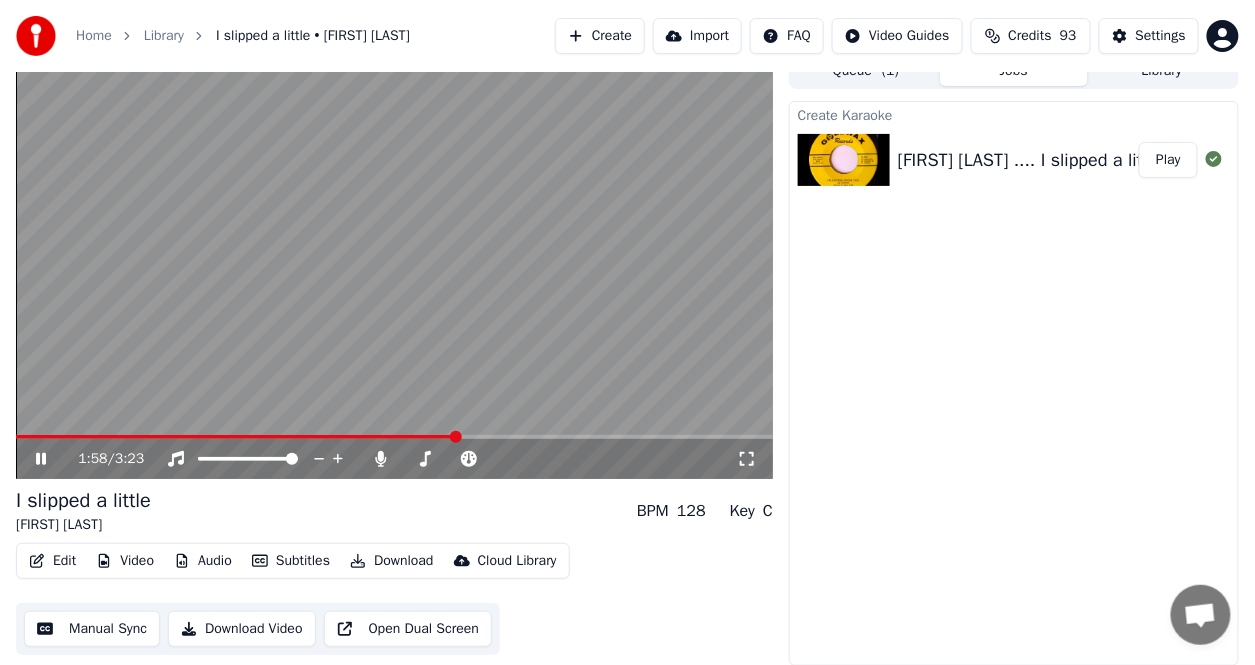 click at bounding box center [236, 437] 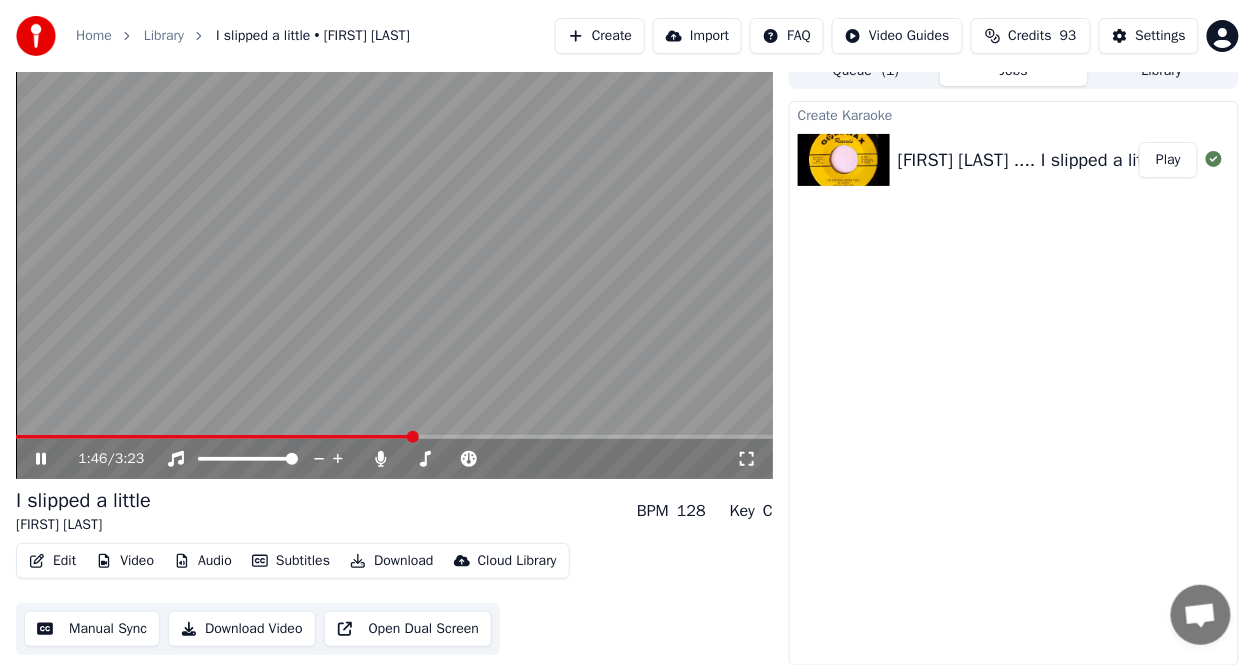click at bounding box center [214, 437] 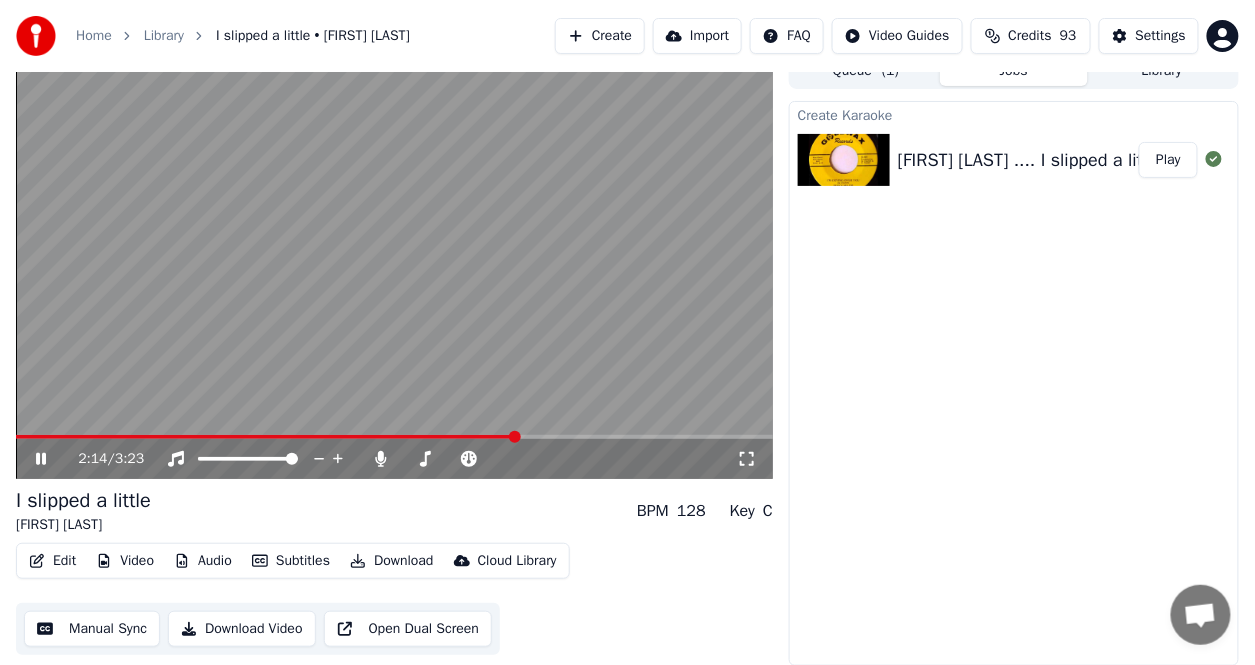 click at bounding box center (394, 266) 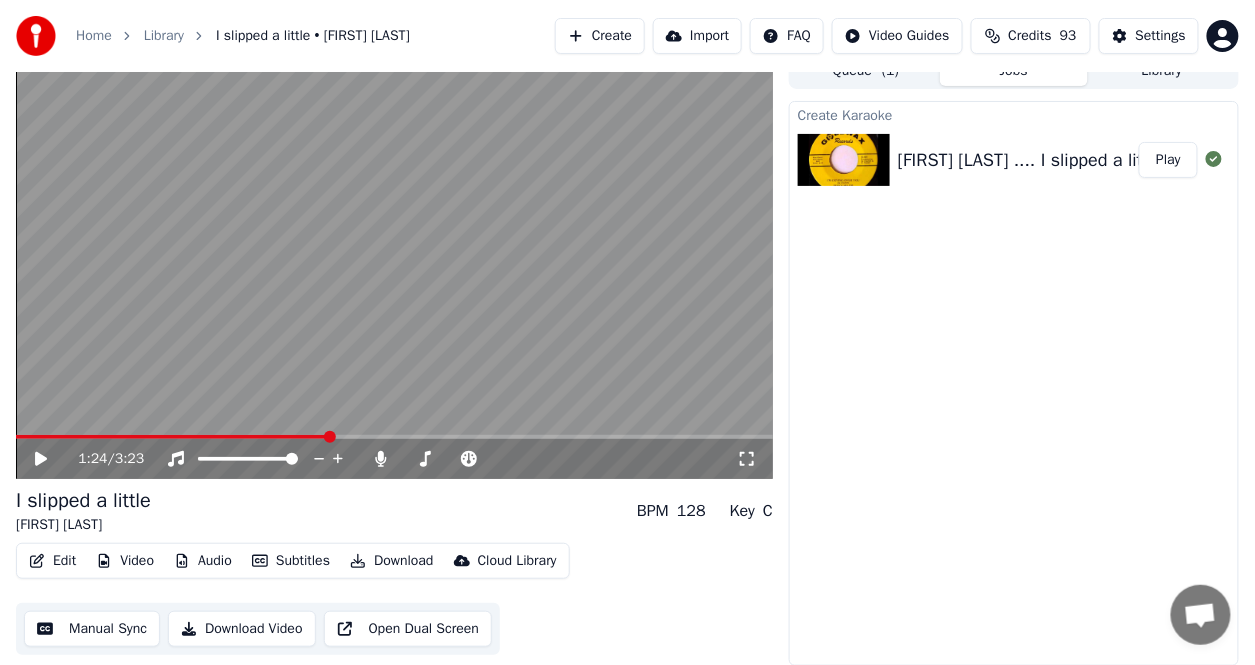 click at bounding box center (172, 437) 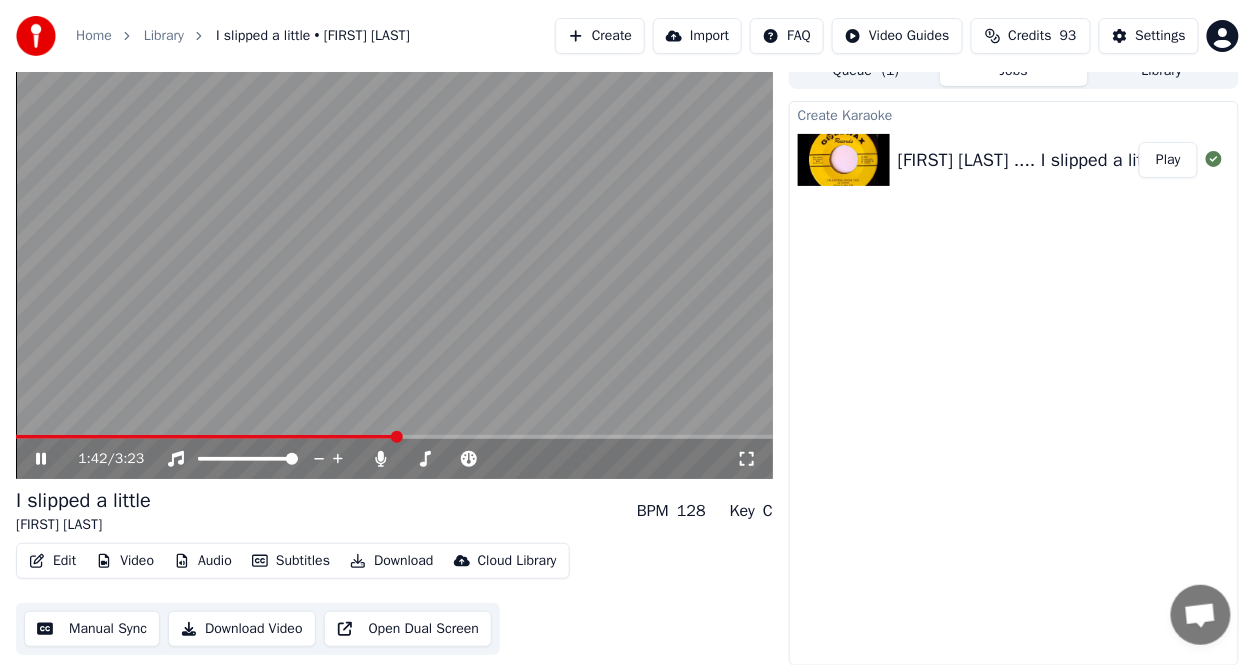 click 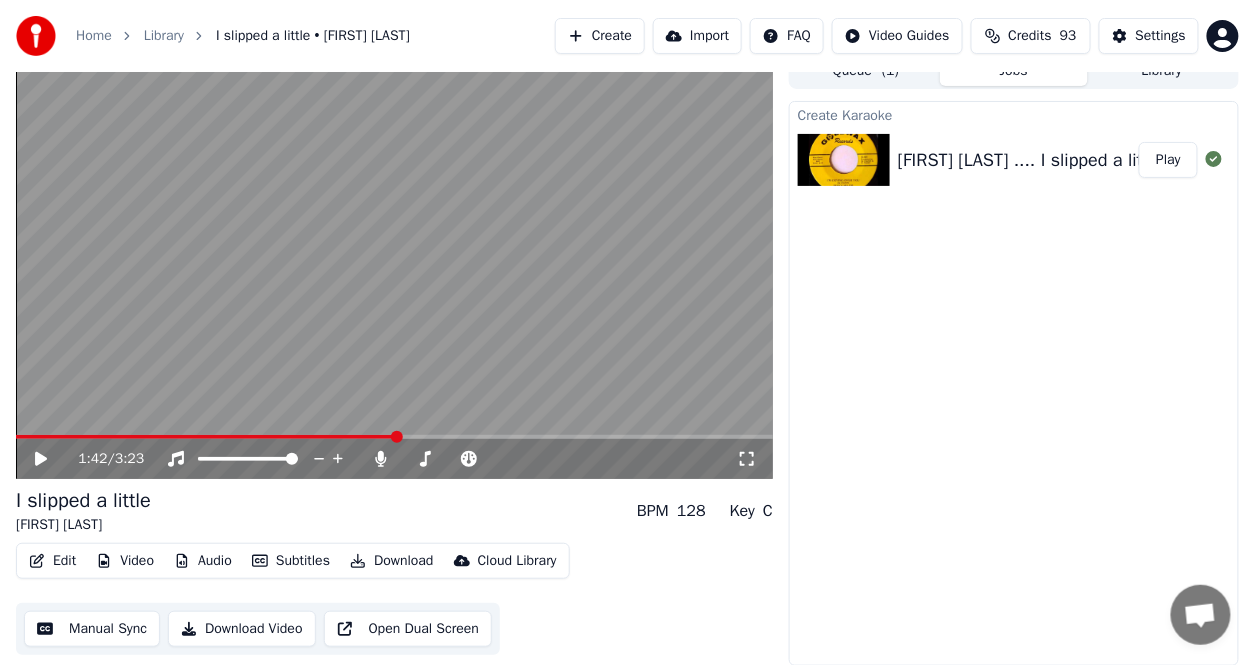 click 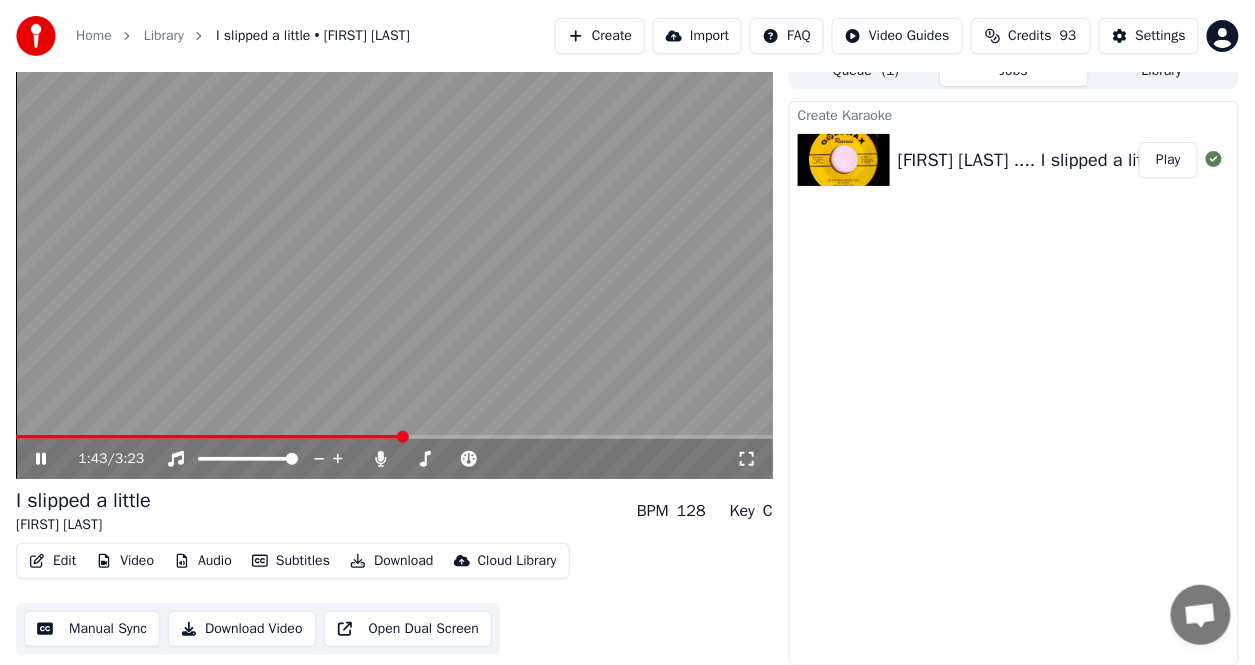 click at bounding box center [394, 266] 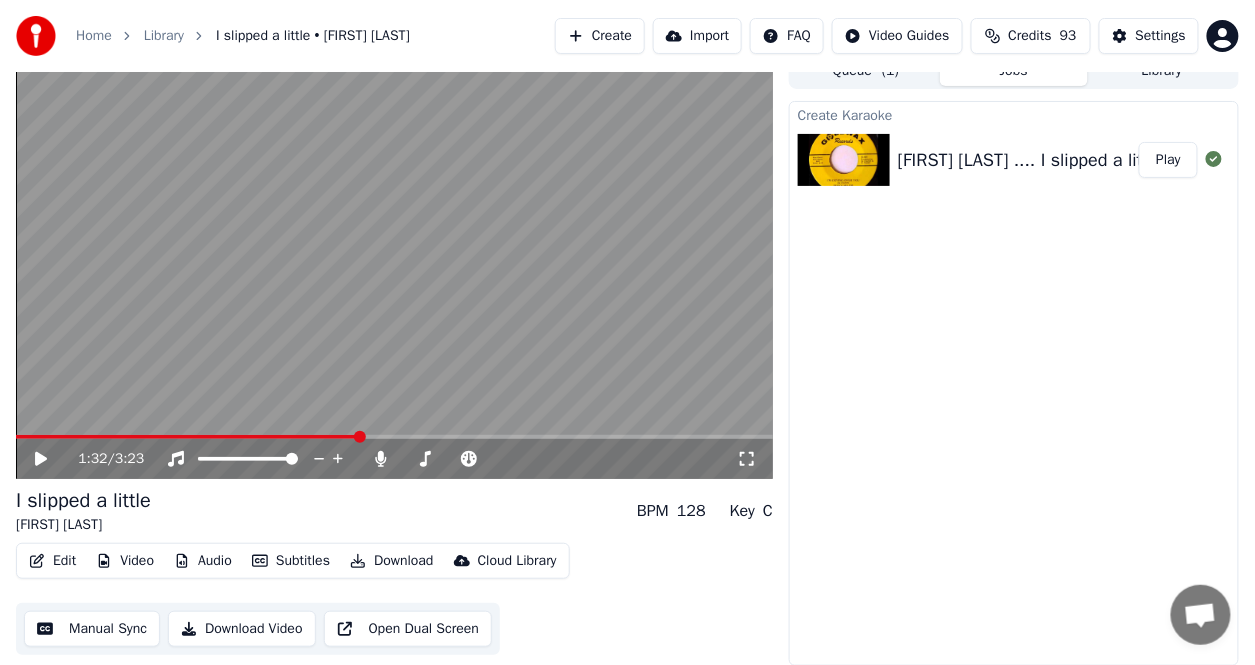 click at bounding box center (187, 437) 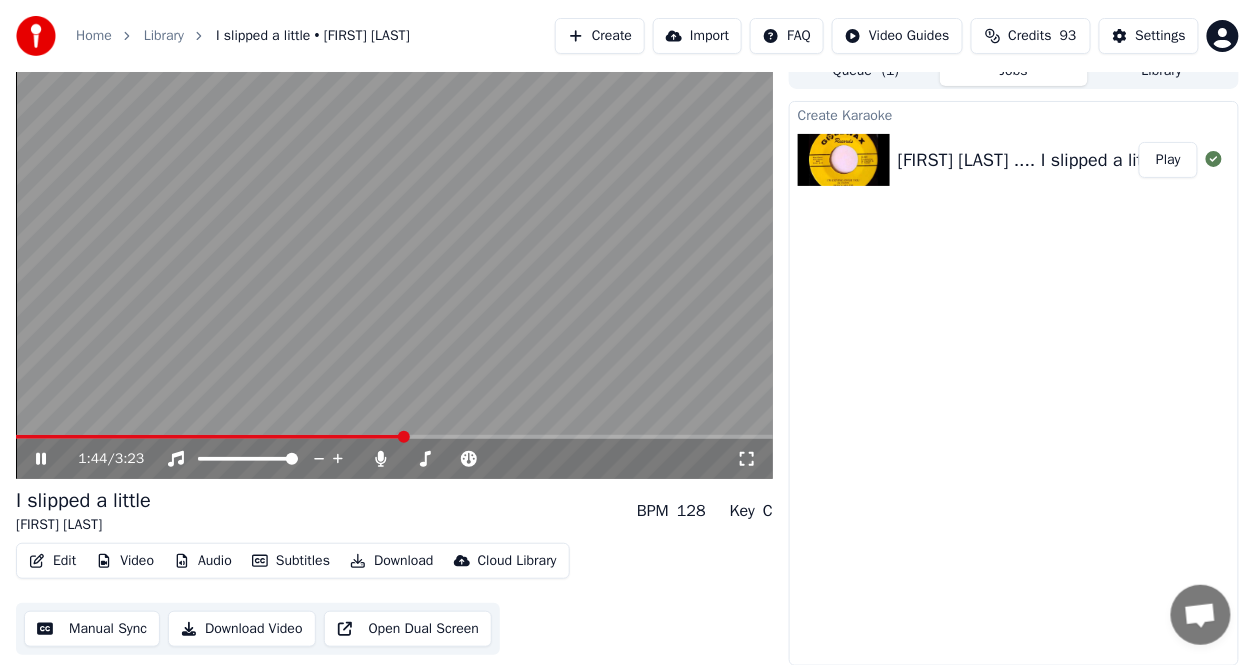click 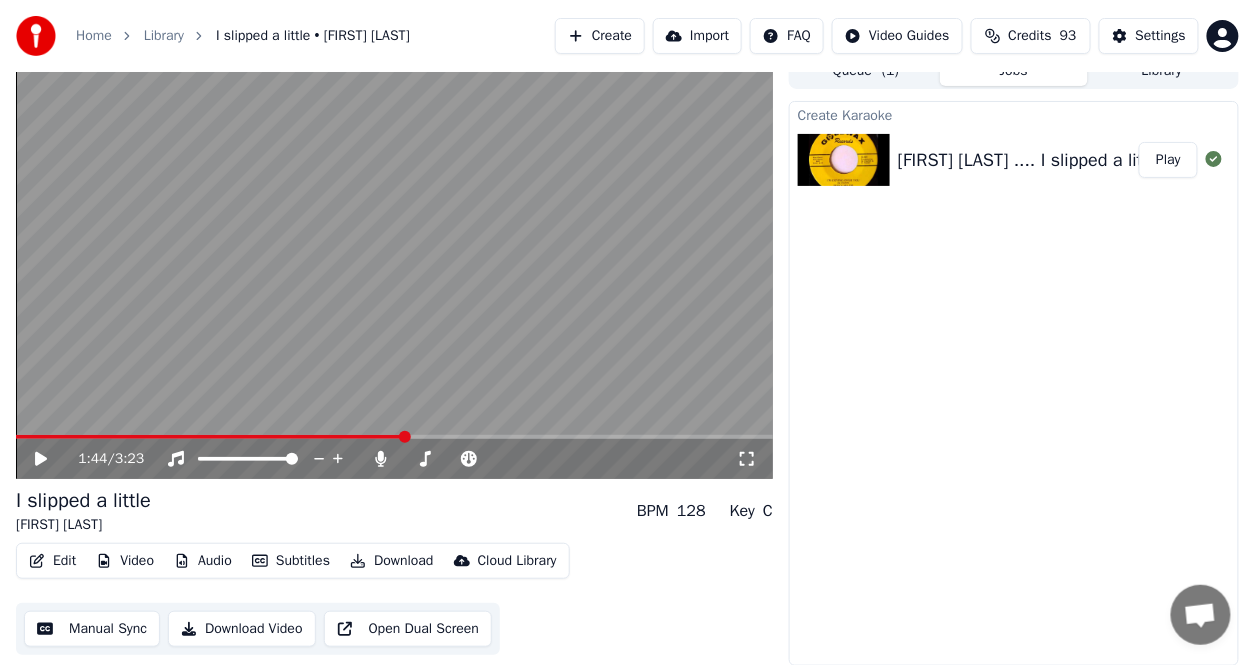 click on "Edit" at bounding box center (52, 561) 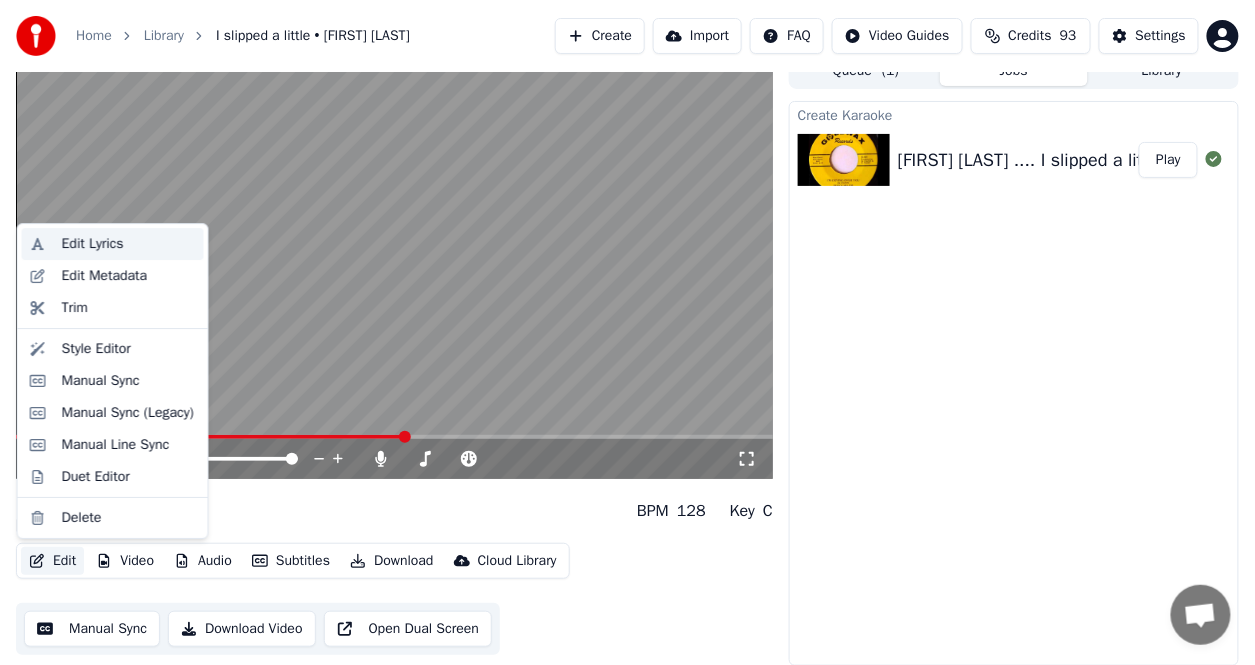 click on "Edit Lyrics" at bounding box center (93, 244) 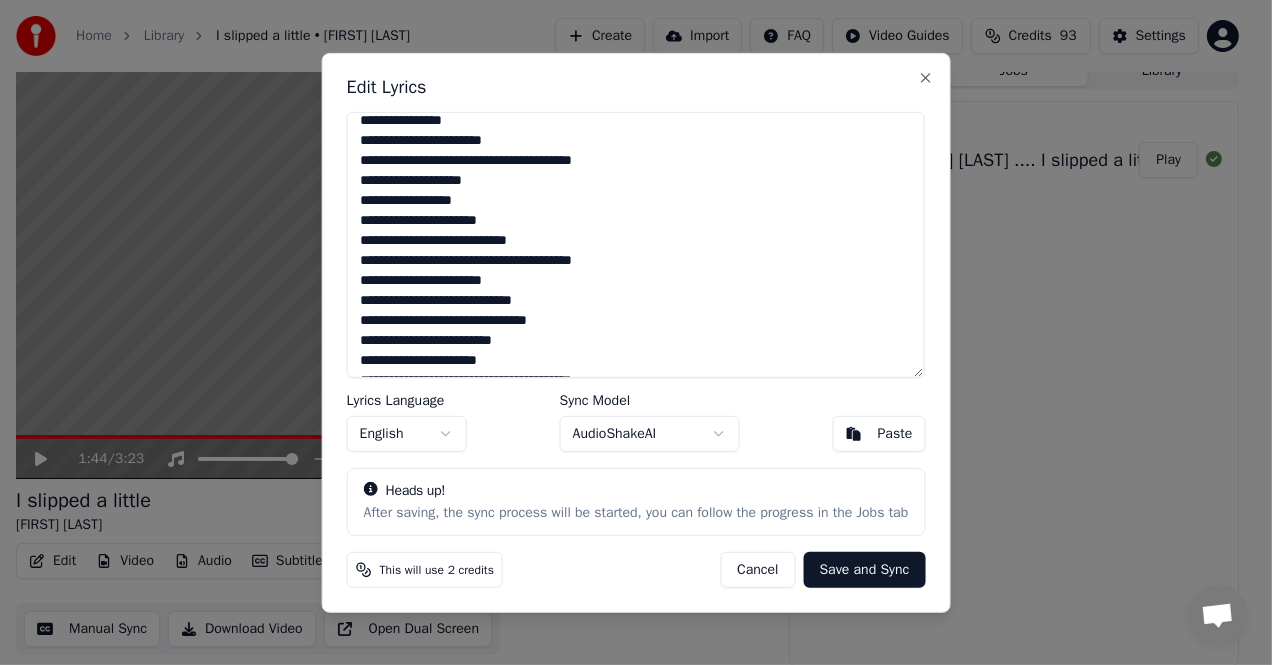 scroll, scrollTop: 300, scrollLeft: 0, axis: vertical 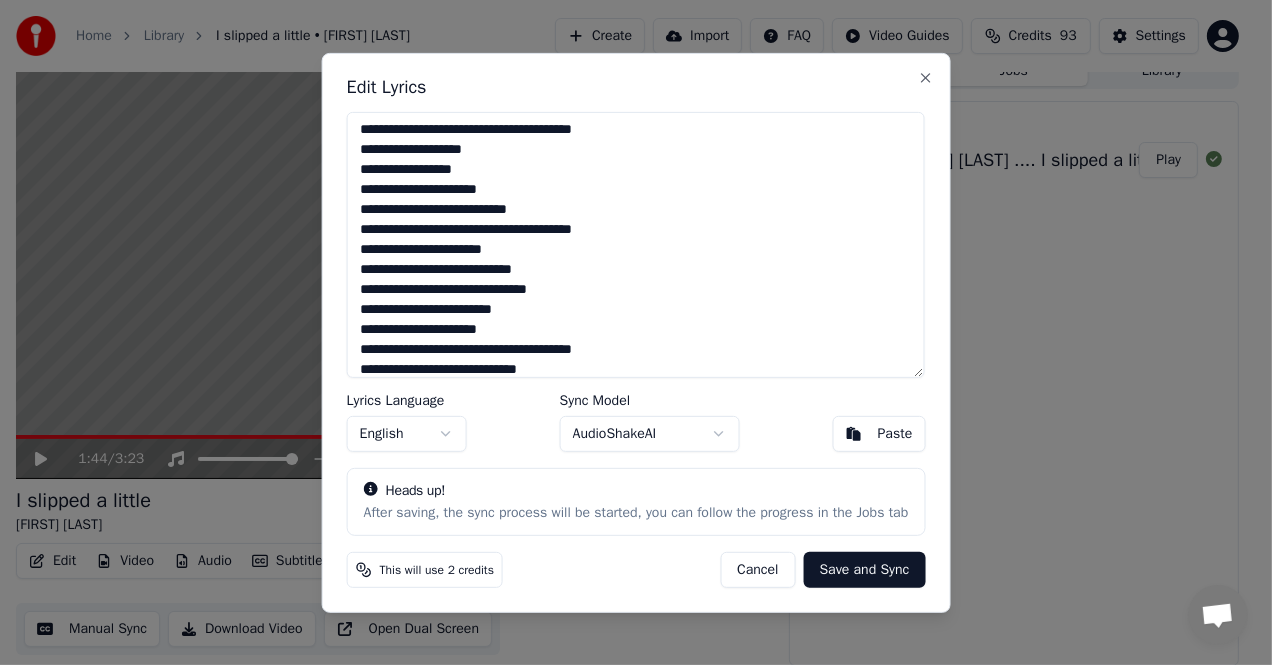 drag, startPoint x: 409, startPoint y: 256, endPoint x: 446, endPoint y: 252, distance: 37.215588 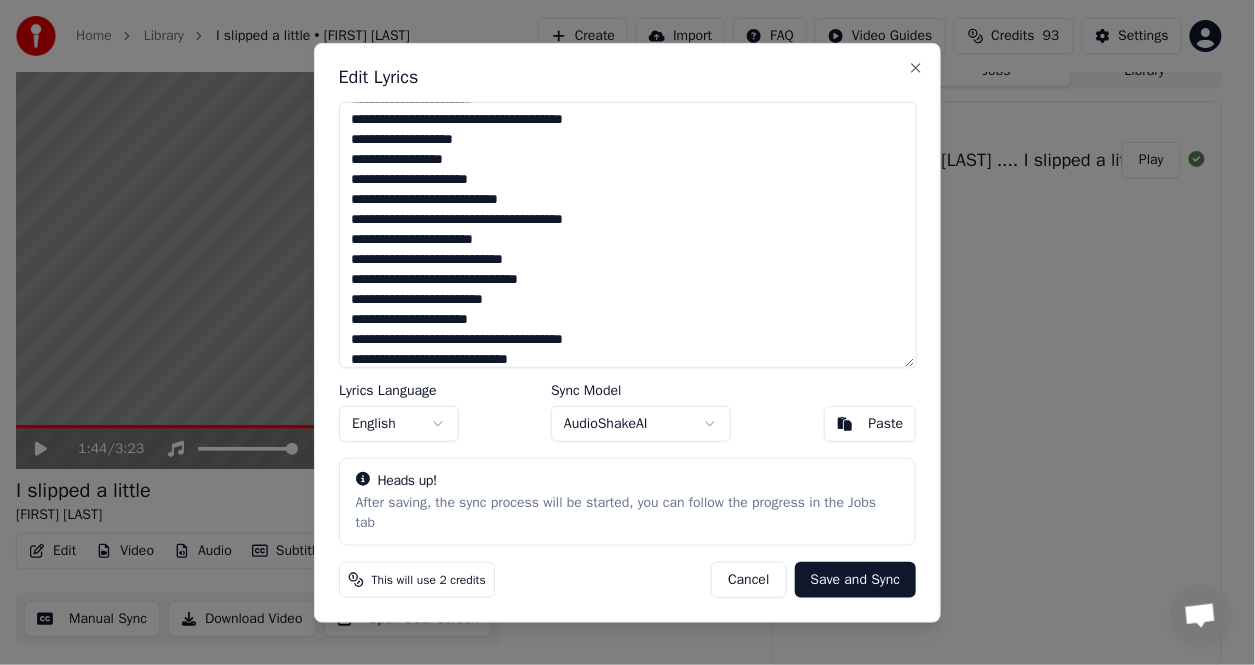 type on "**********" 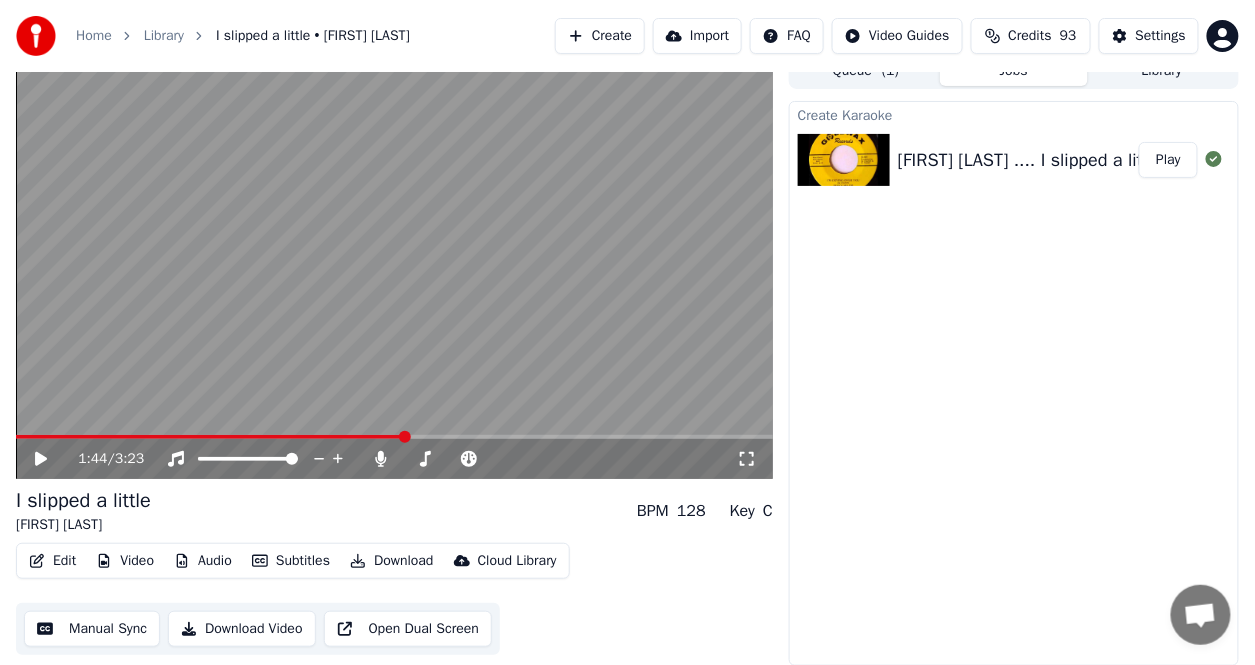 click at bounding box center [394, 266] 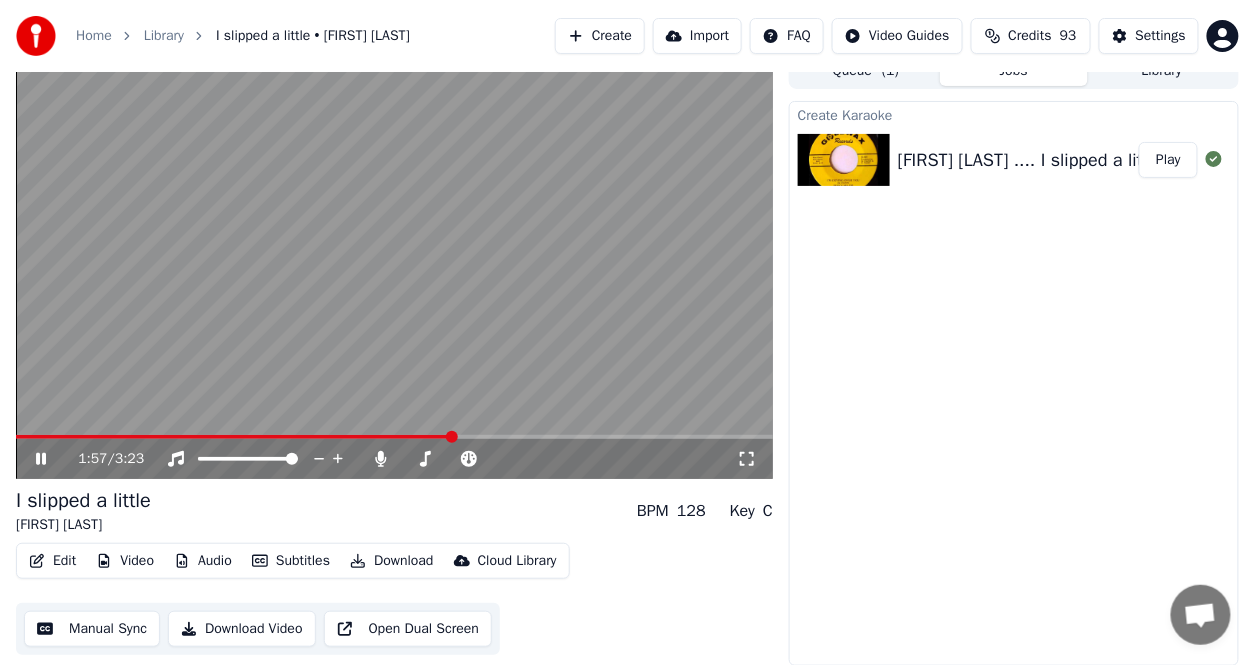 click at bounding box center [394, 266] 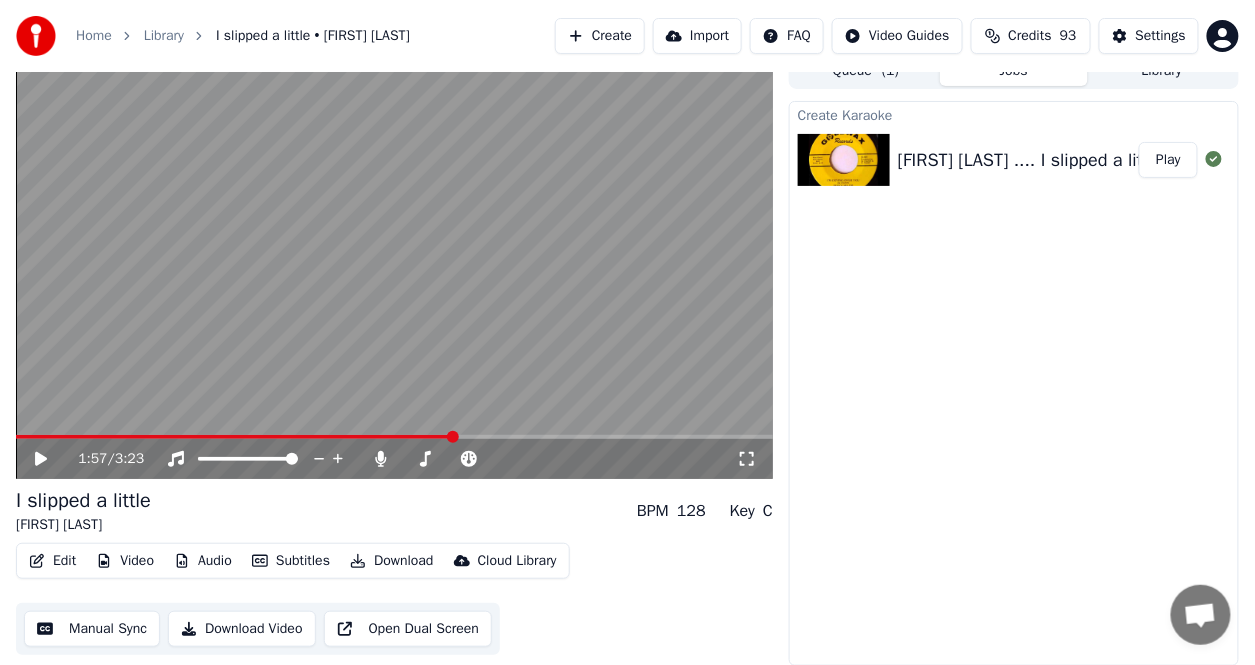 click 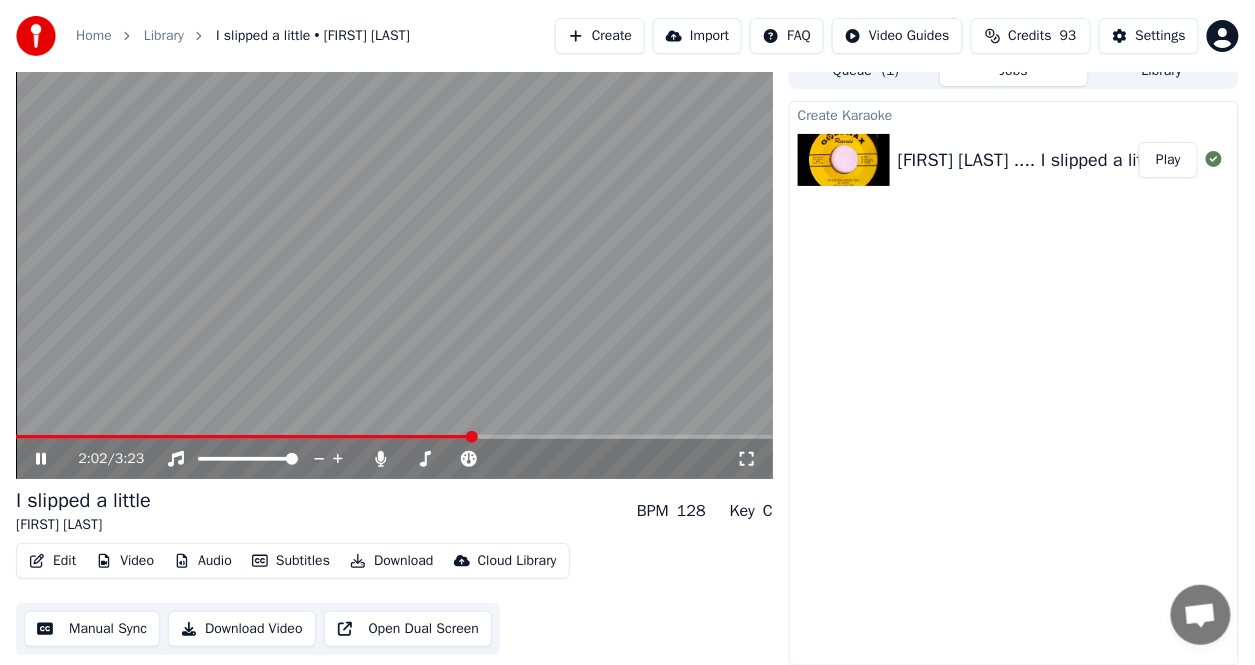 click at bounding box center (394, 266) 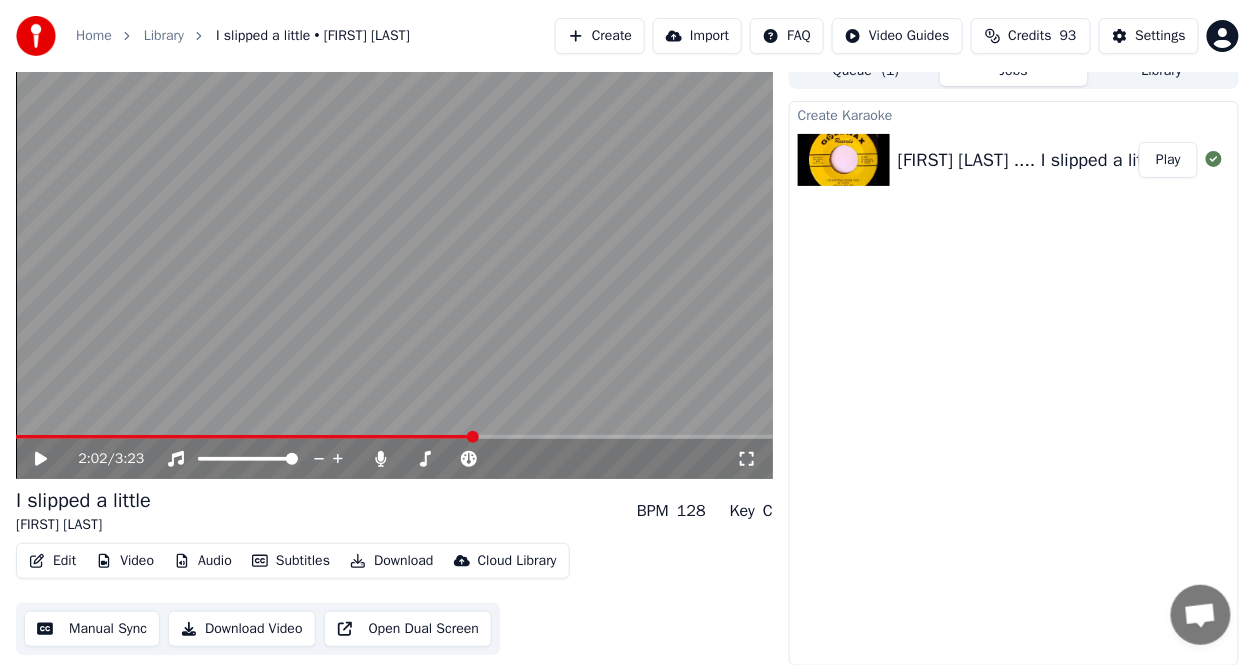 click 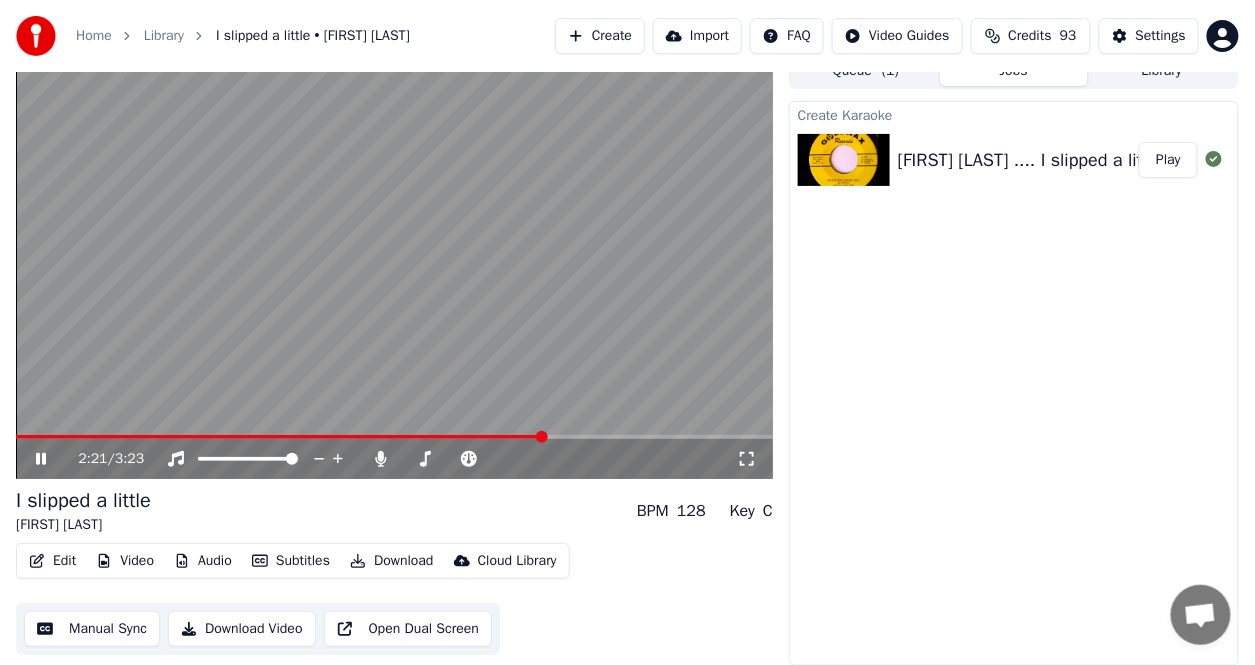 click at bounding box center [394, 266] 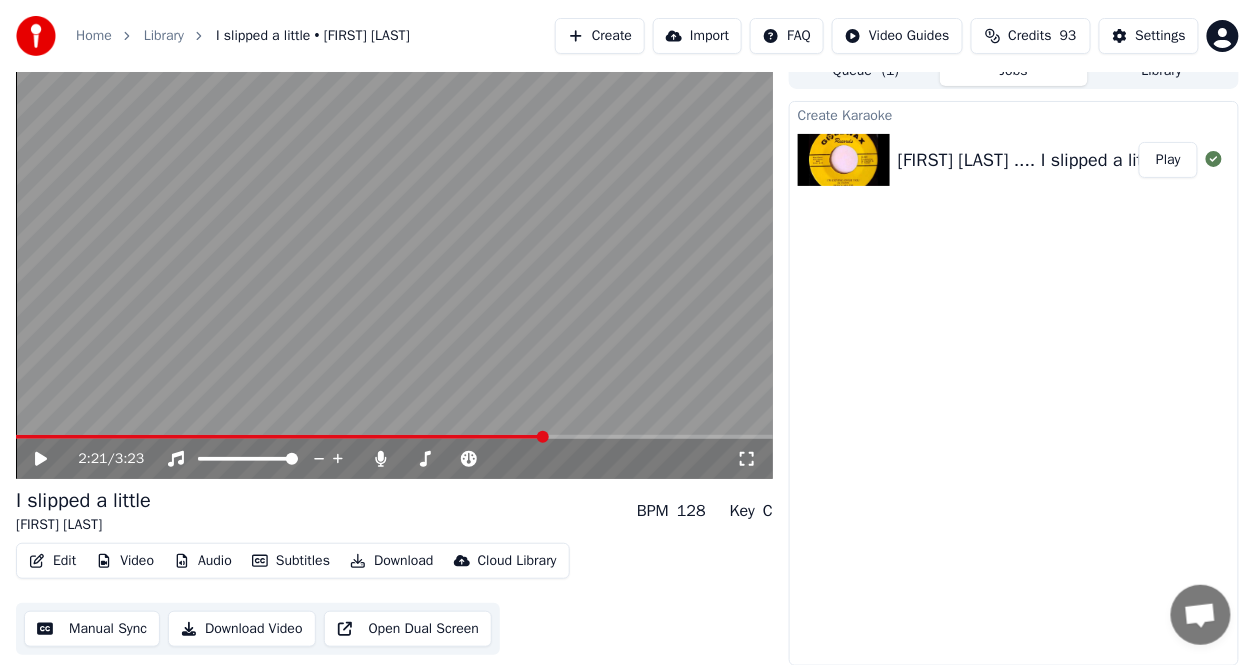 click at bounding box center [280, 437] 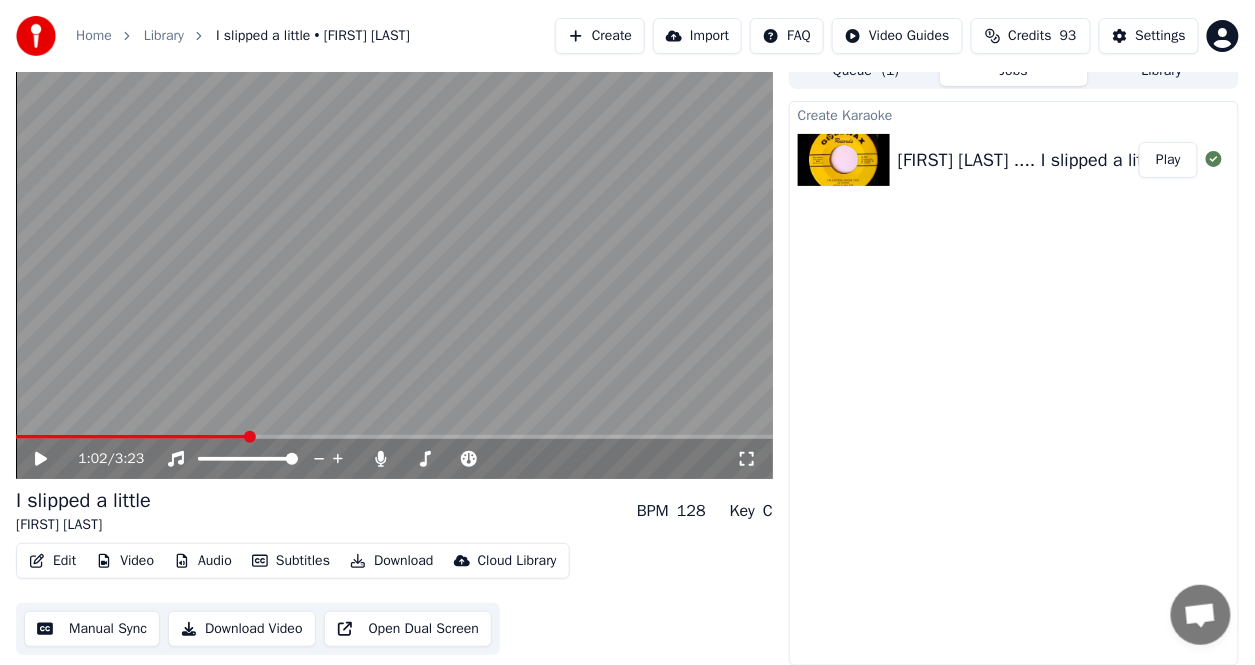 click 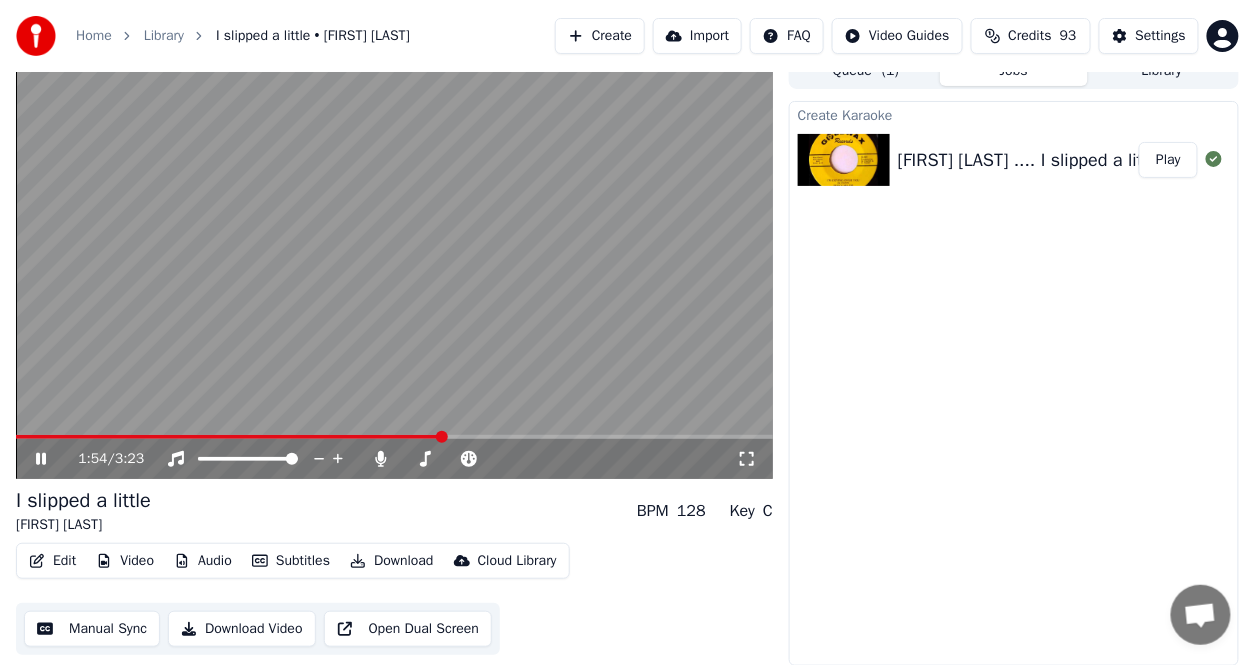 click at bounding box center (229, 437) 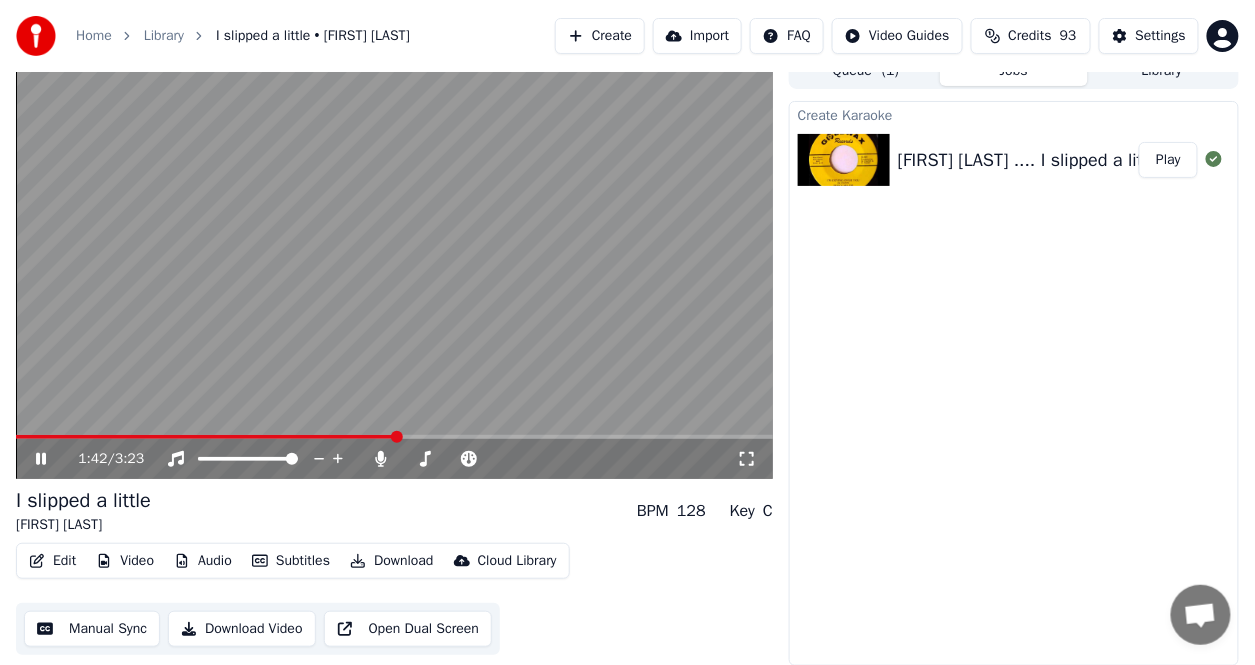 click 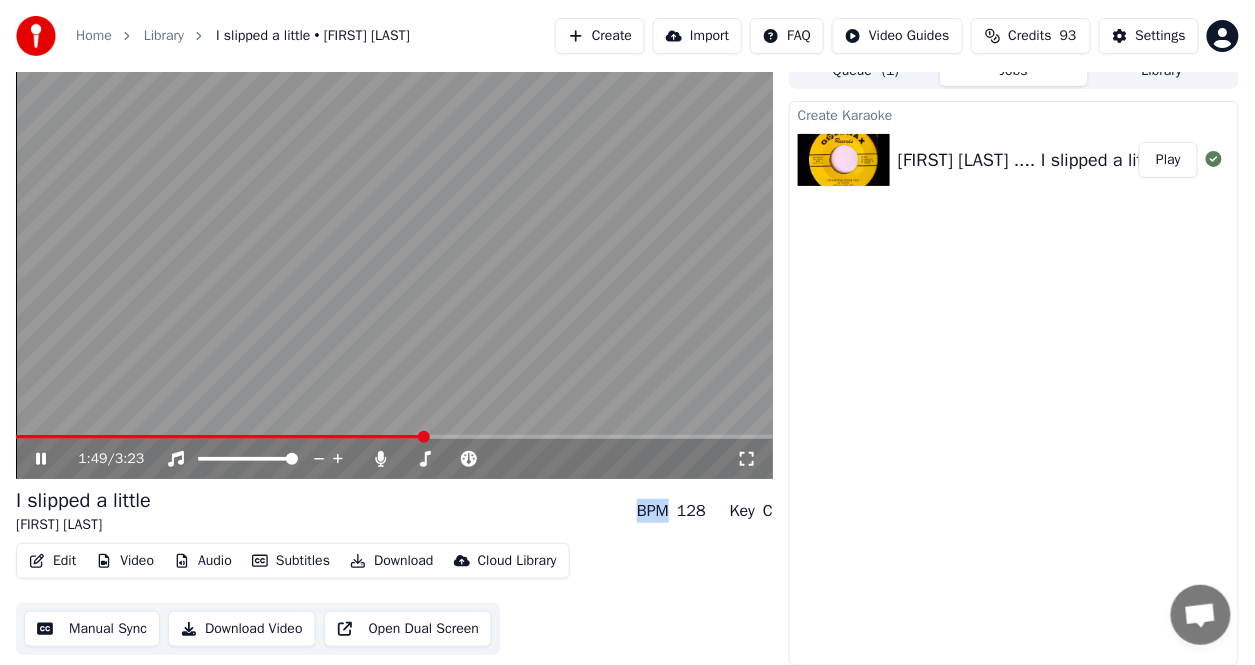 click at bounding box center [220, 437] 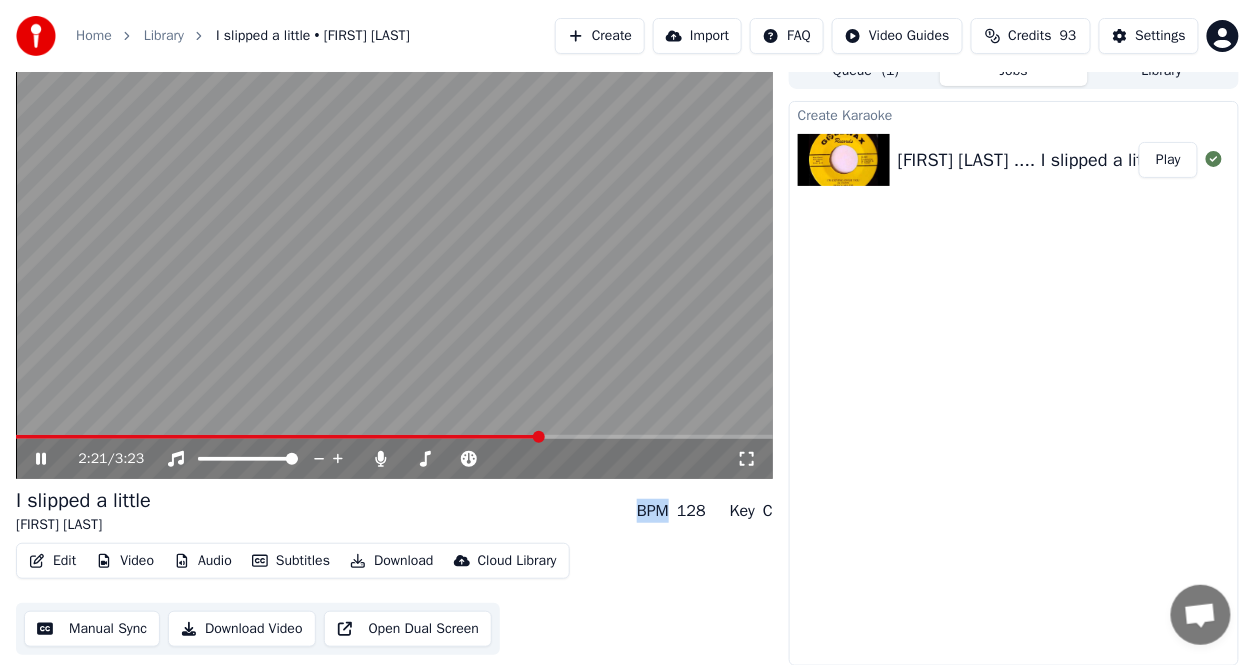 click at bounding box center (279, 437) 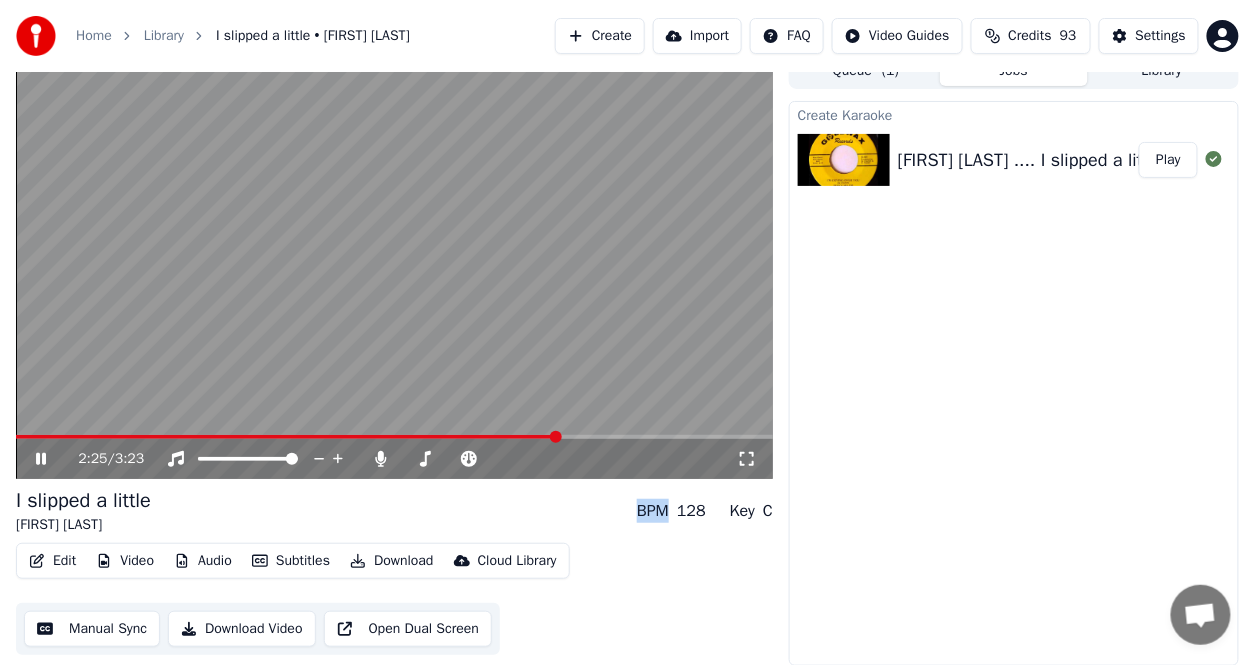 click at bounding box center [287, 437] 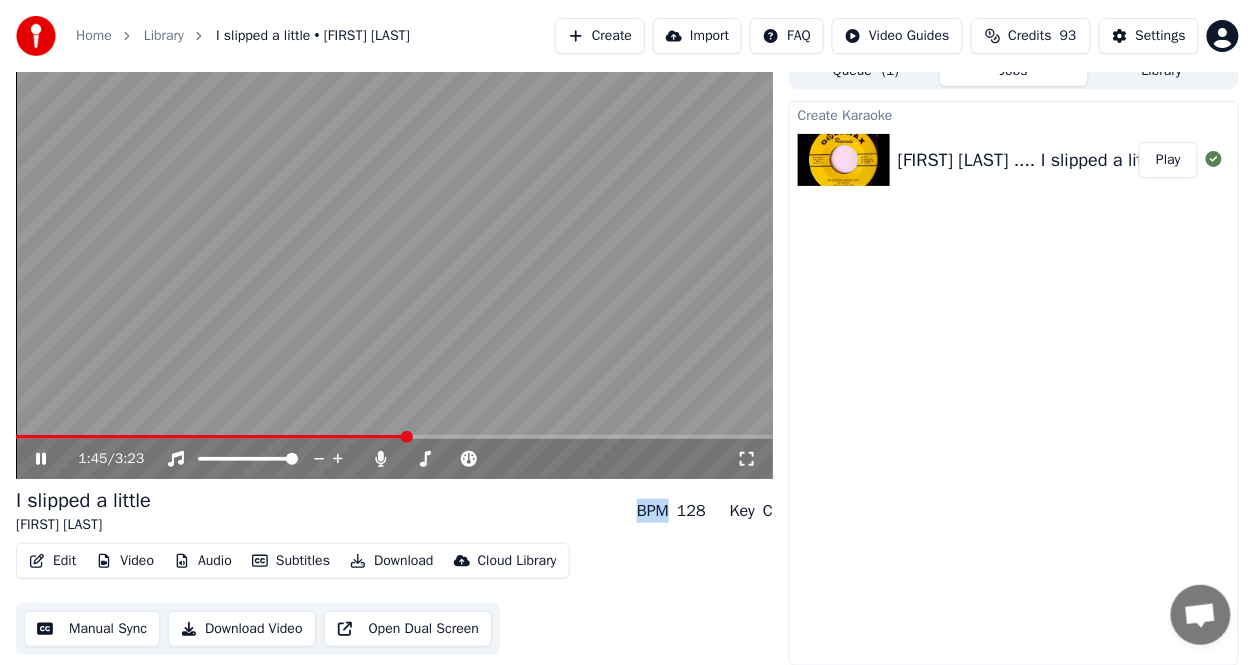 click at bounding box center [212, 437] 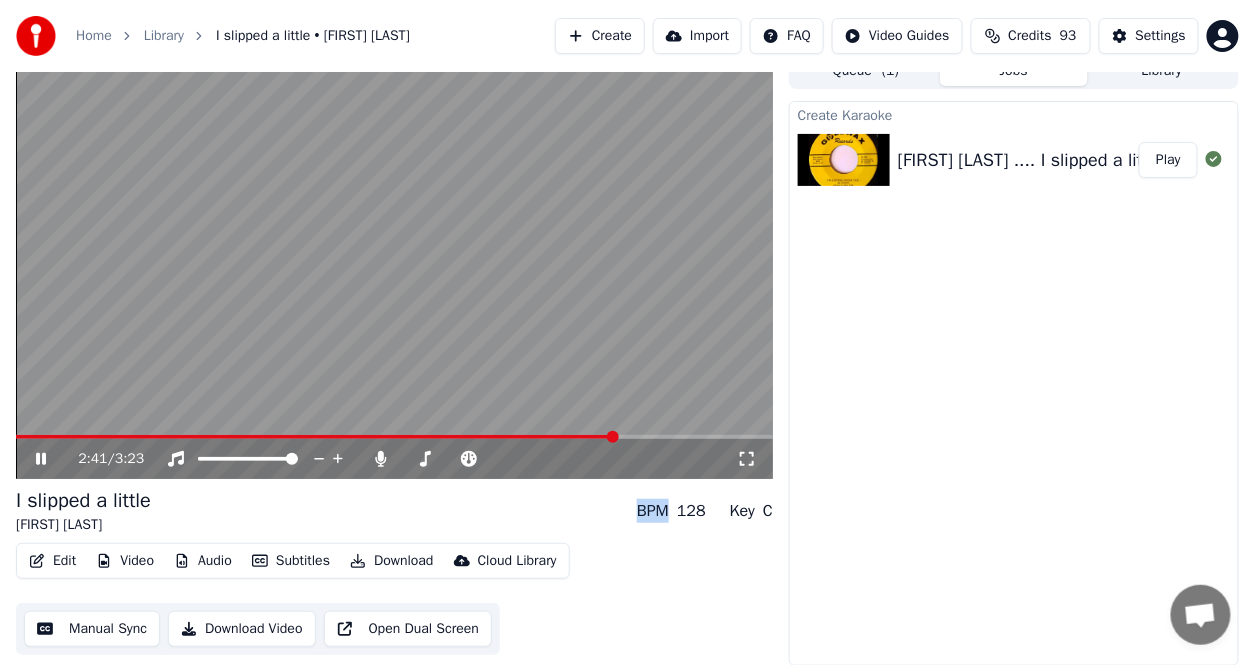 click at bounding box center (394, 266) 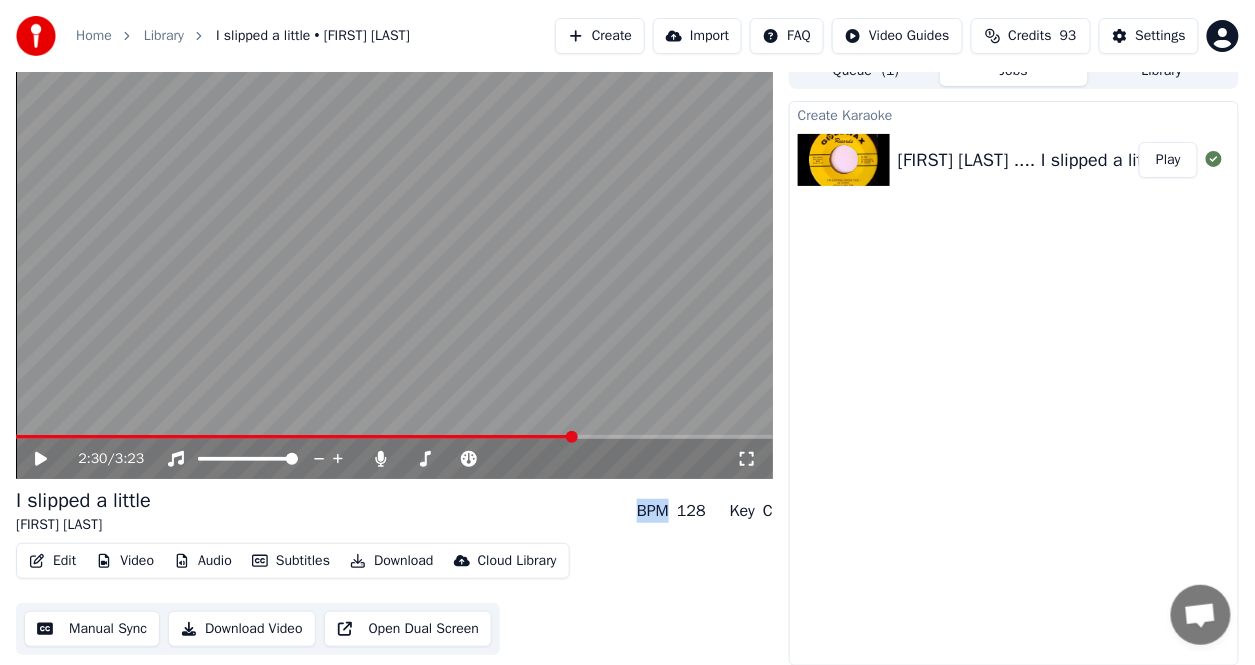 click at bounding box center (295, 437) 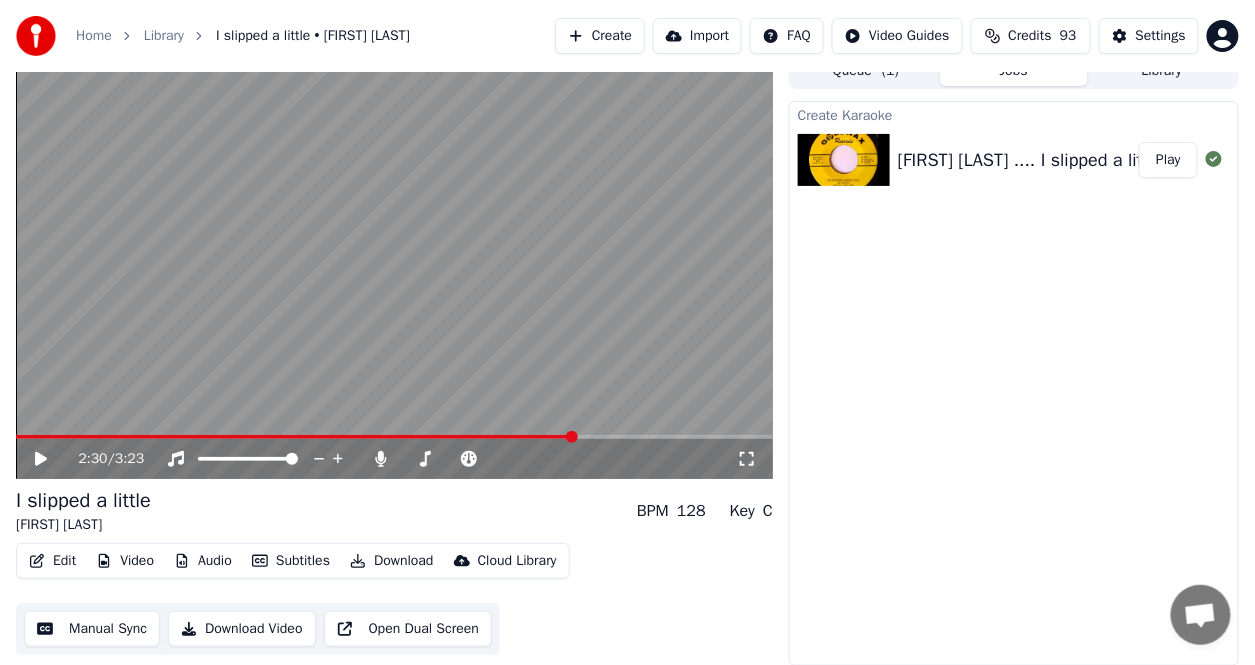 click 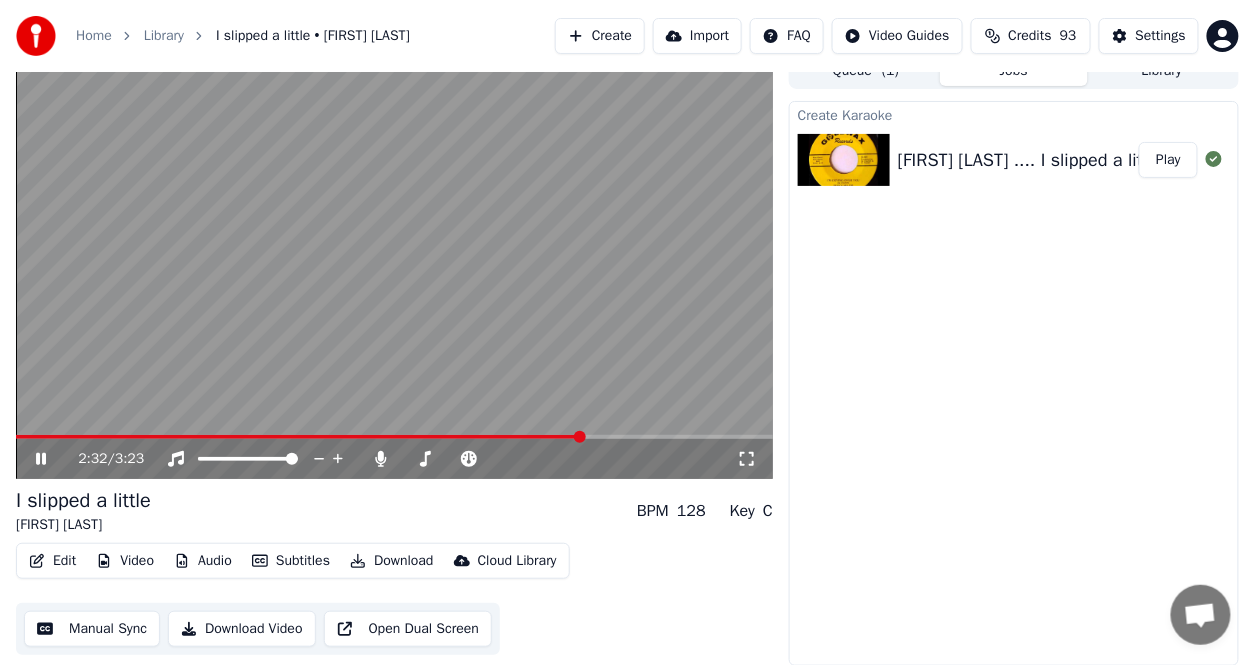 click at bounding box center (299, 437) 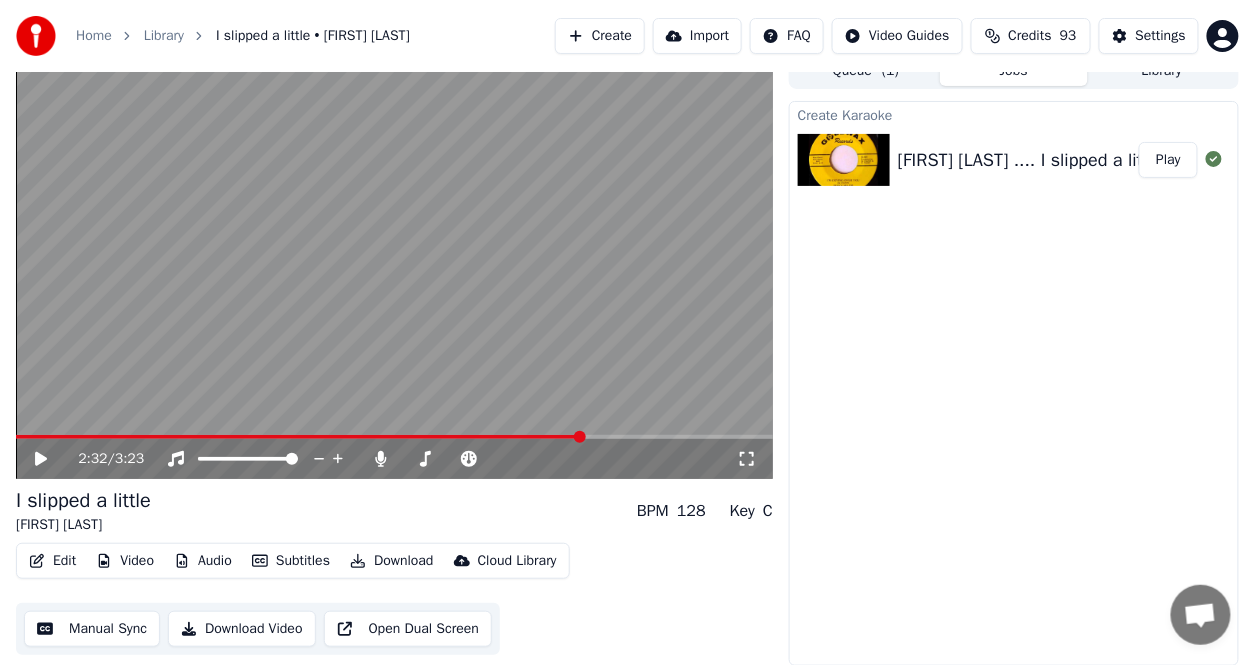 click at bounding box center (394, 266) 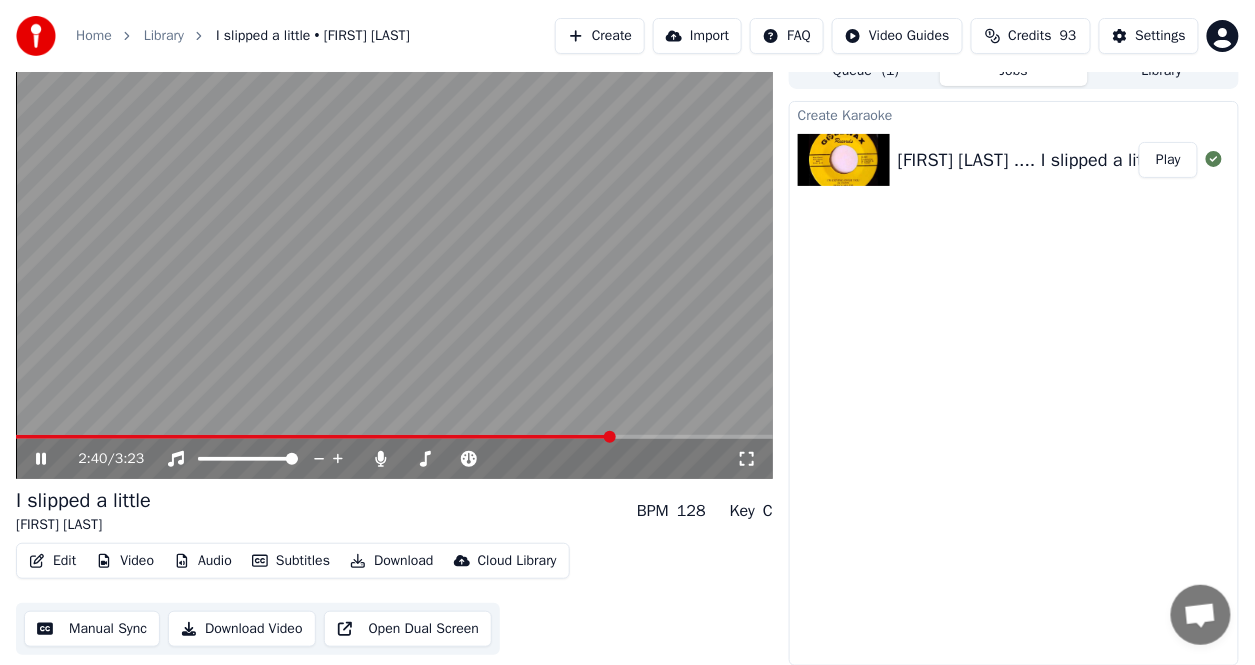 click at bounding box center (314, 437) 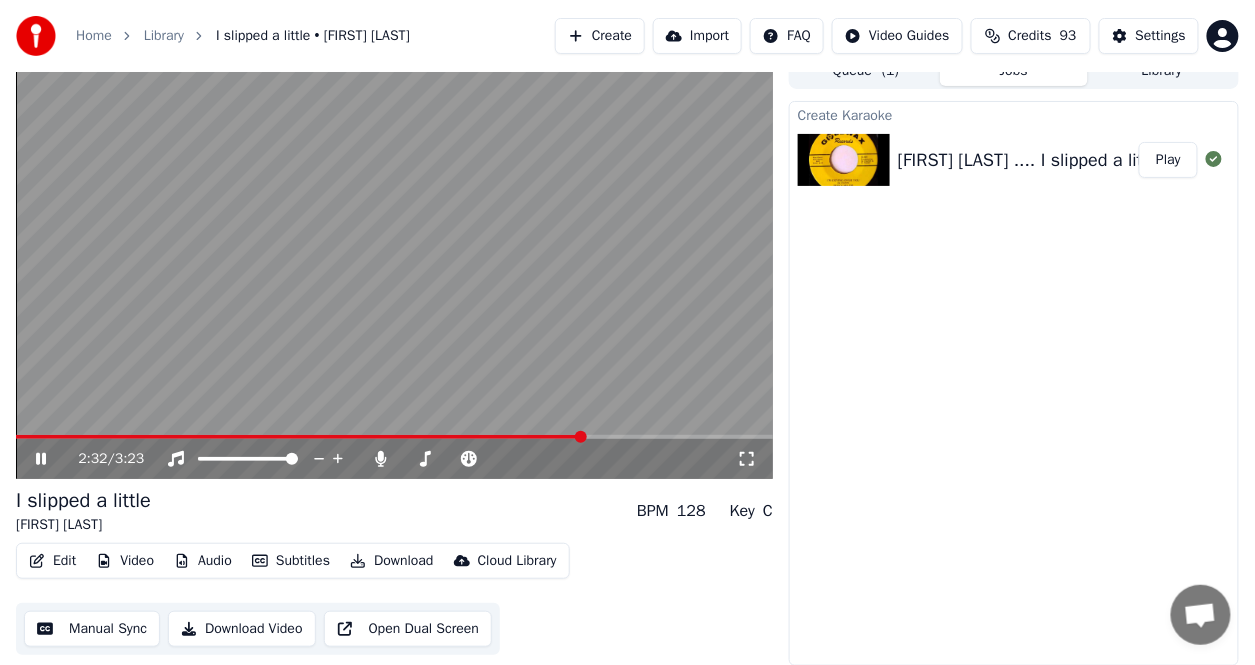 click 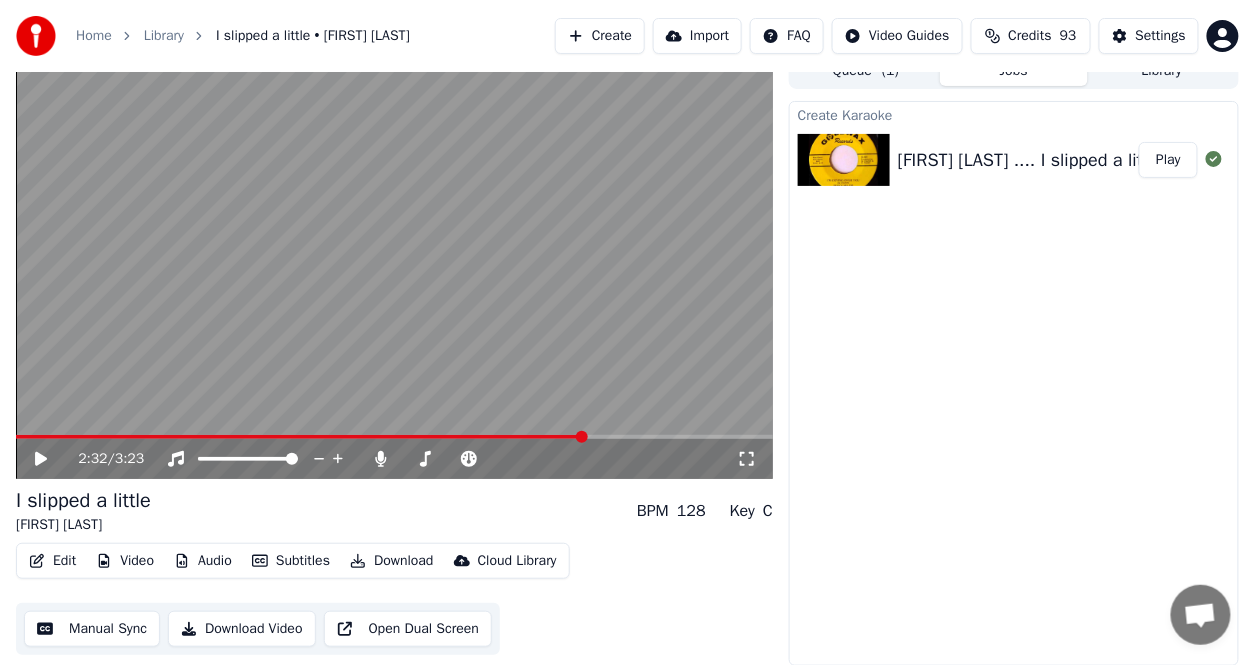 click 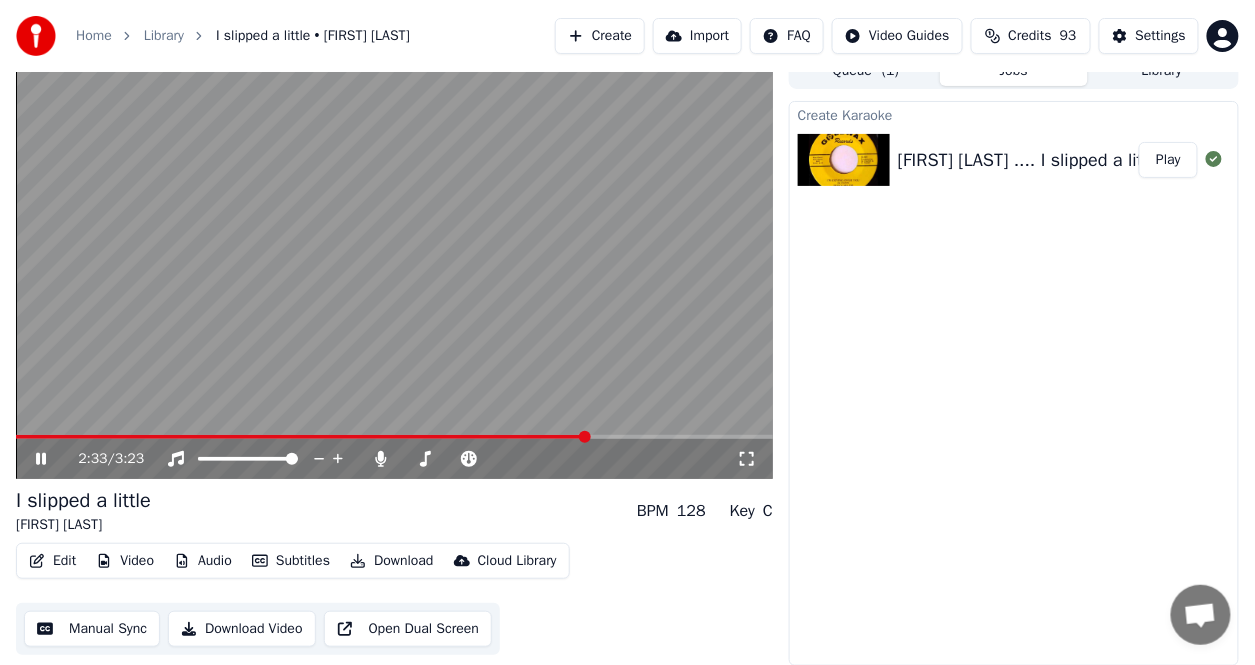 click 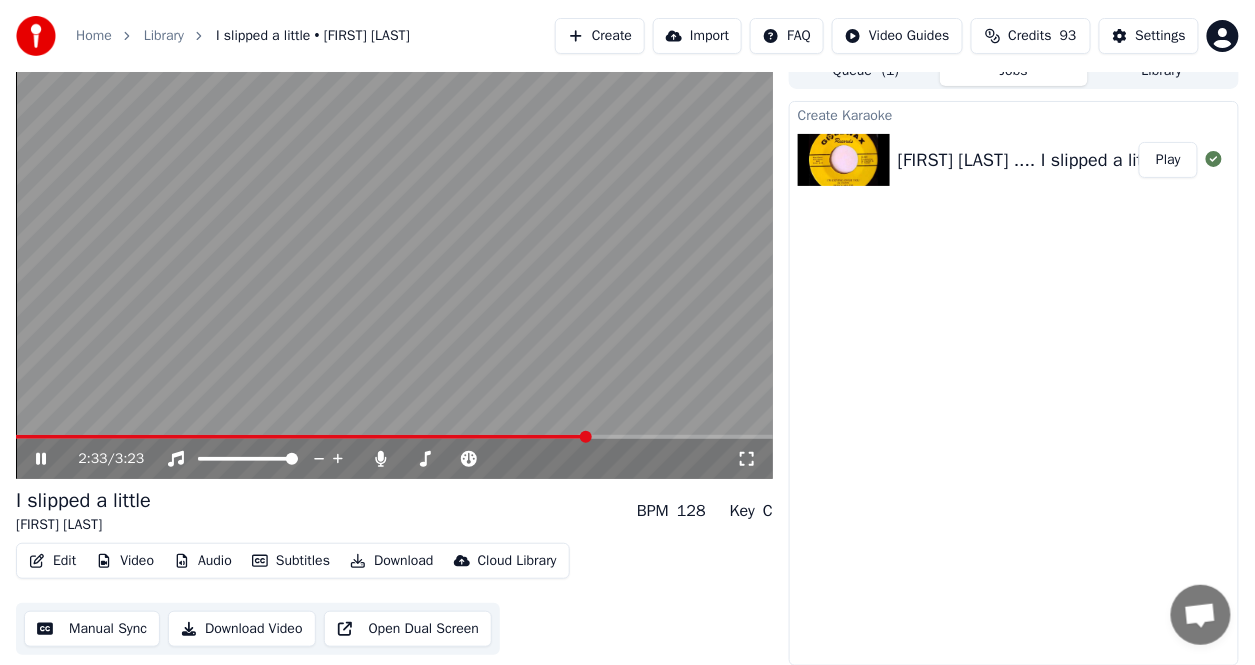 click 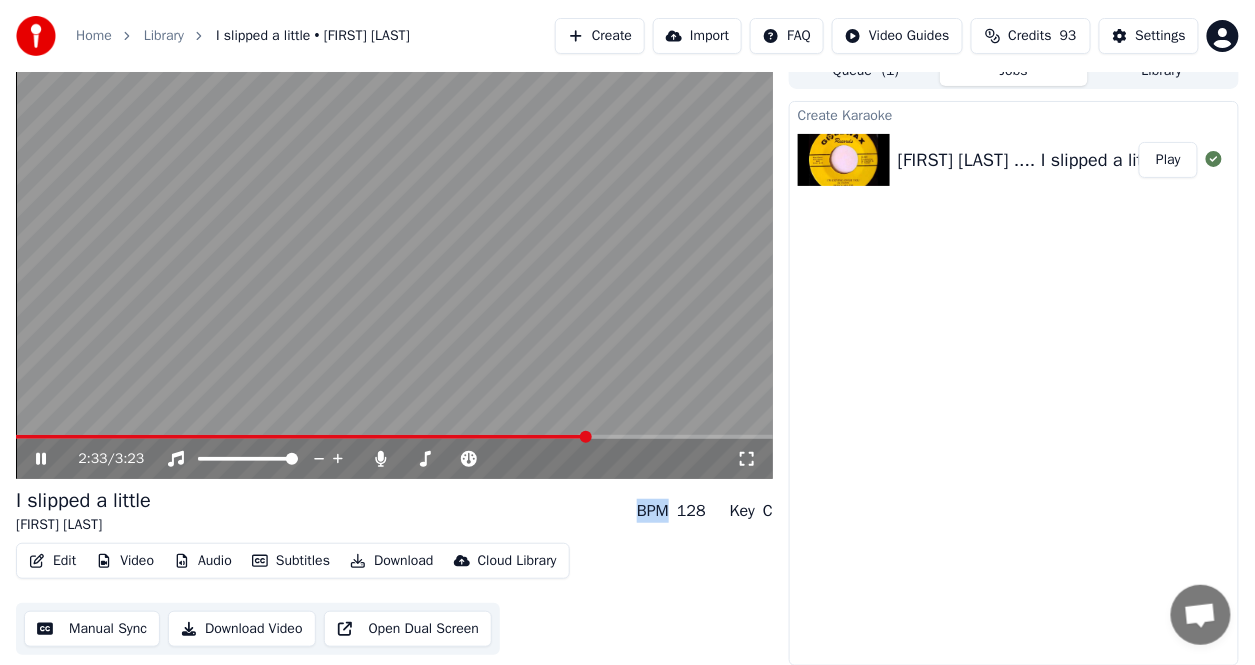 click 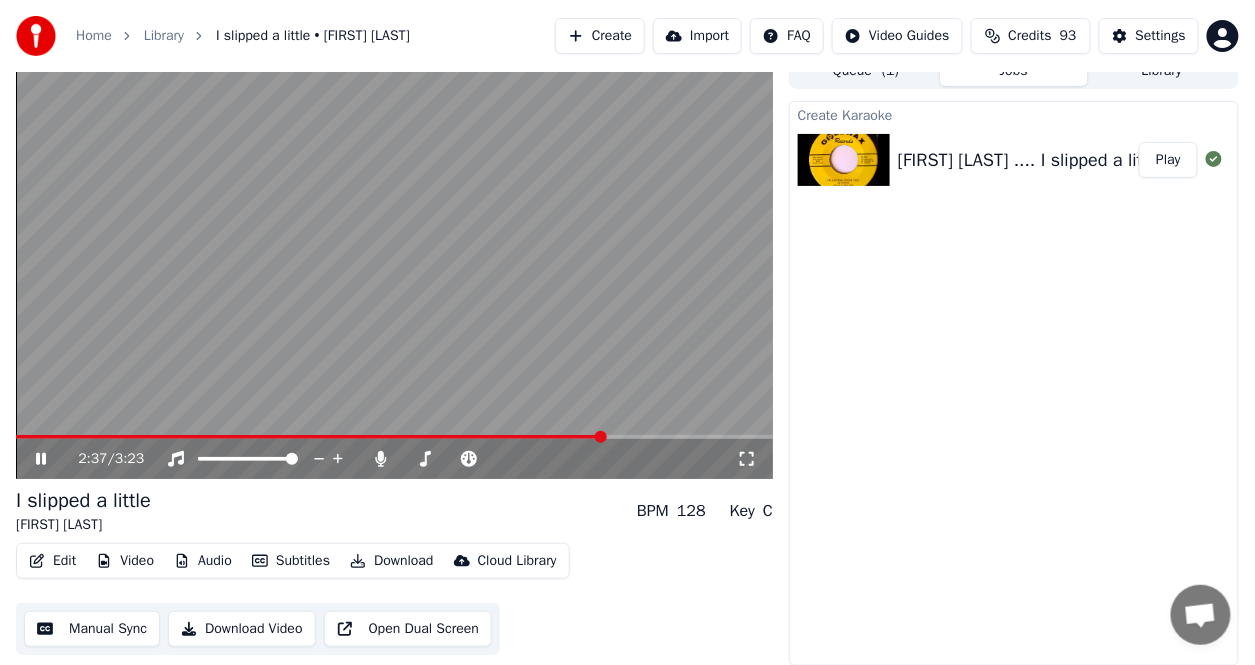 click 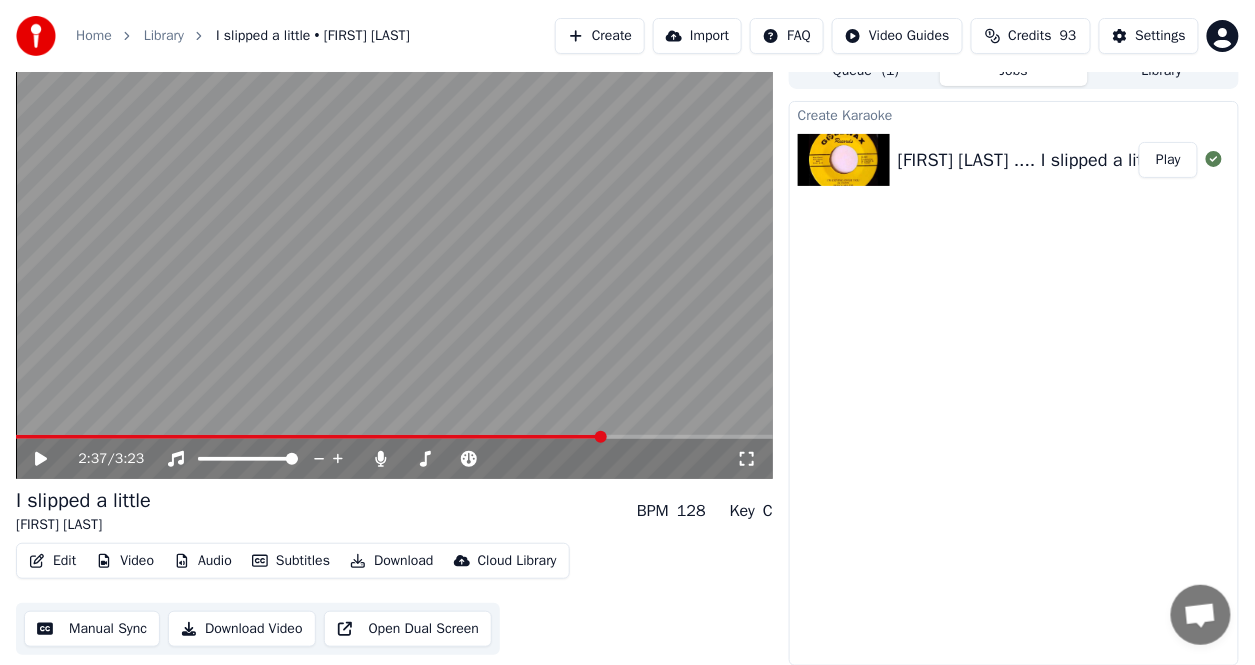 click on "Edit" at bounding box center [52, 561] 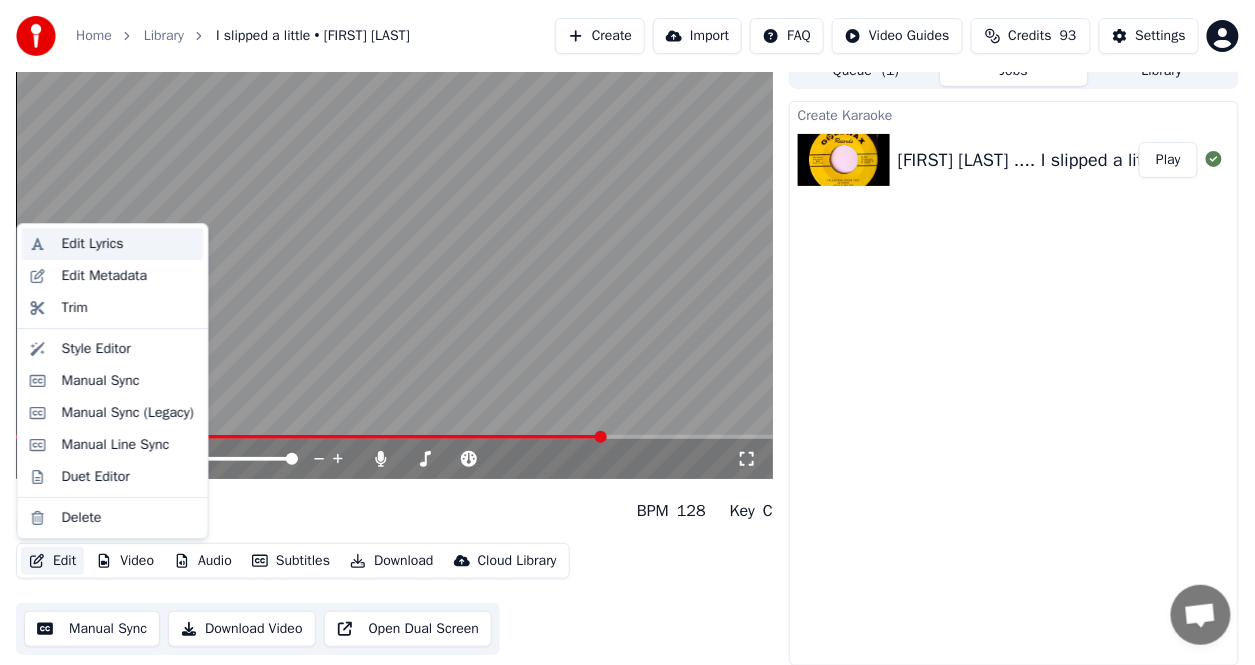 click on "Edit Lyrics" at bounding box center [93, 244] 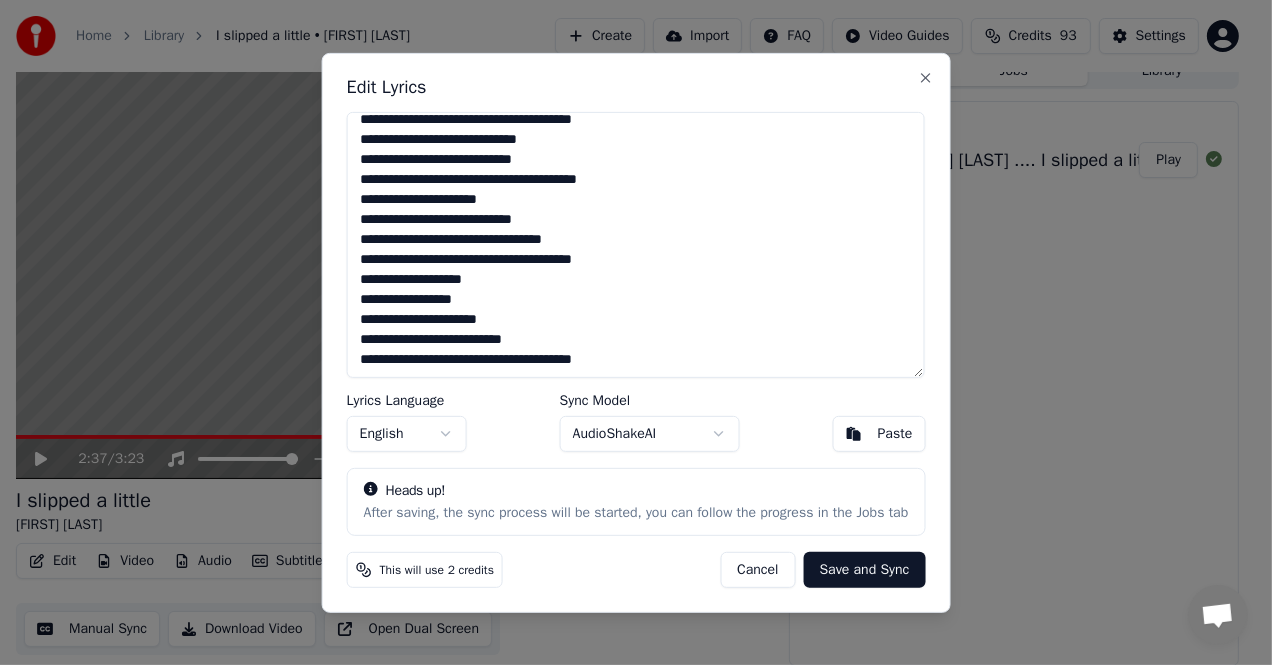scroll, scrollTop: 431, scrollLeft: 0, axis: vertical 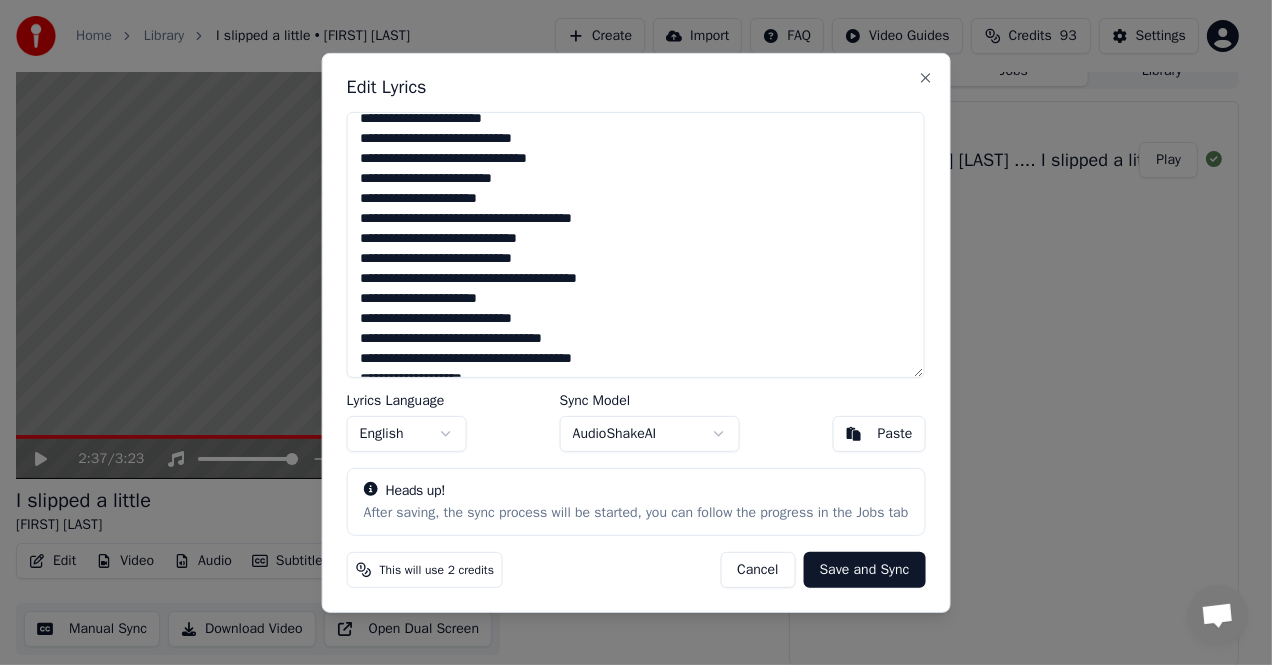 click at bounding box center (636, 244) 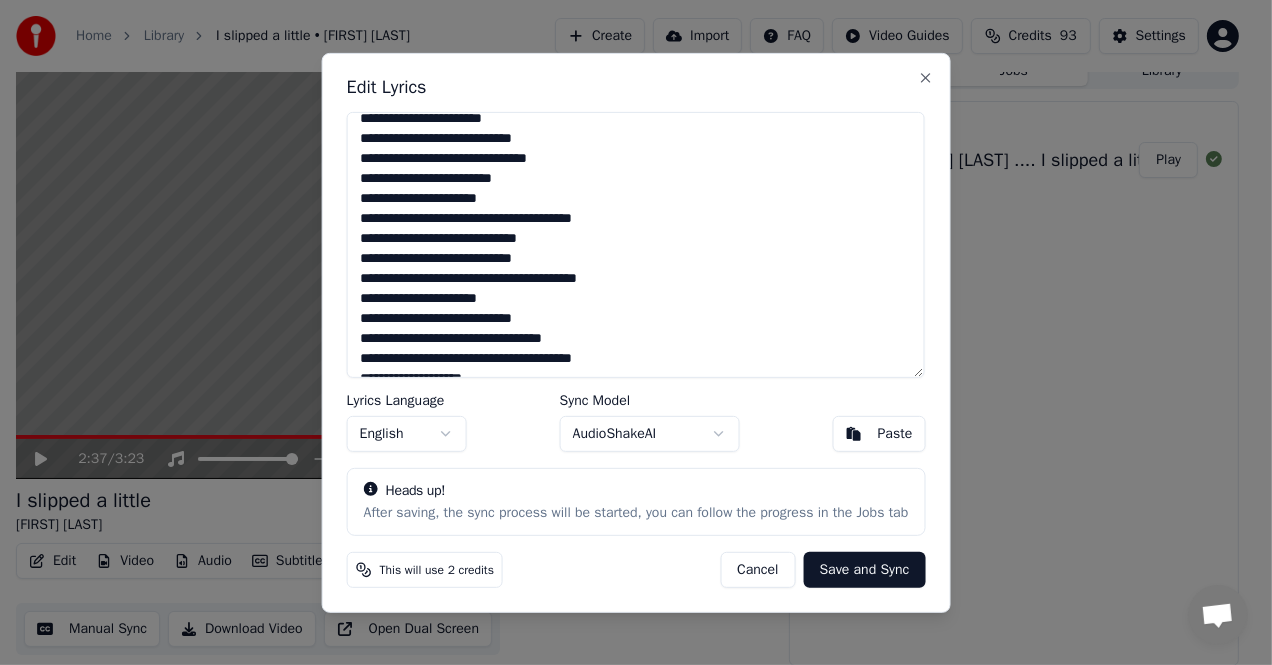drag, startPoint x: 380, startPoint y: 337, endPoint x: 359, endPoint y: 339, distance: 21.095022 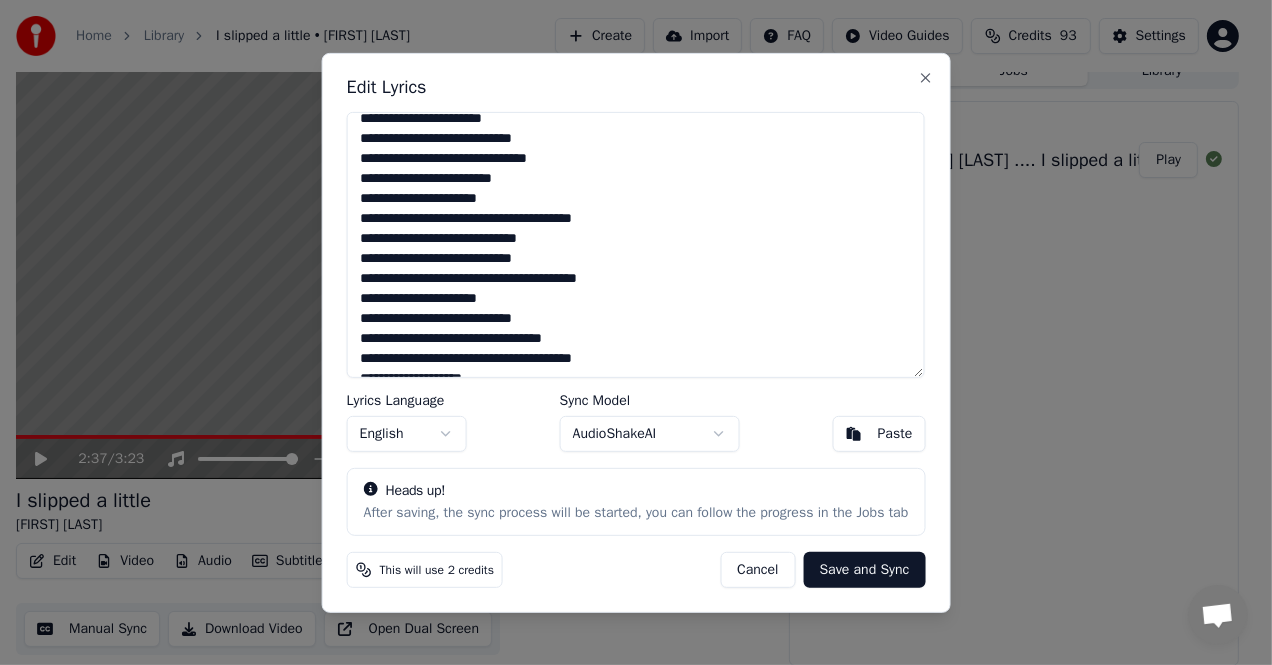 click at bounding box center (636, 244) 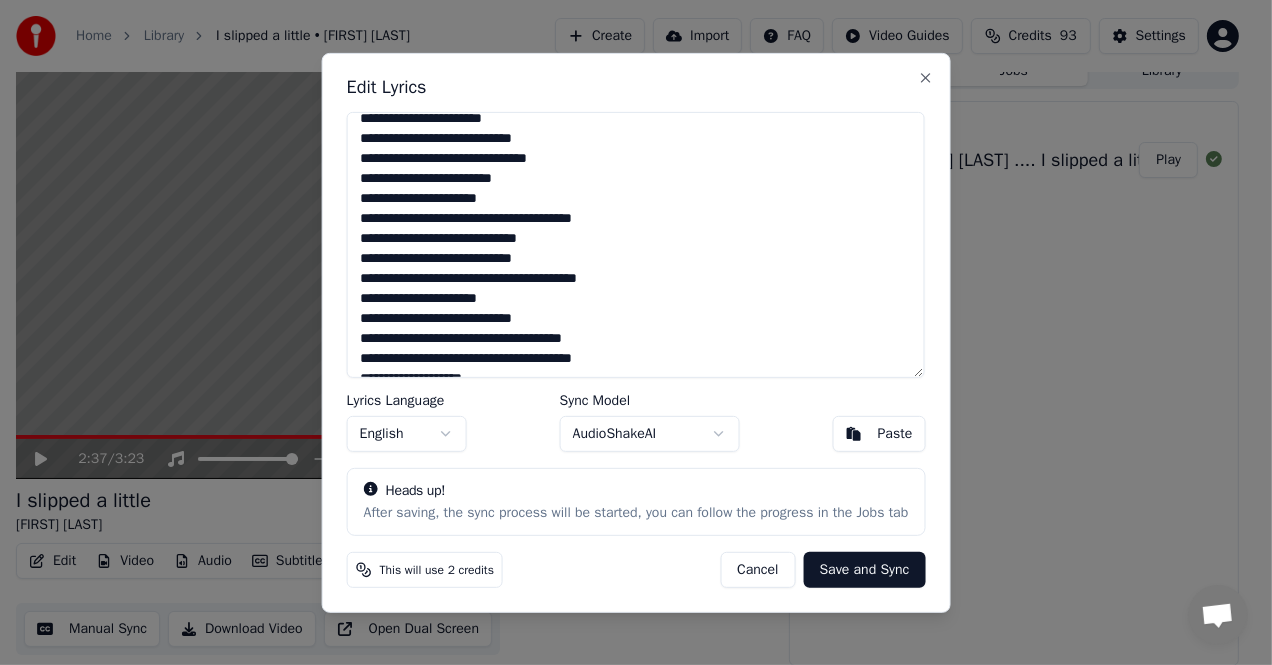 type on "**********" 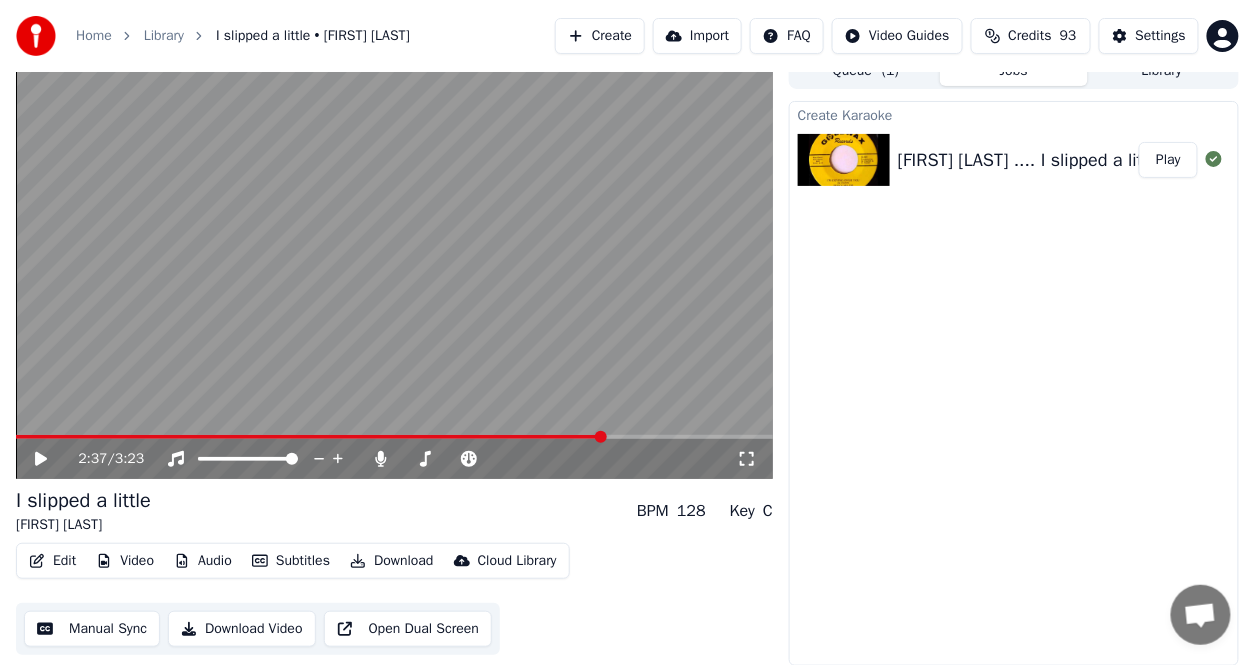 click at bounding box center [310, 437] 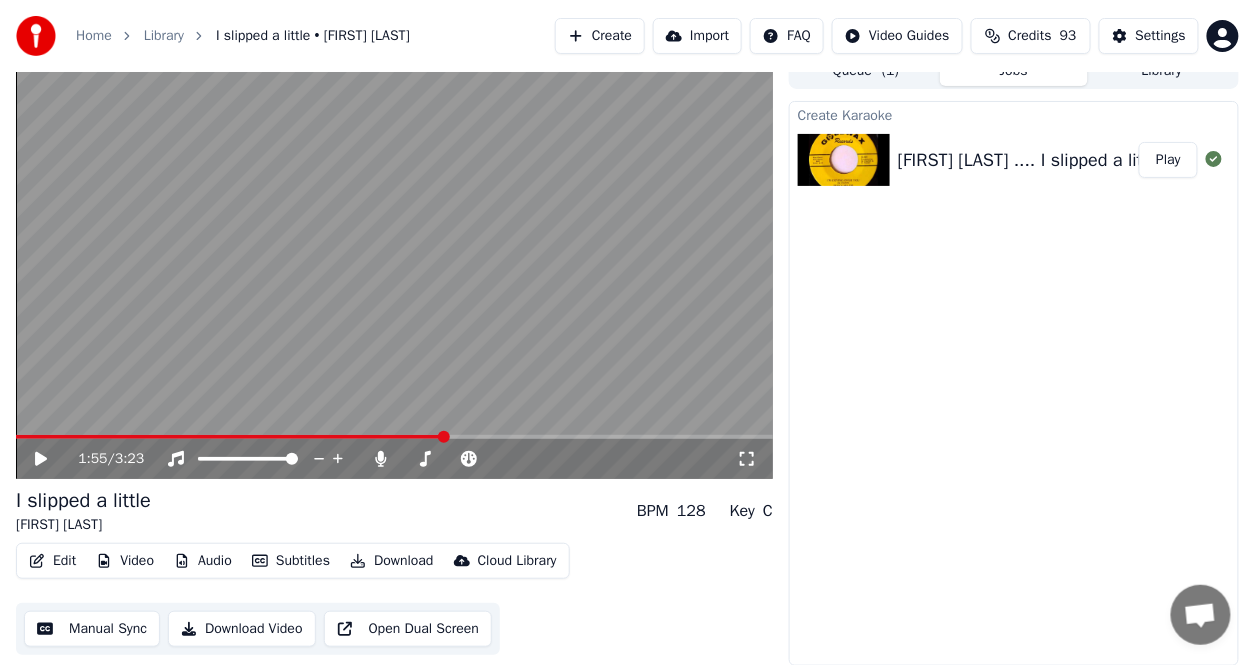 click 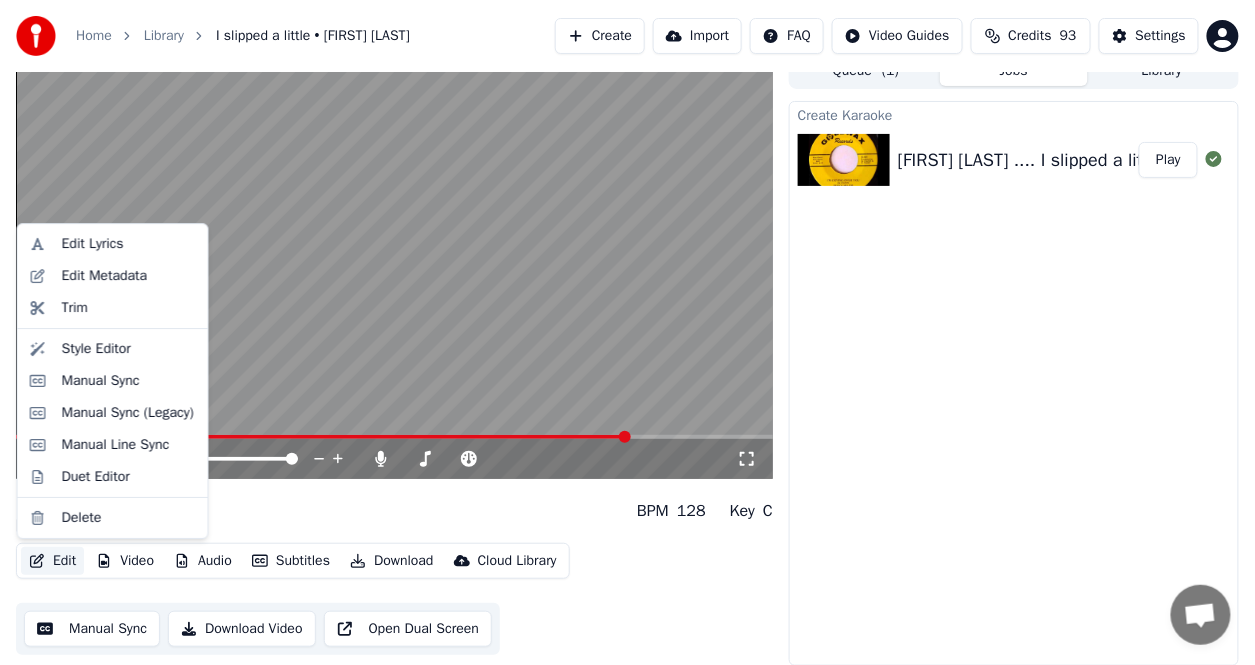 click on "Edit" at bounding box center (52, 561) 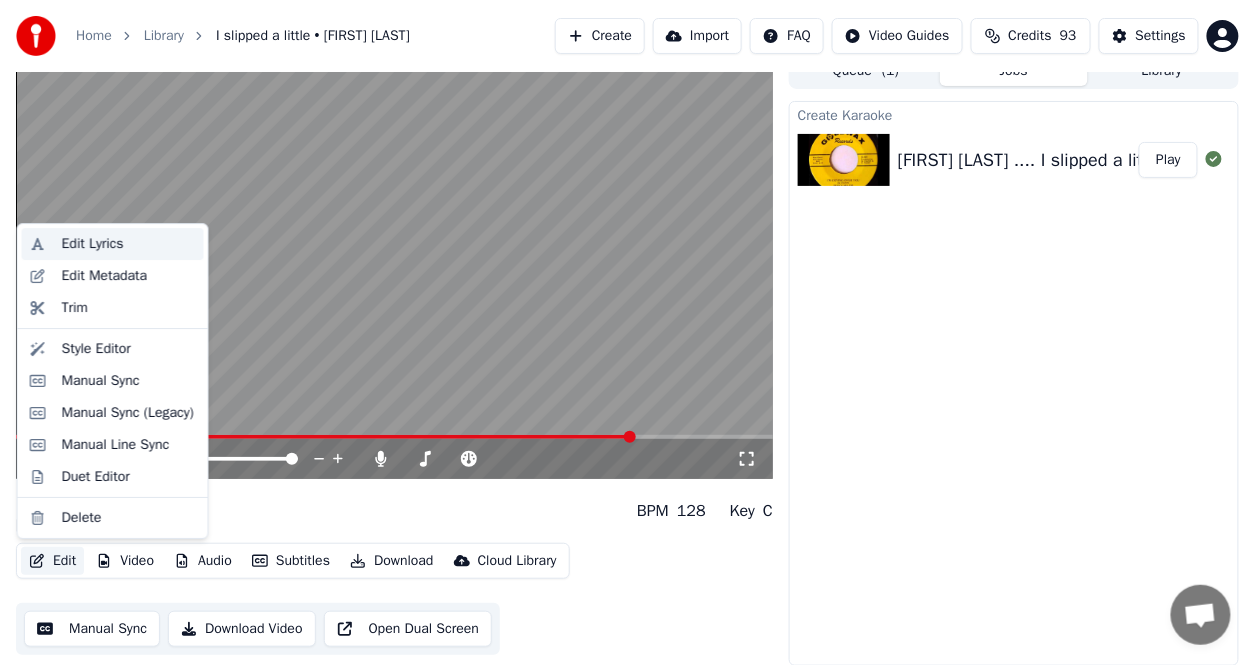 click on "Edit Lyrics" at bounding box center [93, 244] 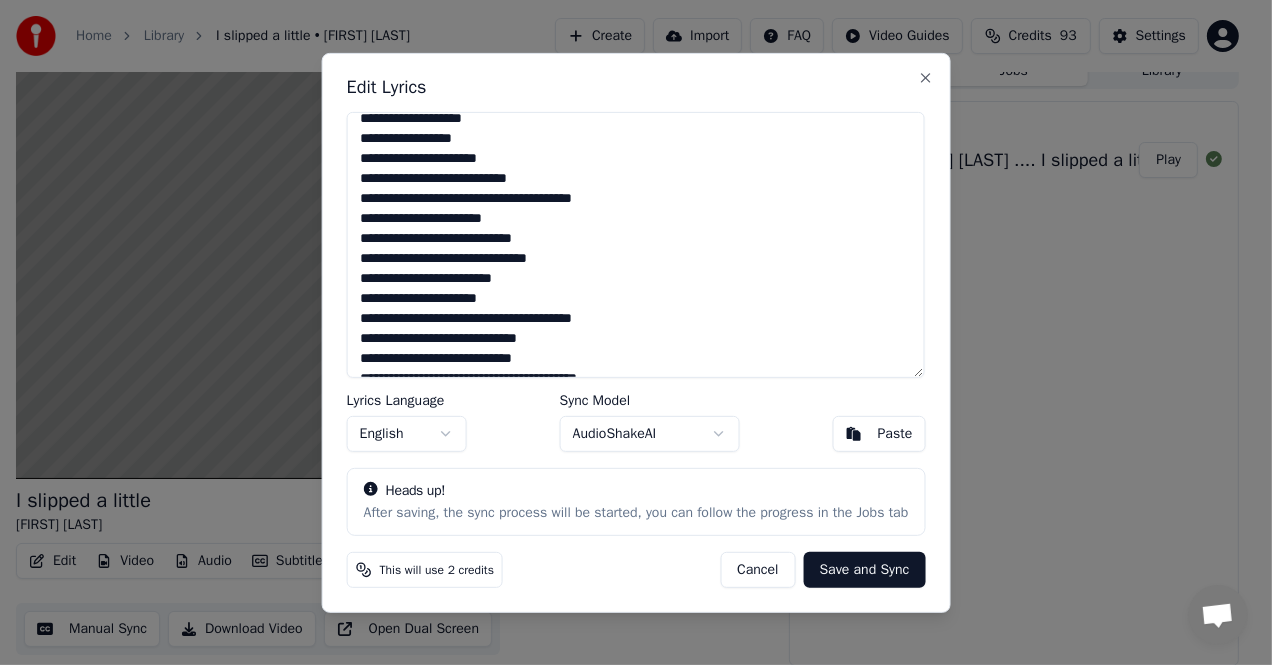 scroll, scrollTop: 431, scrollLeft: 0, axis: vertical 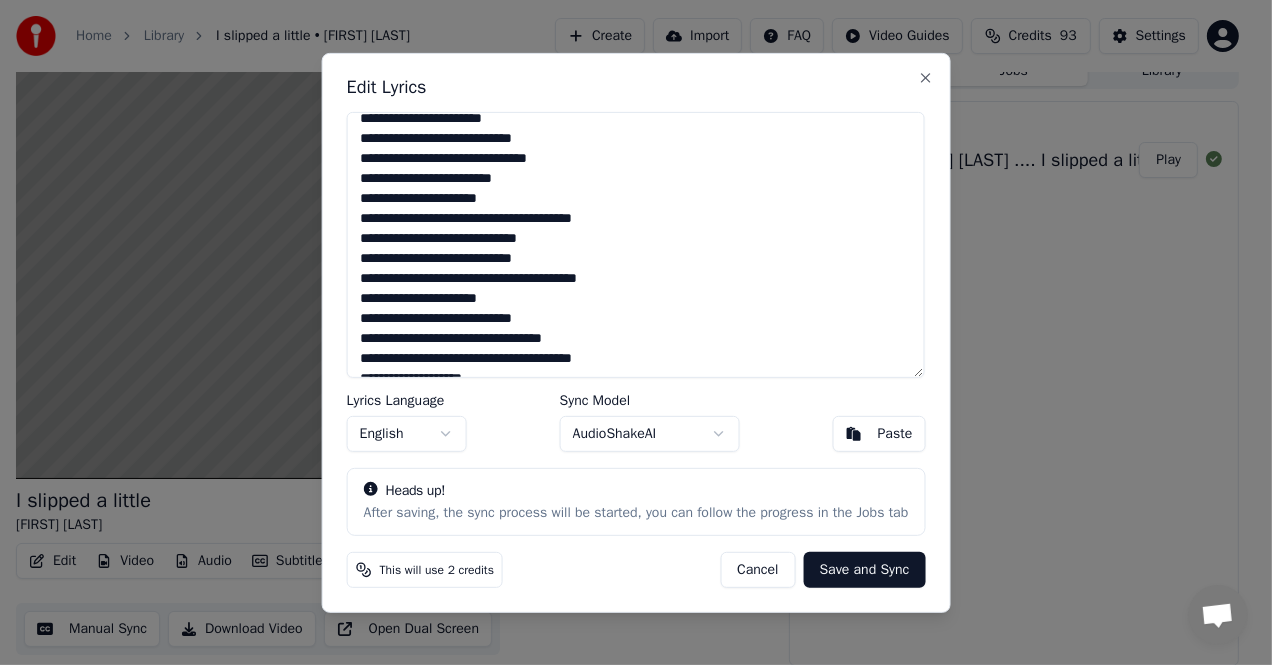 drag, startPoint x: 362, startPoint y: 338, endPoint x: 380, endPoint y: 338, distance: 18 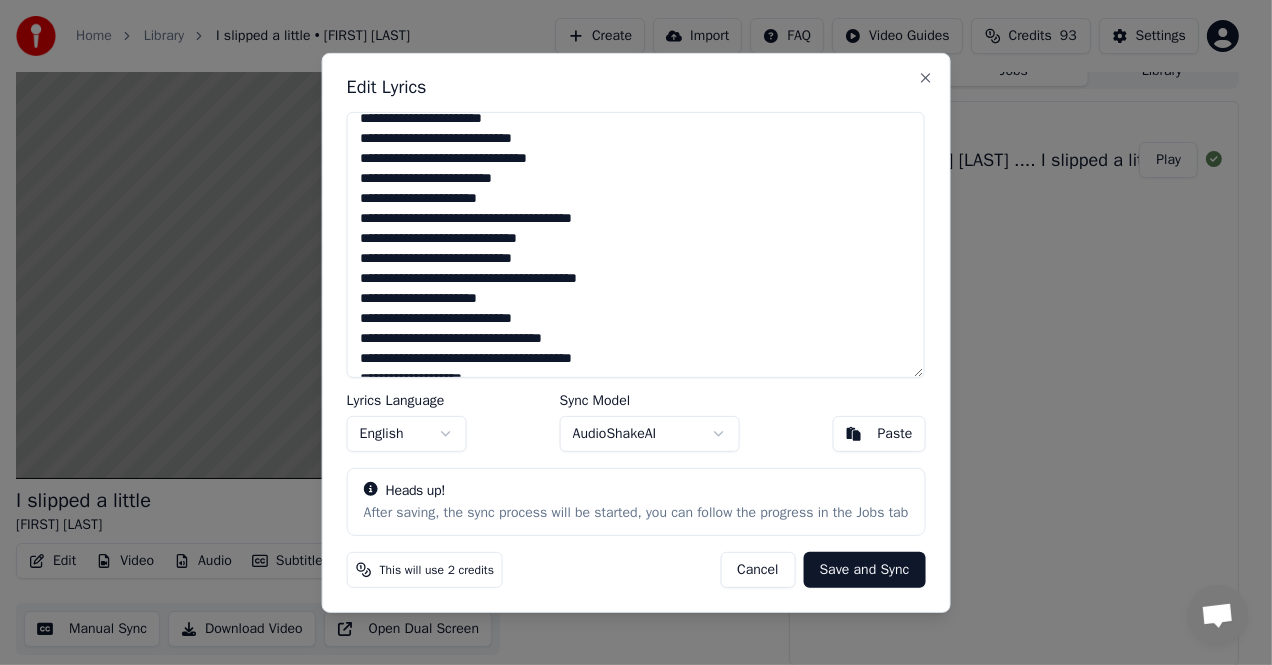 click at bounding box center [636, 244] 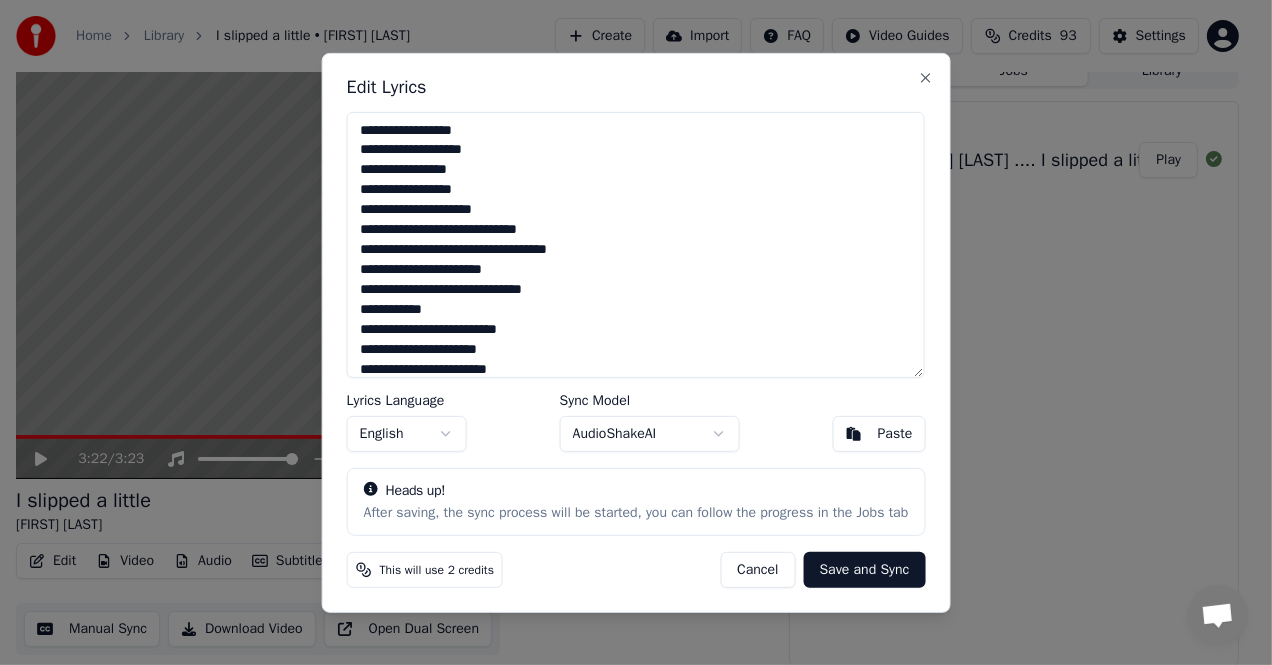 scroll, scrollTop: 100, scrollLeft: 0, axis: vertical 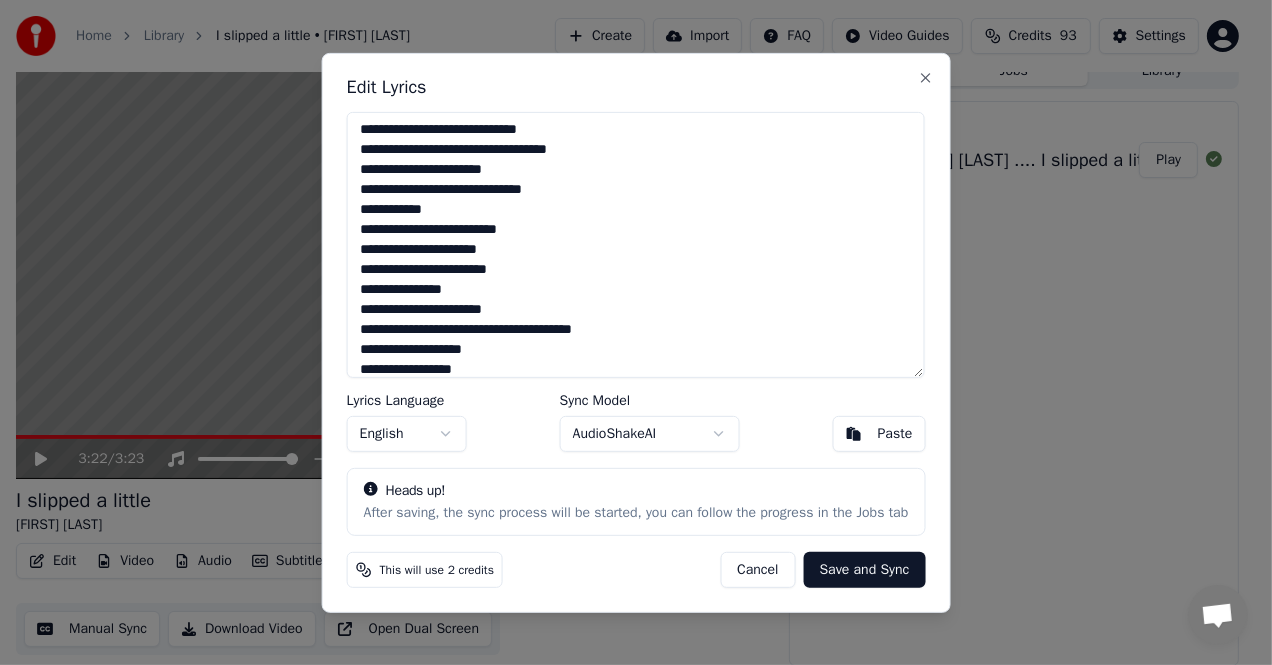 click at bounding box center [636, 244] 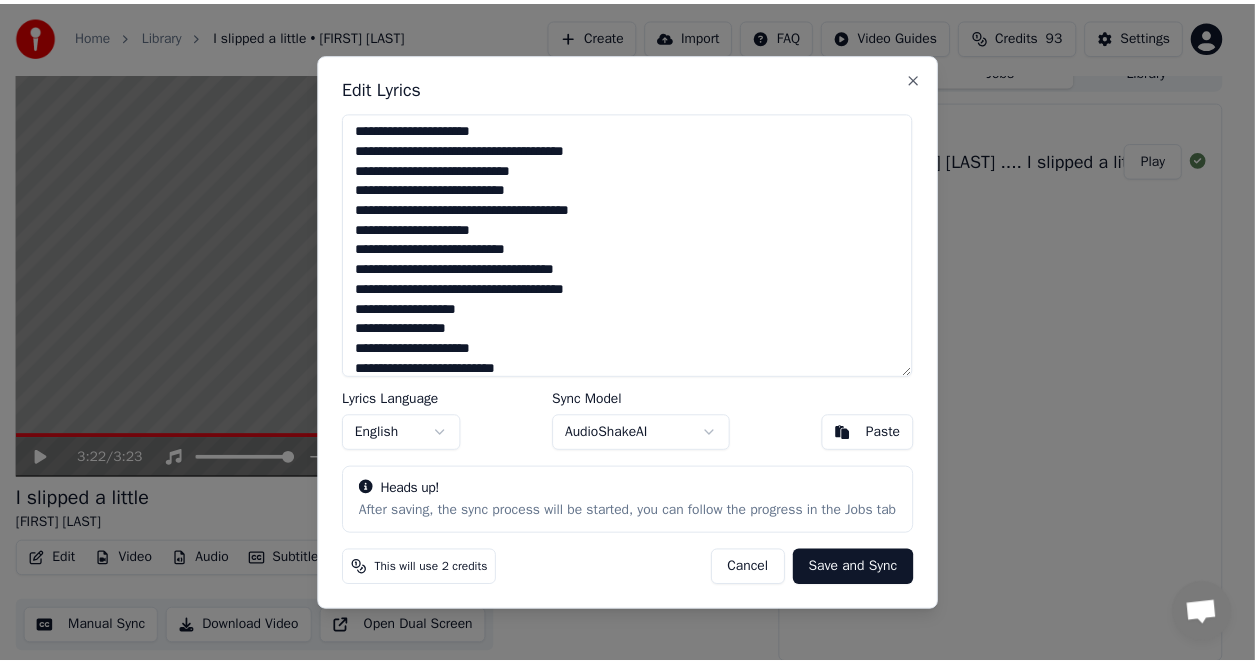 scroll, scrollTop: 530, scrollLeft: 0, axis: vertical 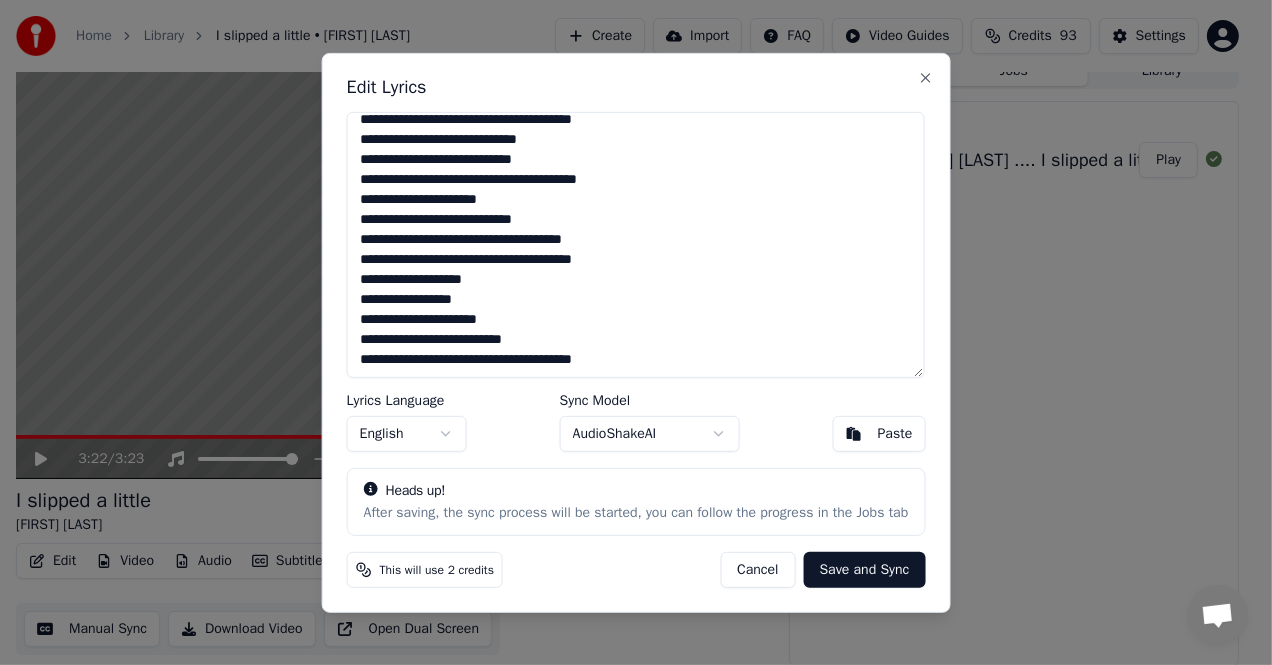 type on "**********" 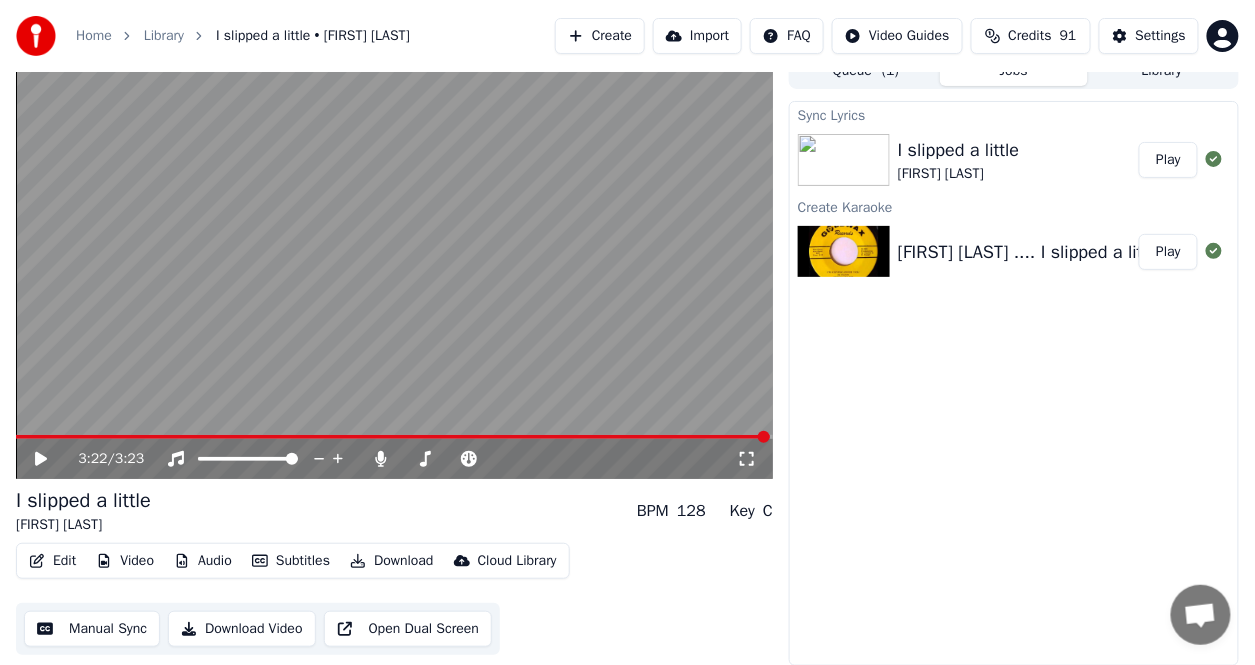 click at bounding box center (394, 266) 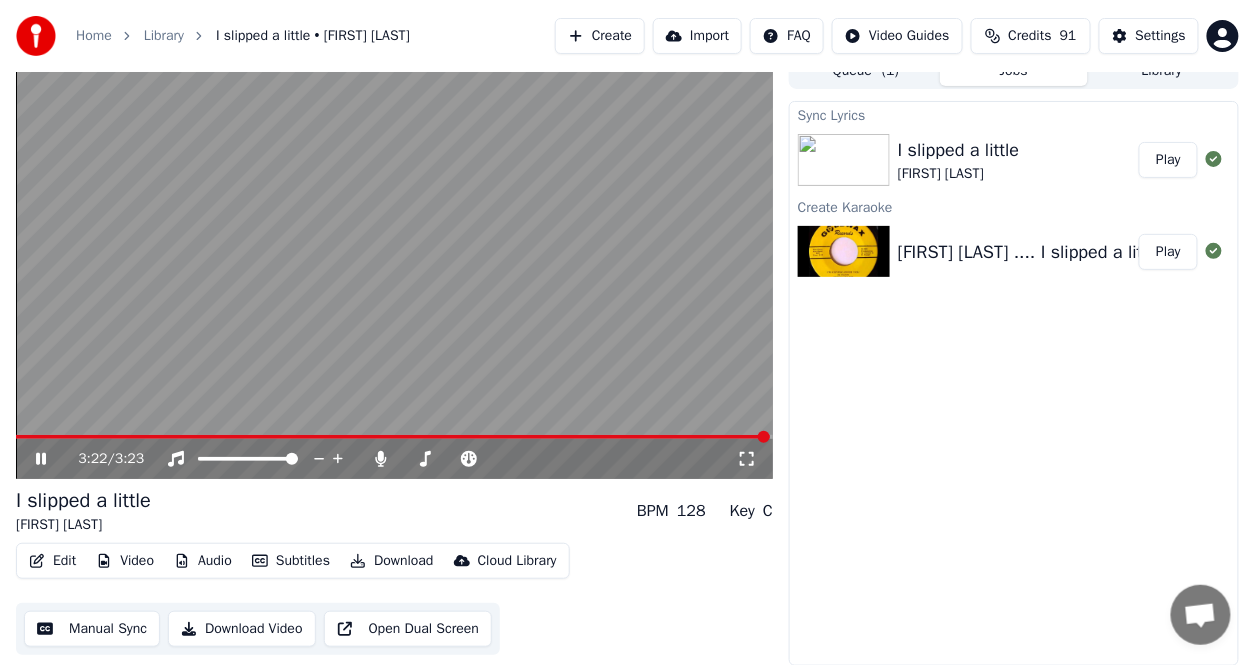 click on "3:22  /  3:23" at bounding box center (394, 459) 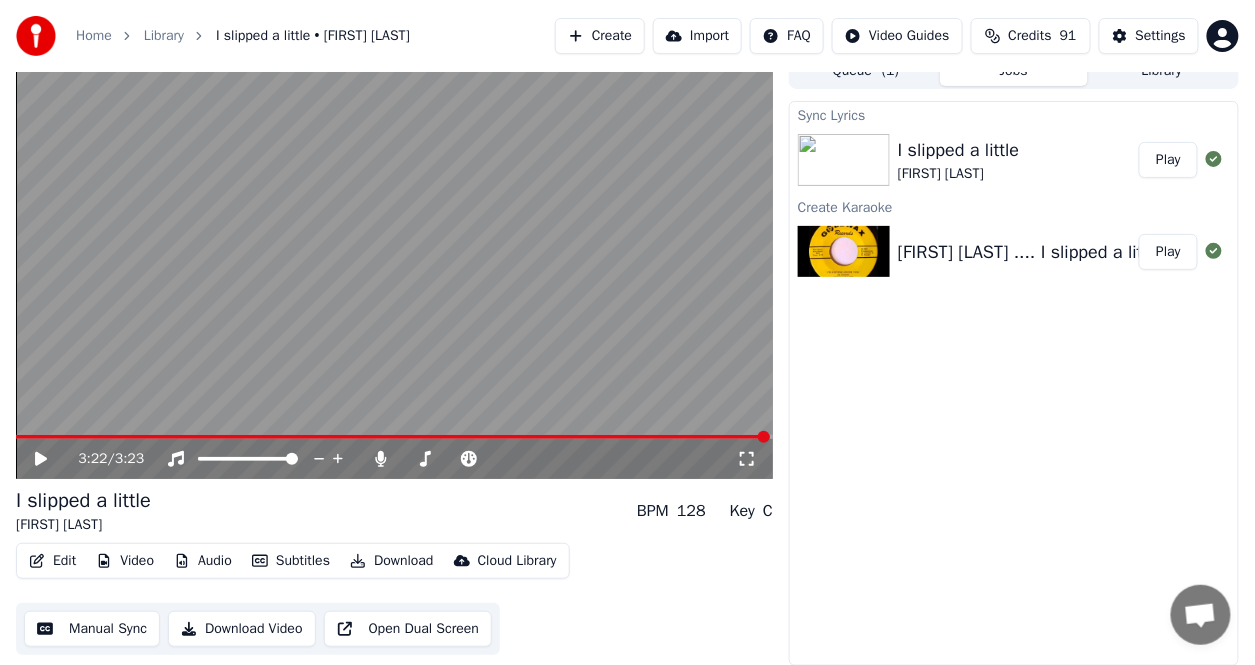 drag, startPoint x: 937, startPoint y: 354, endPoint x: 943, endPoint y: 370, distance: 17.088007 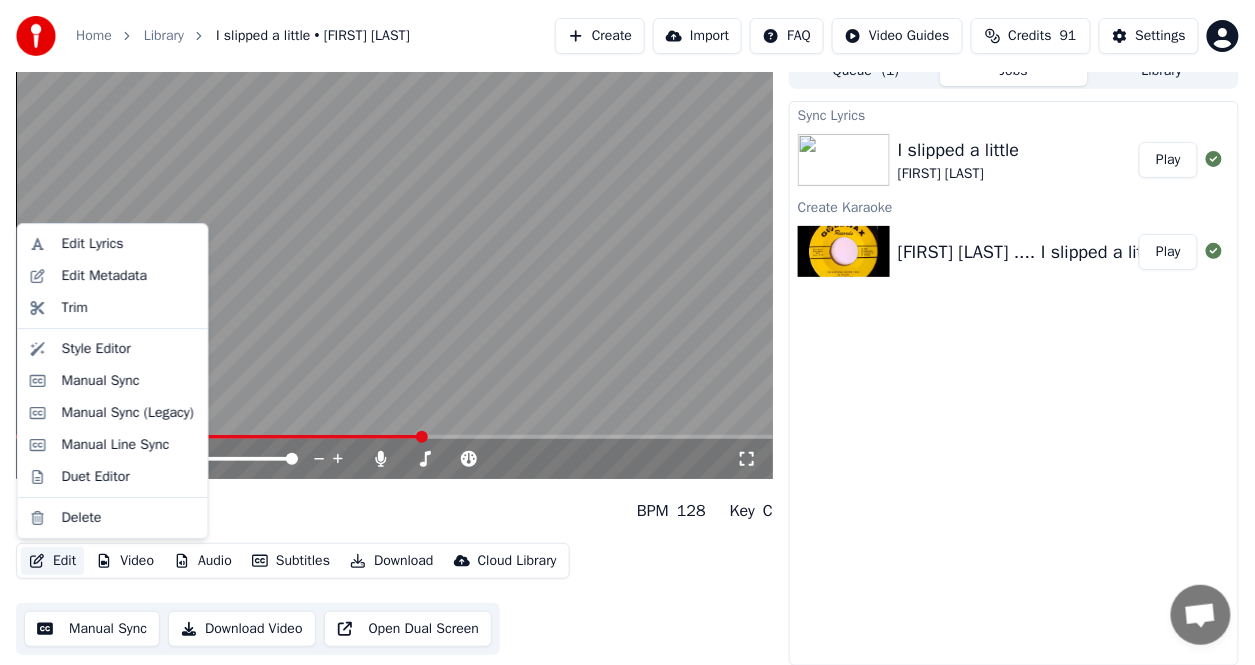 click on "Edit" at bounding box center (52, 561) 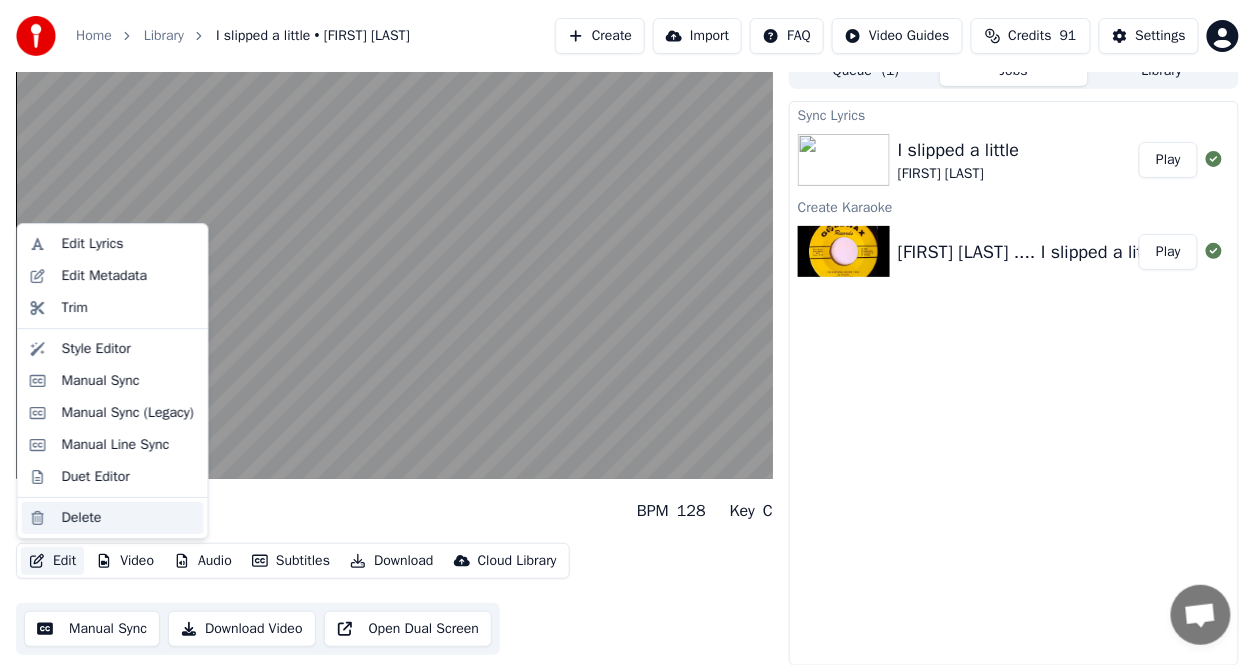 click on "Delete" at bounding box center [113, 518] 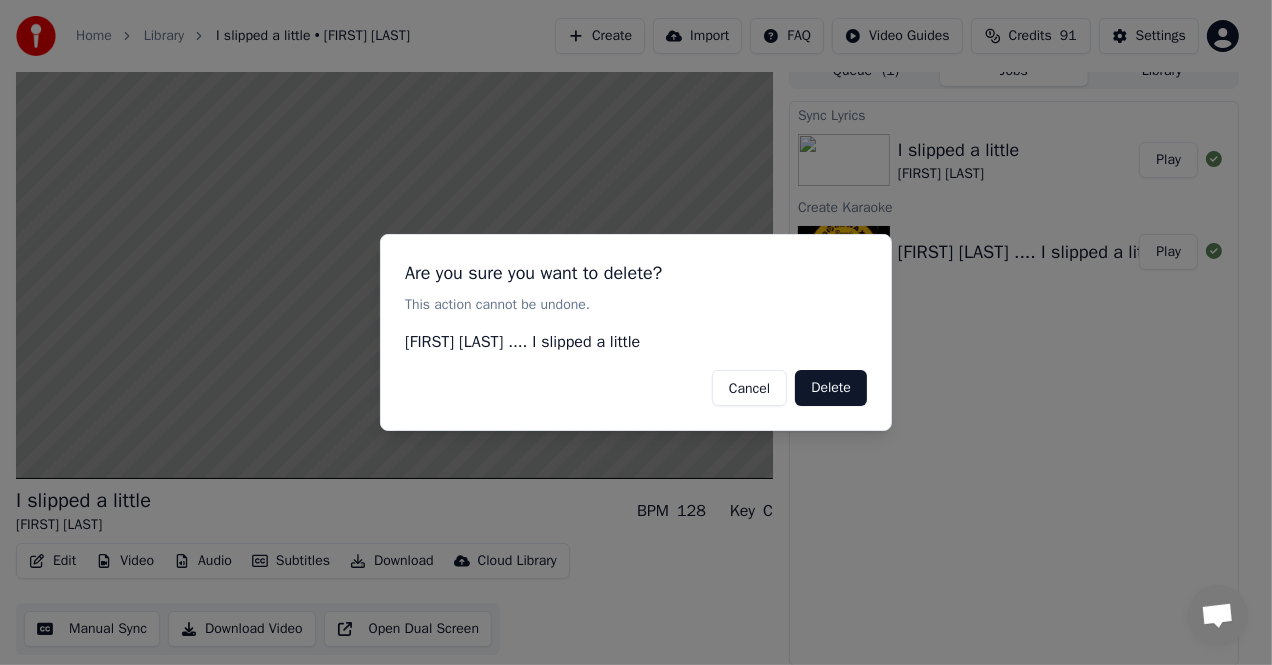 click at bounding box center [636, 332] 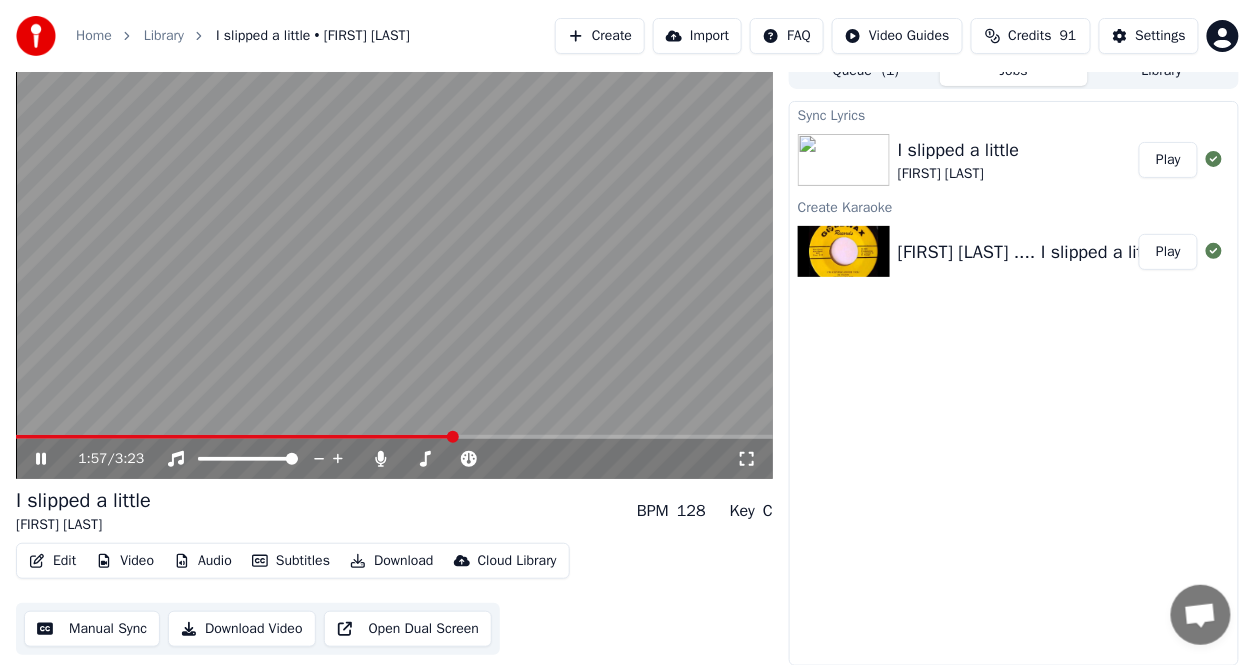 click 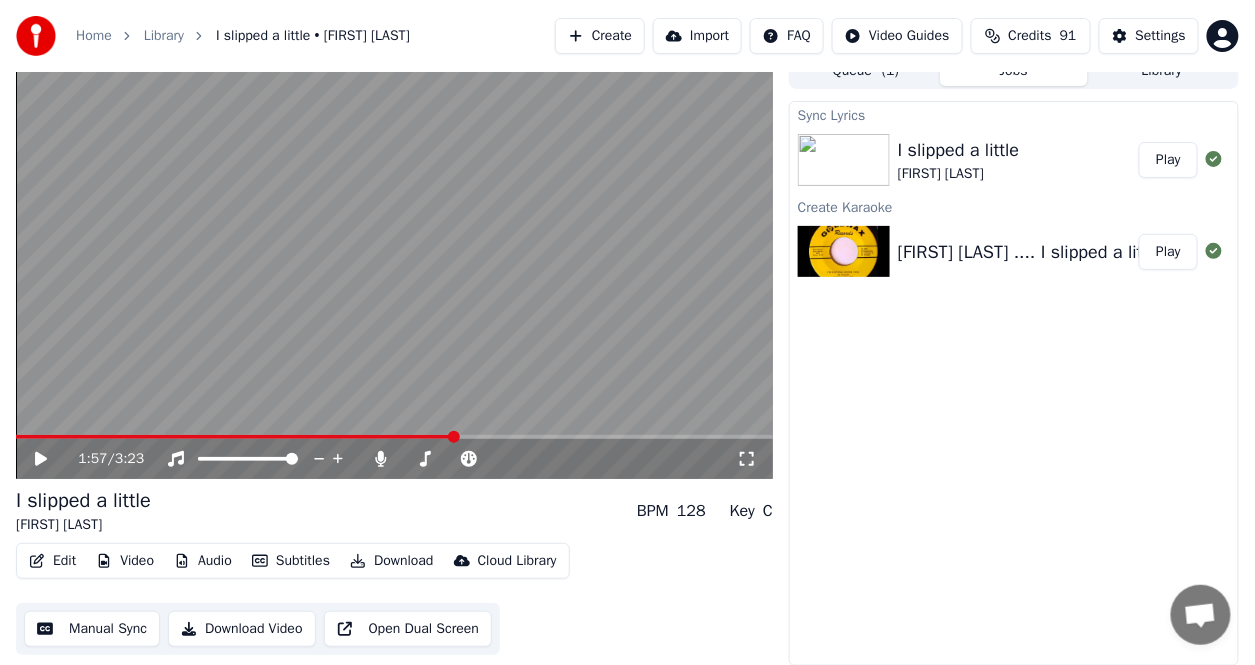 click on "Edit" at bounding box center [52, 561] 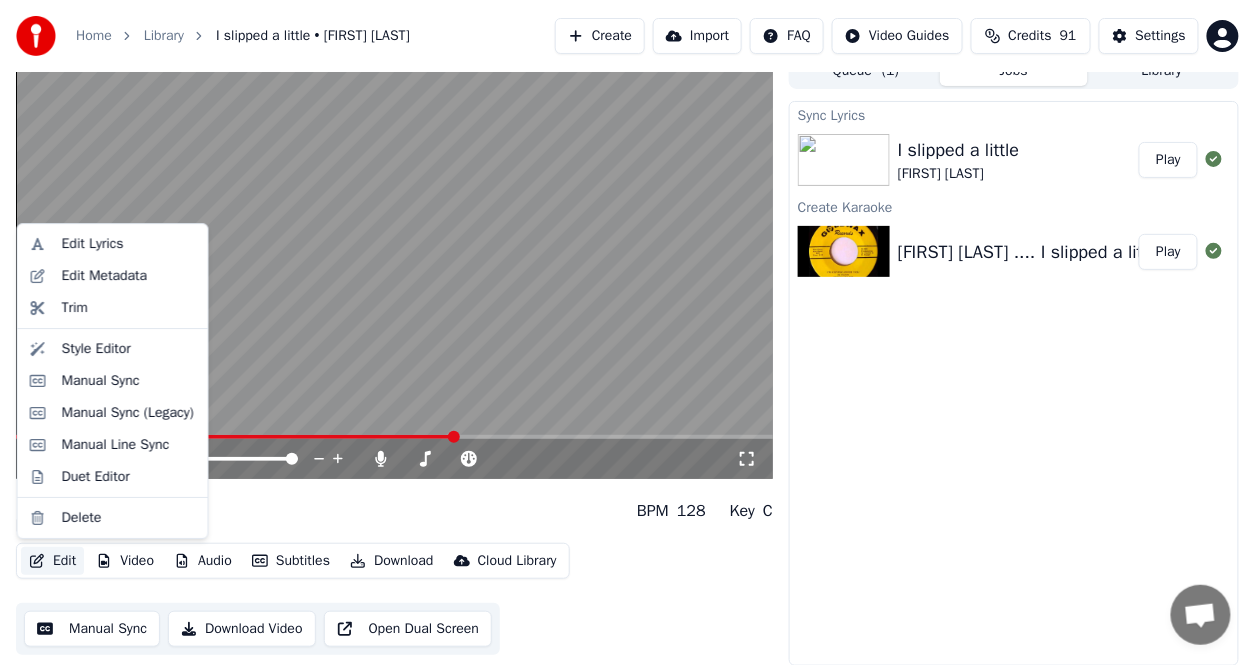 click at bounding box center [394, 266] 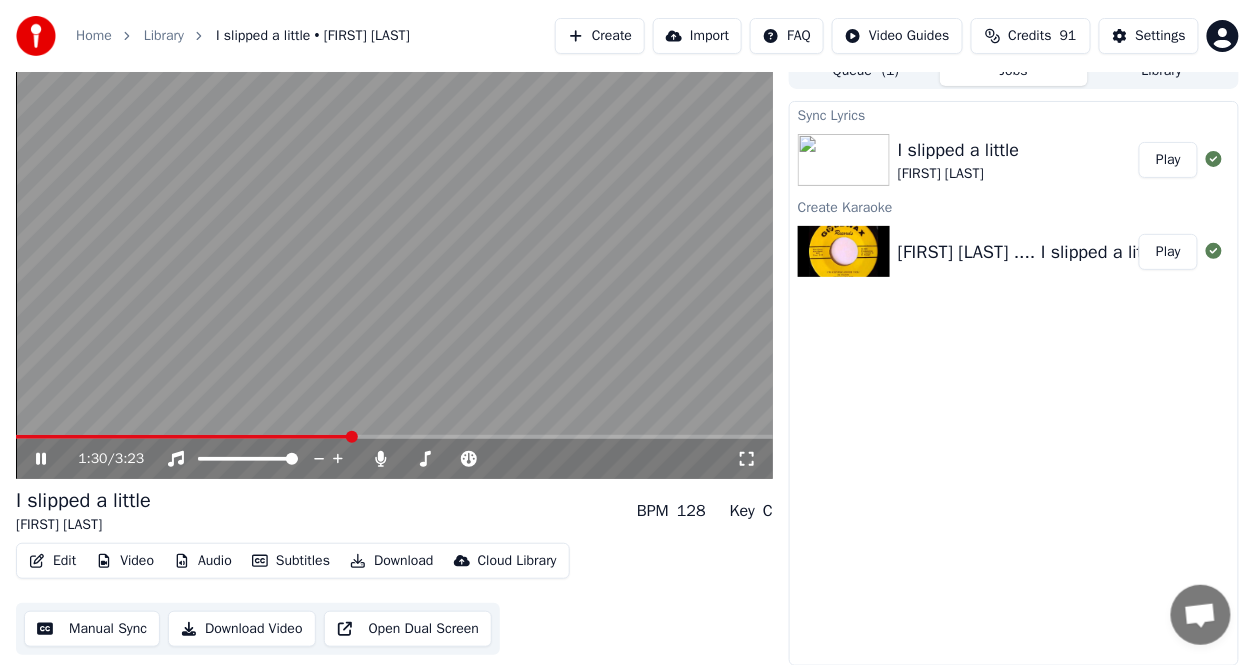 click at bounding box center (184, 437) 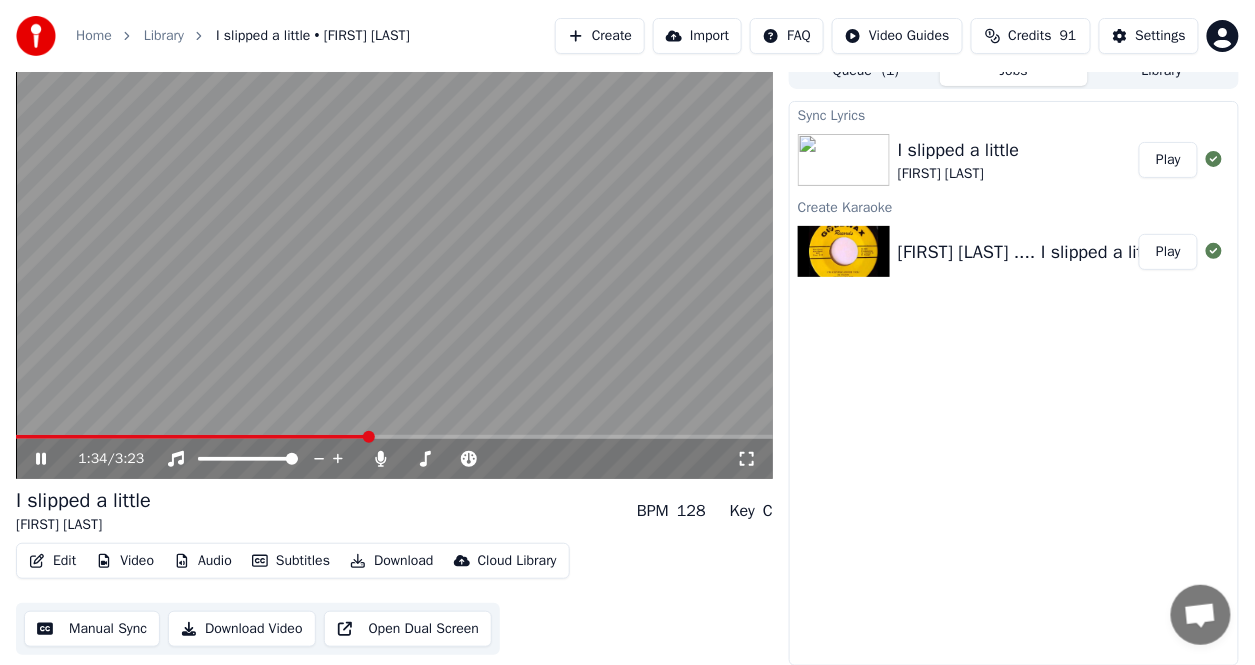 click on "1:34  /  3:23" at bounding box center [394, 459] 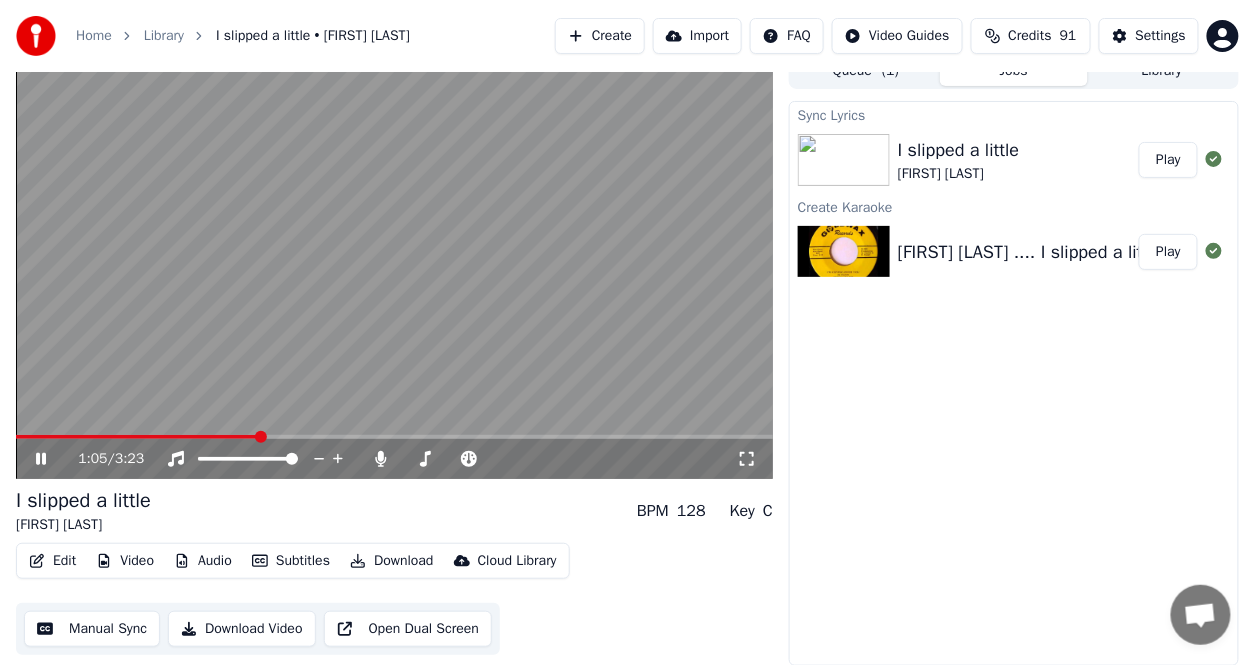 click at bounding box center (137, 437) 